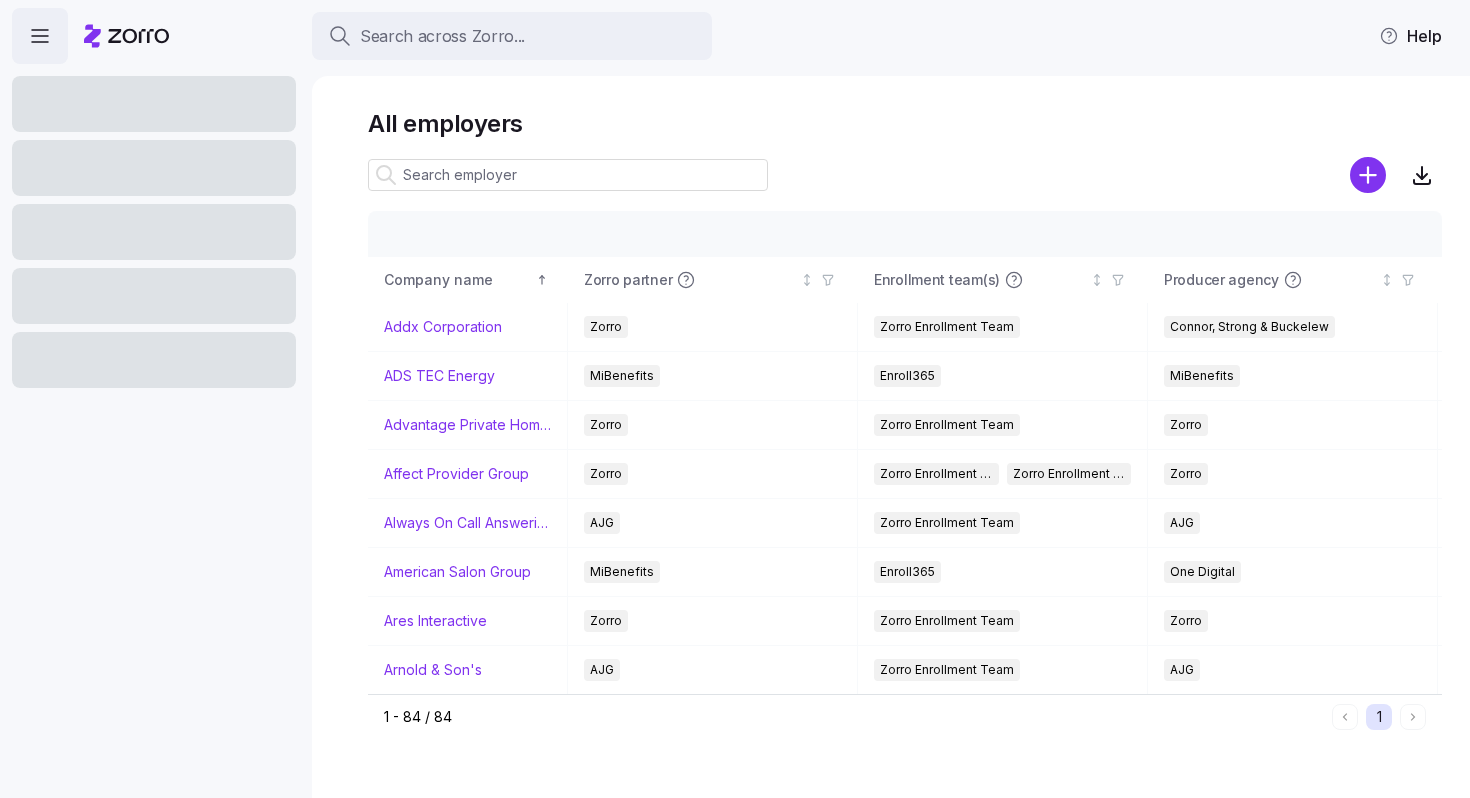 scroll, scrollTop: 0, scrollLeft: 0, axis: both 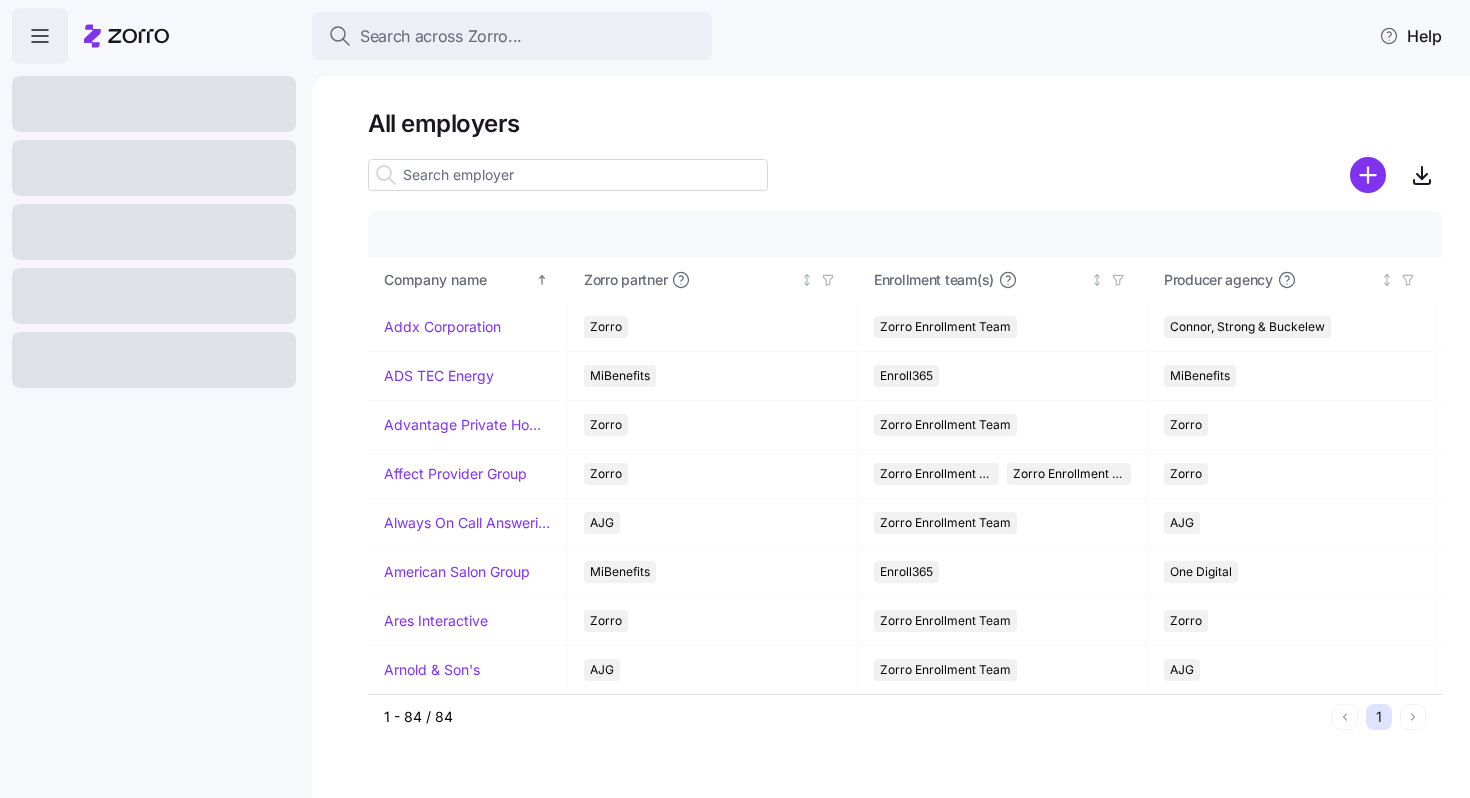 click at bounding box center [568, 175] 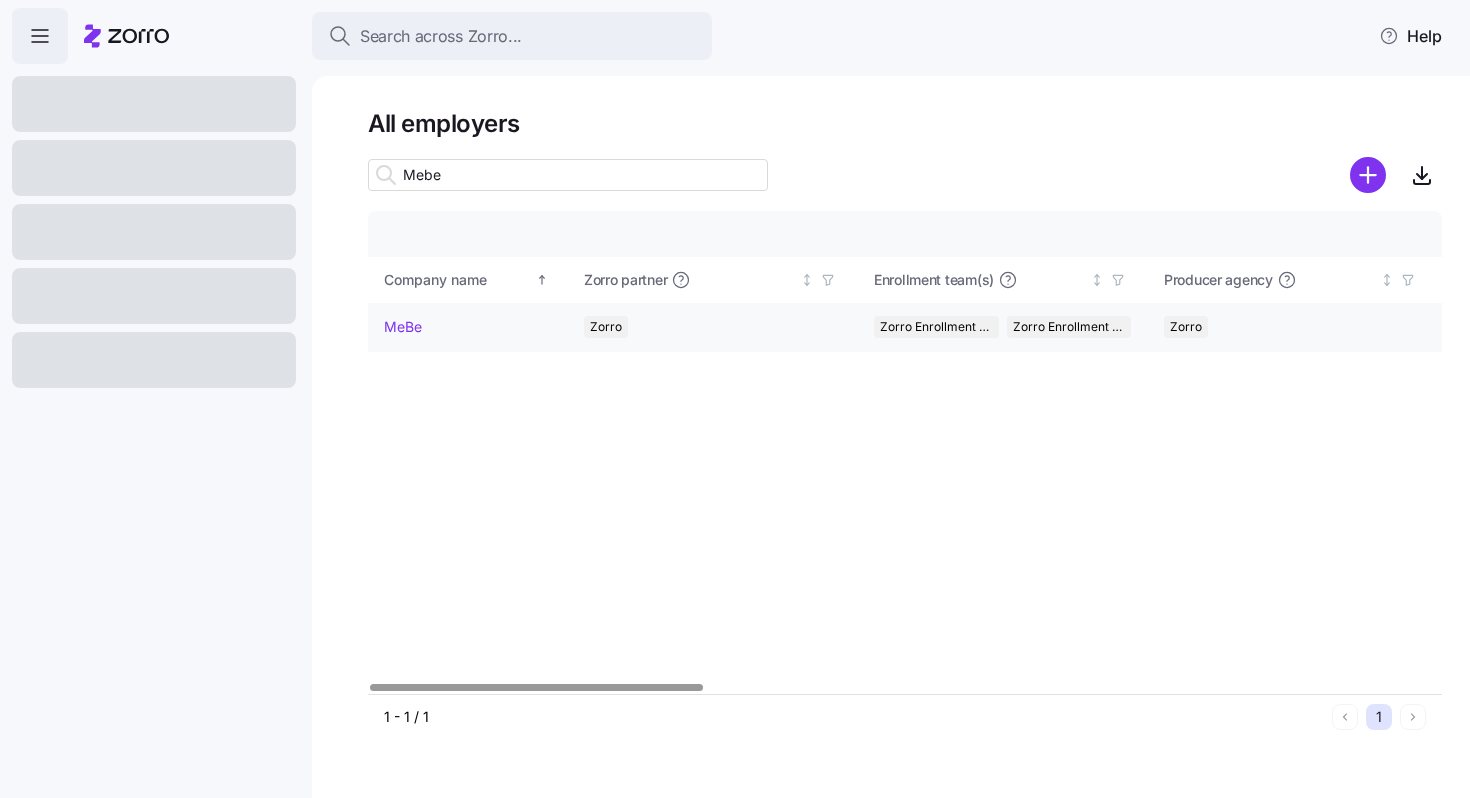 type on "Mebe" 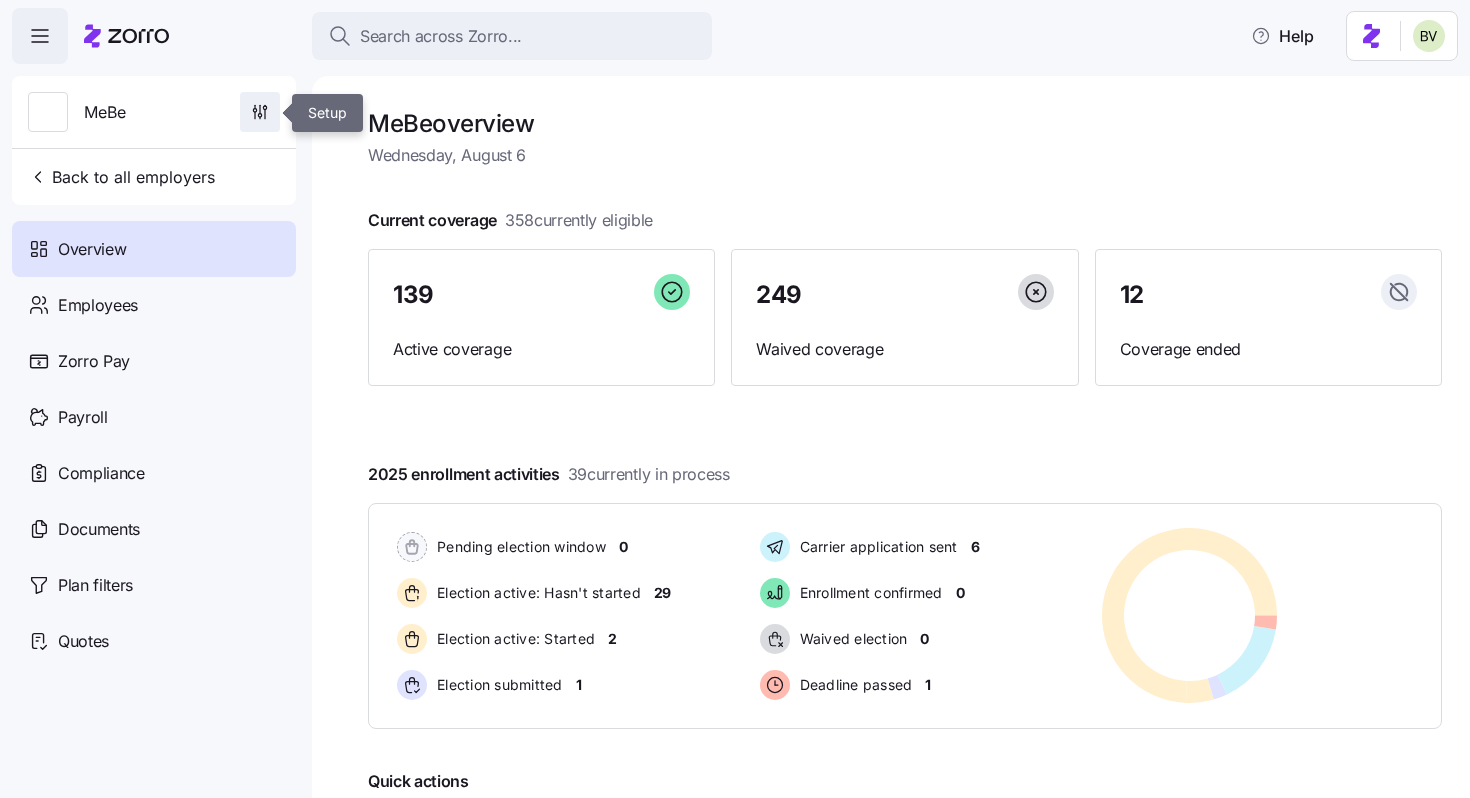 click 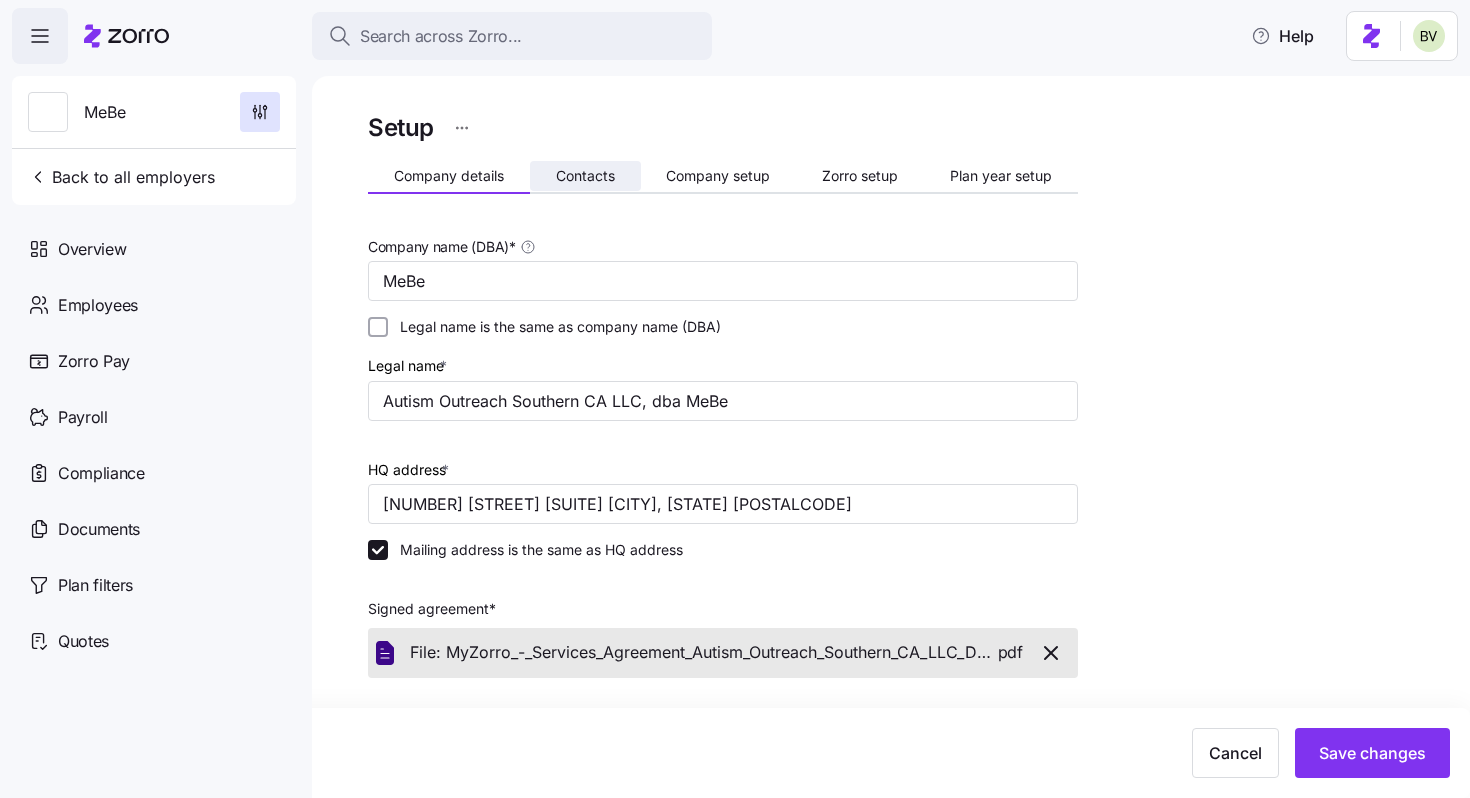 click on "Contacts" at bounding box center (585, 176) 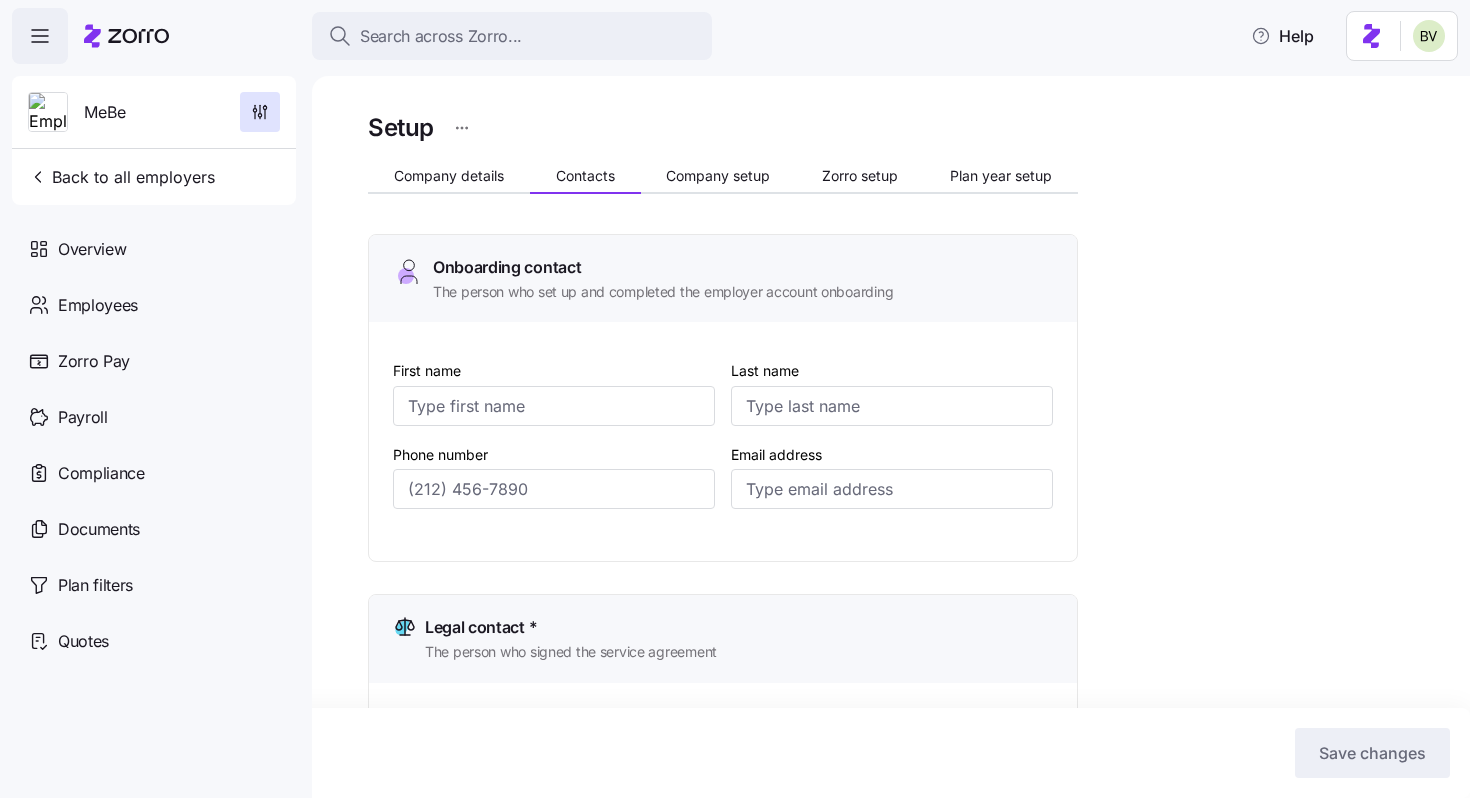 type on "Ali" 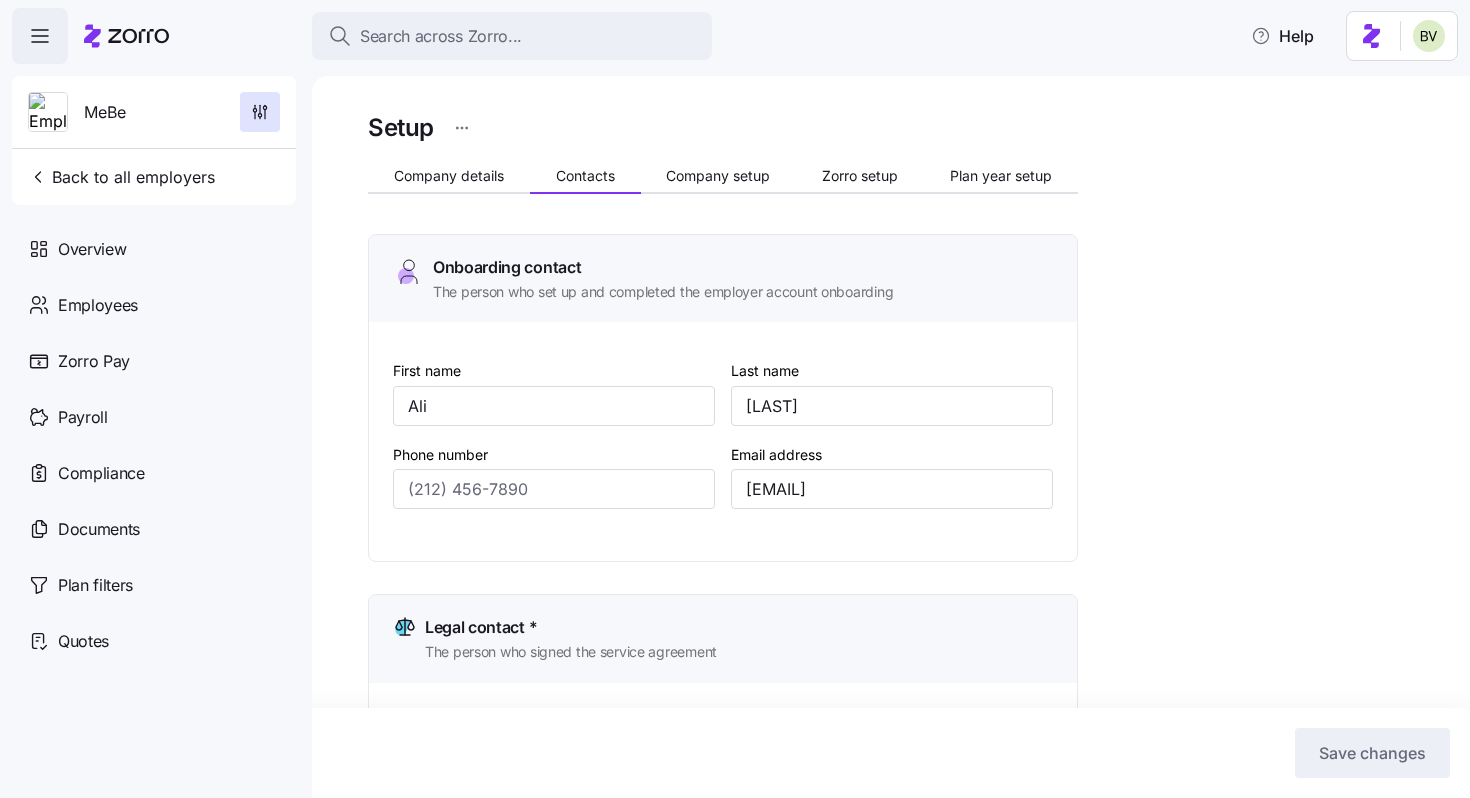 type on "[PHONE]" 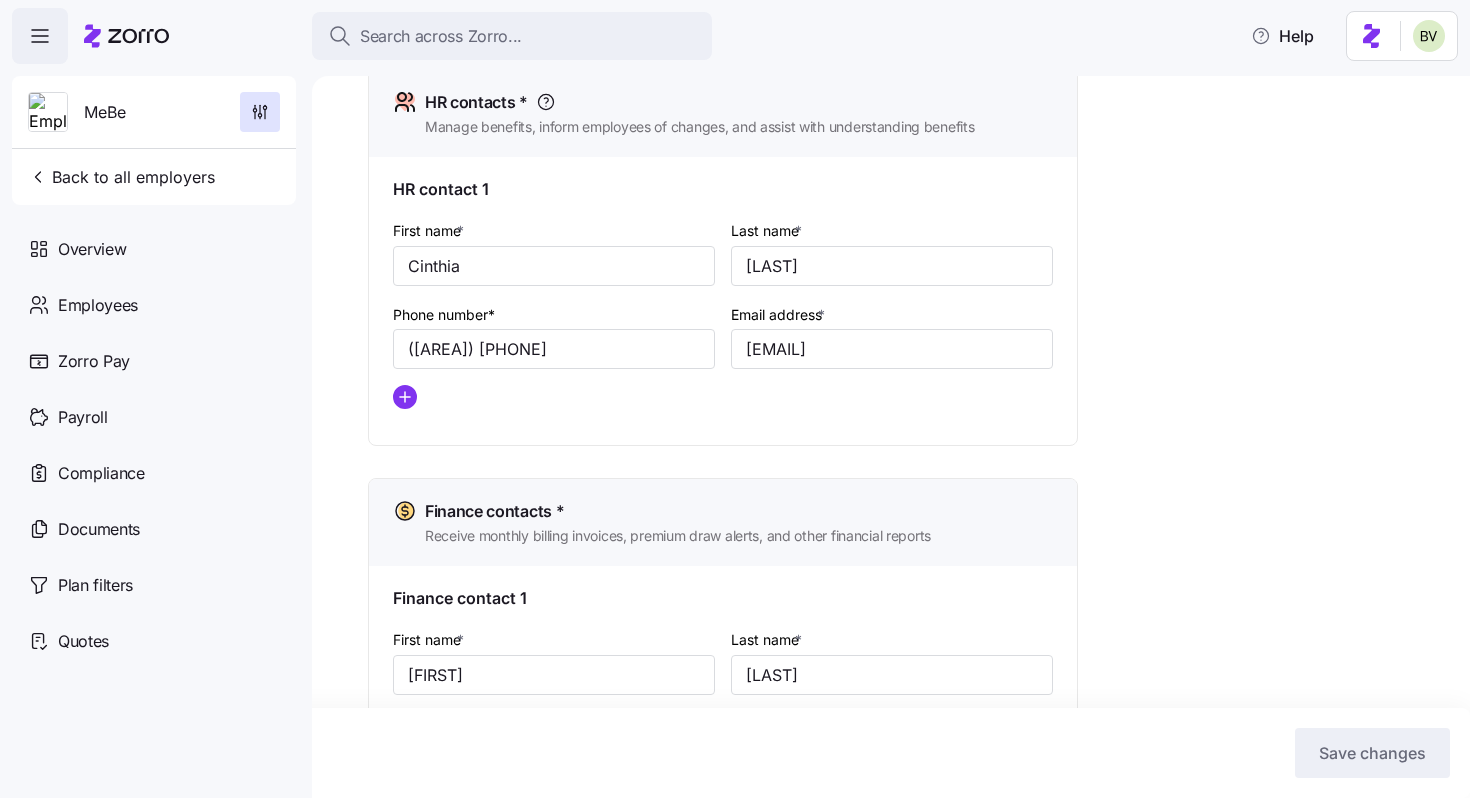 scroll, scrollTop: 894, scrollLeft: 0, axis: vertical 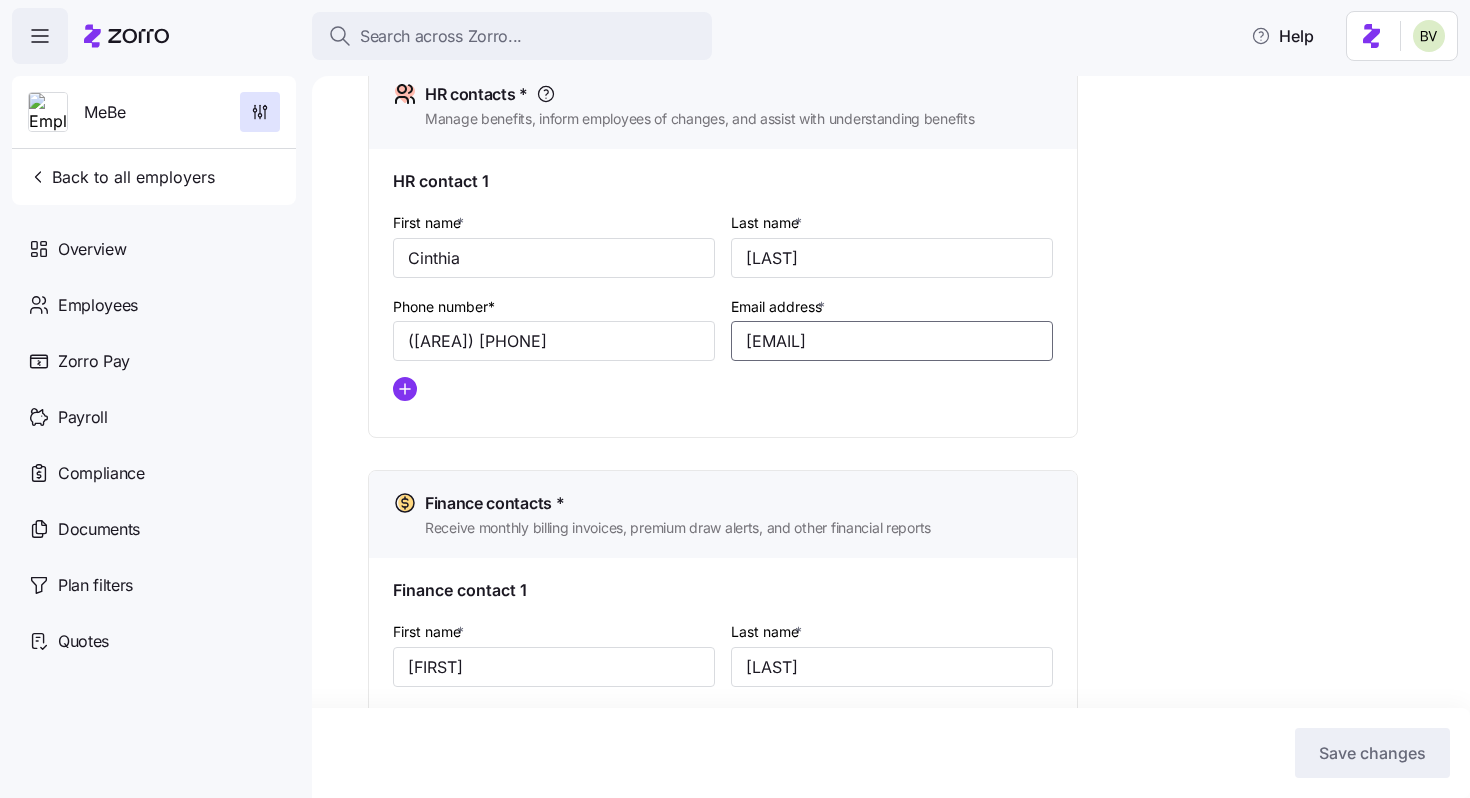drag, startPoint x: 1010, startPoint y: 349, endPoint x: 745, endPoint y: 346, distance: 265.01697 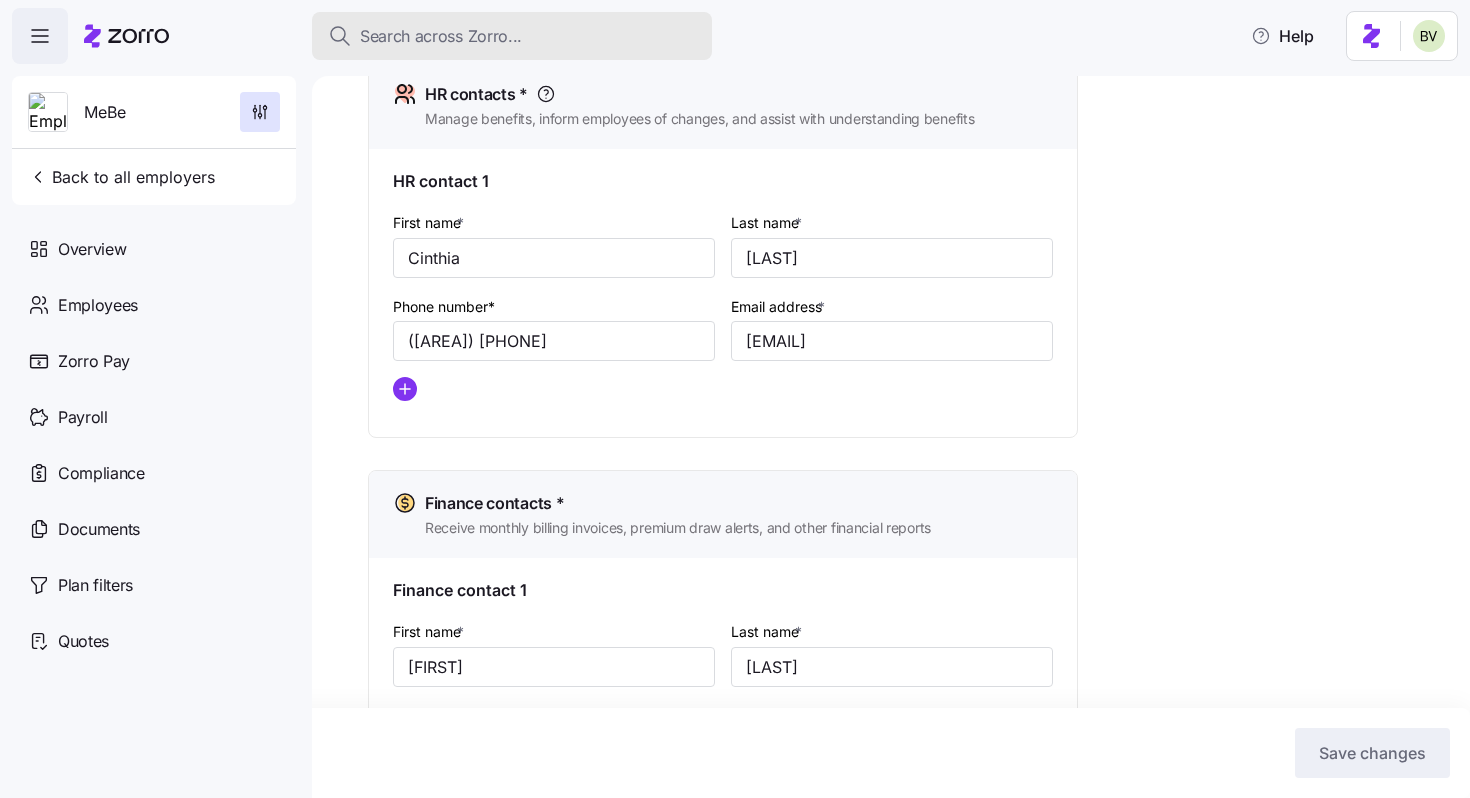 click on "Search across Zorro..." at bounding box center (441, 36) 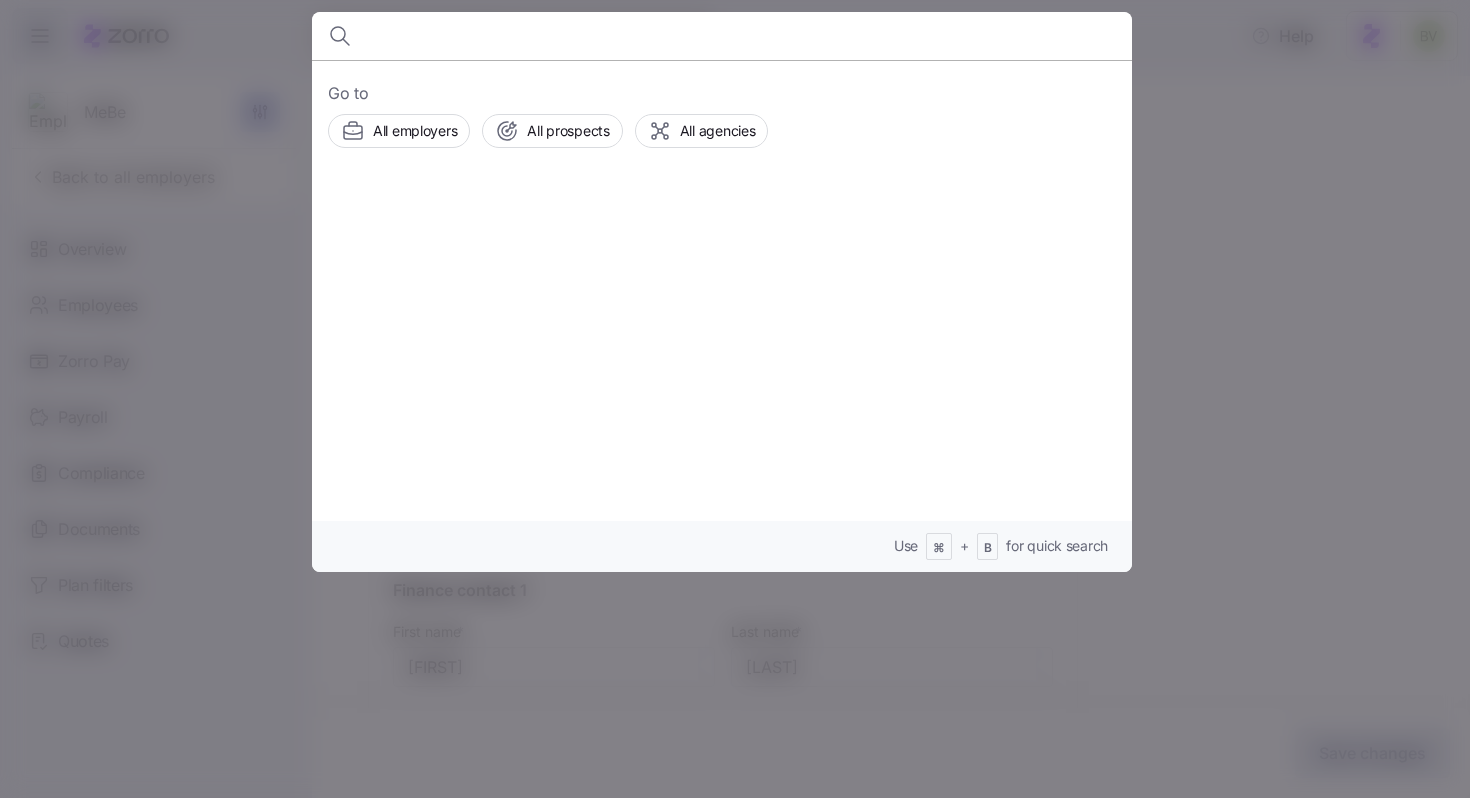 click at bounding box center [624, 36] 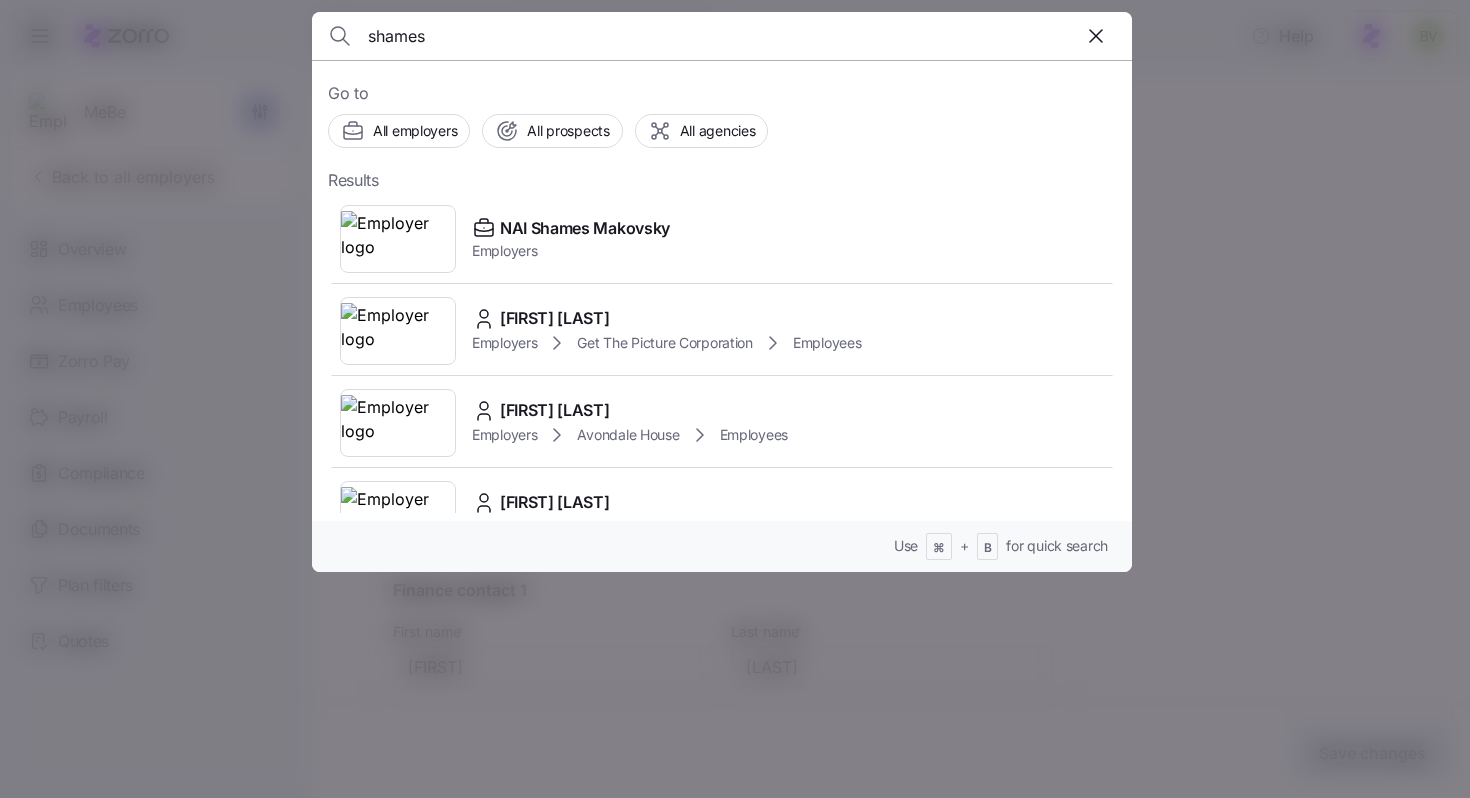 type on "shames" 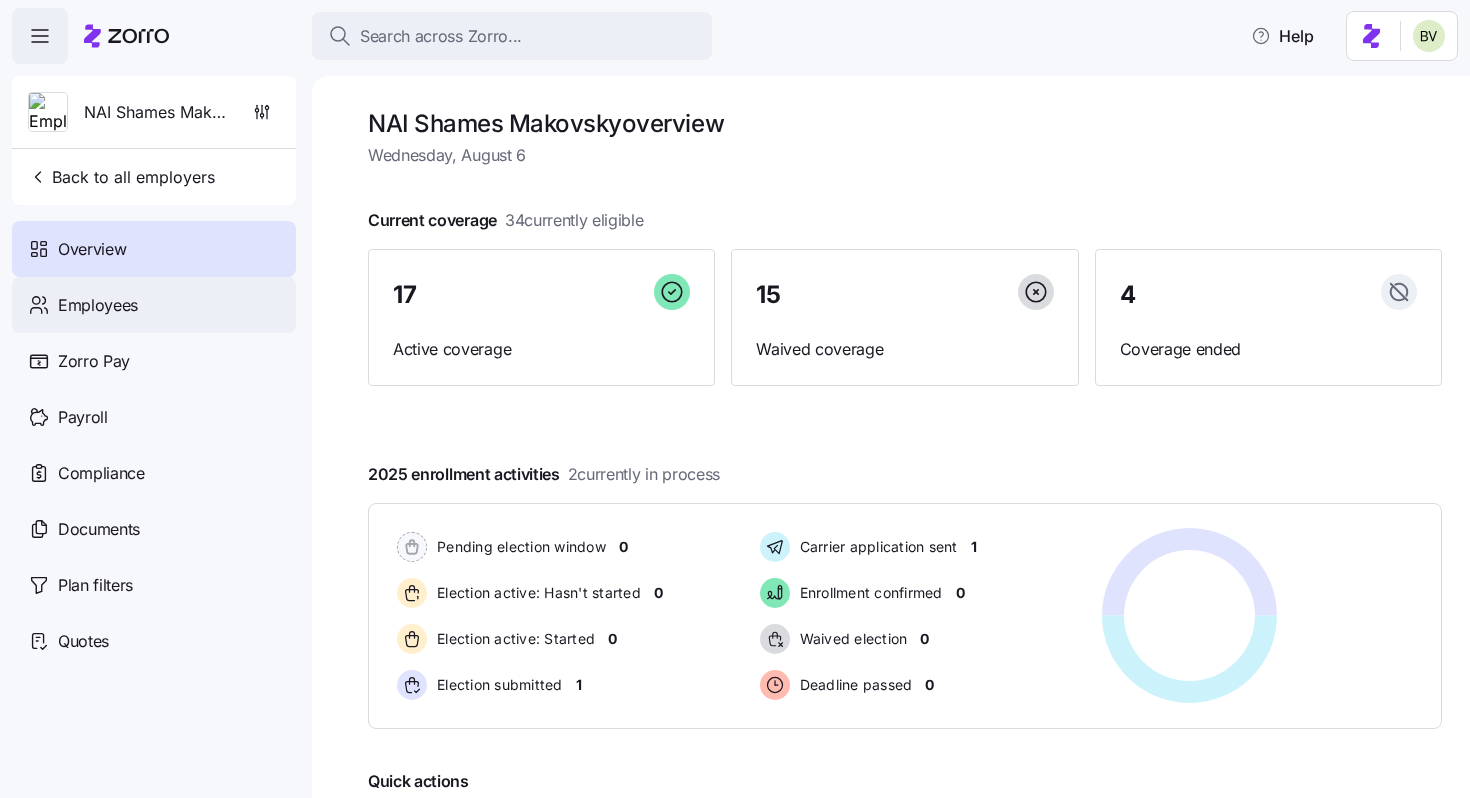 click on "Employees" at bounding box center (154, 305) 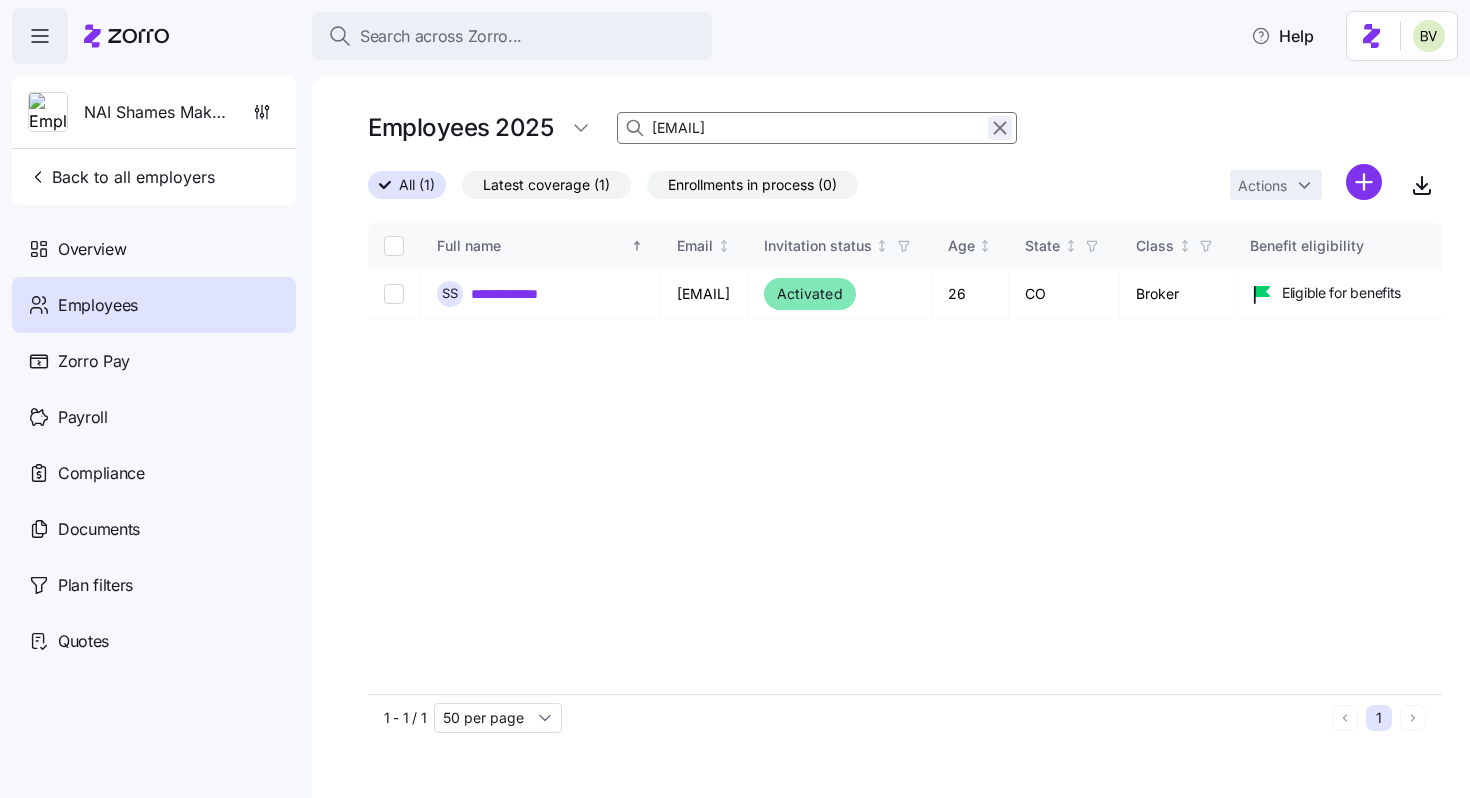 click 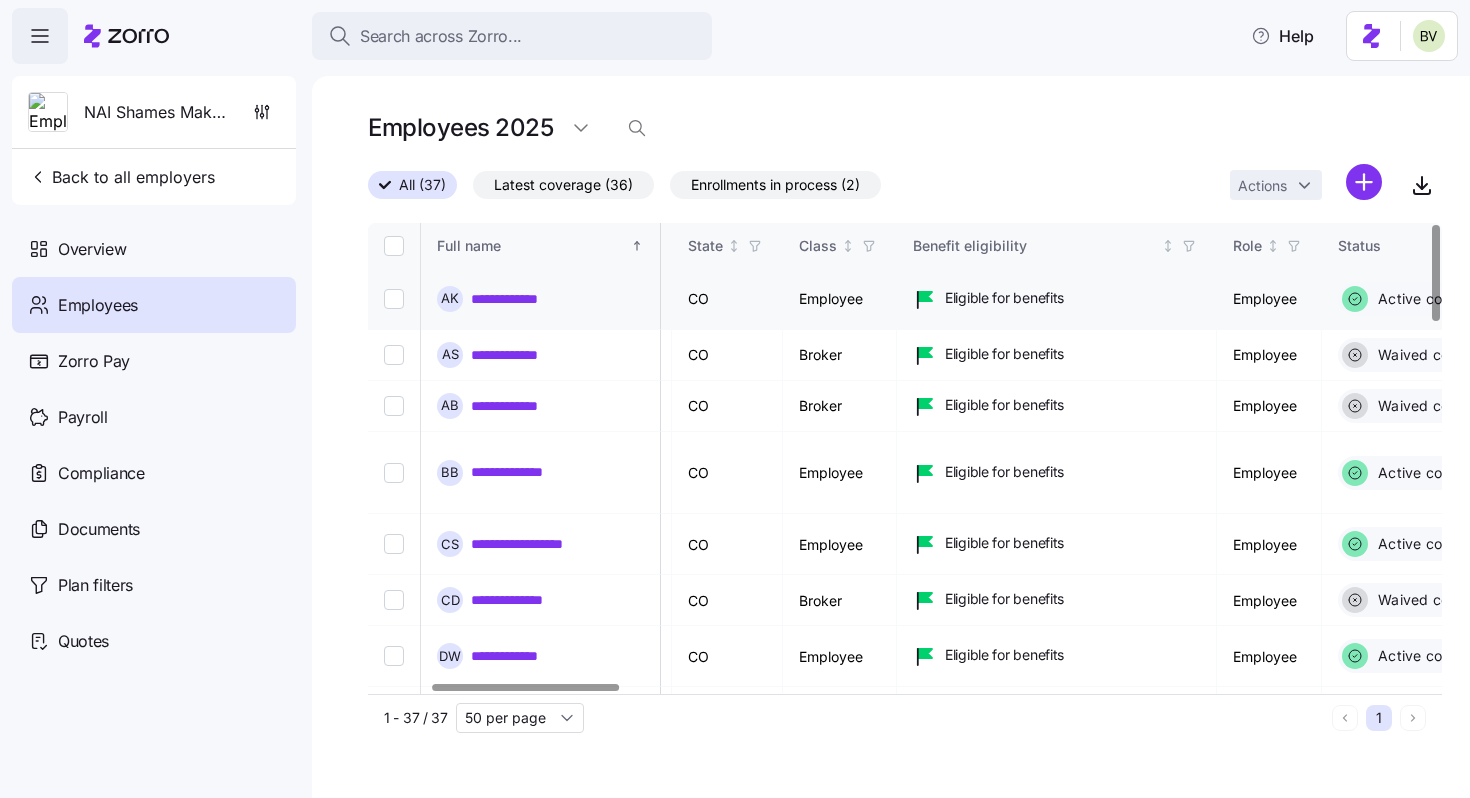 scroll, scrollTop: 0, scrollLeft: 361, axis: horizontal 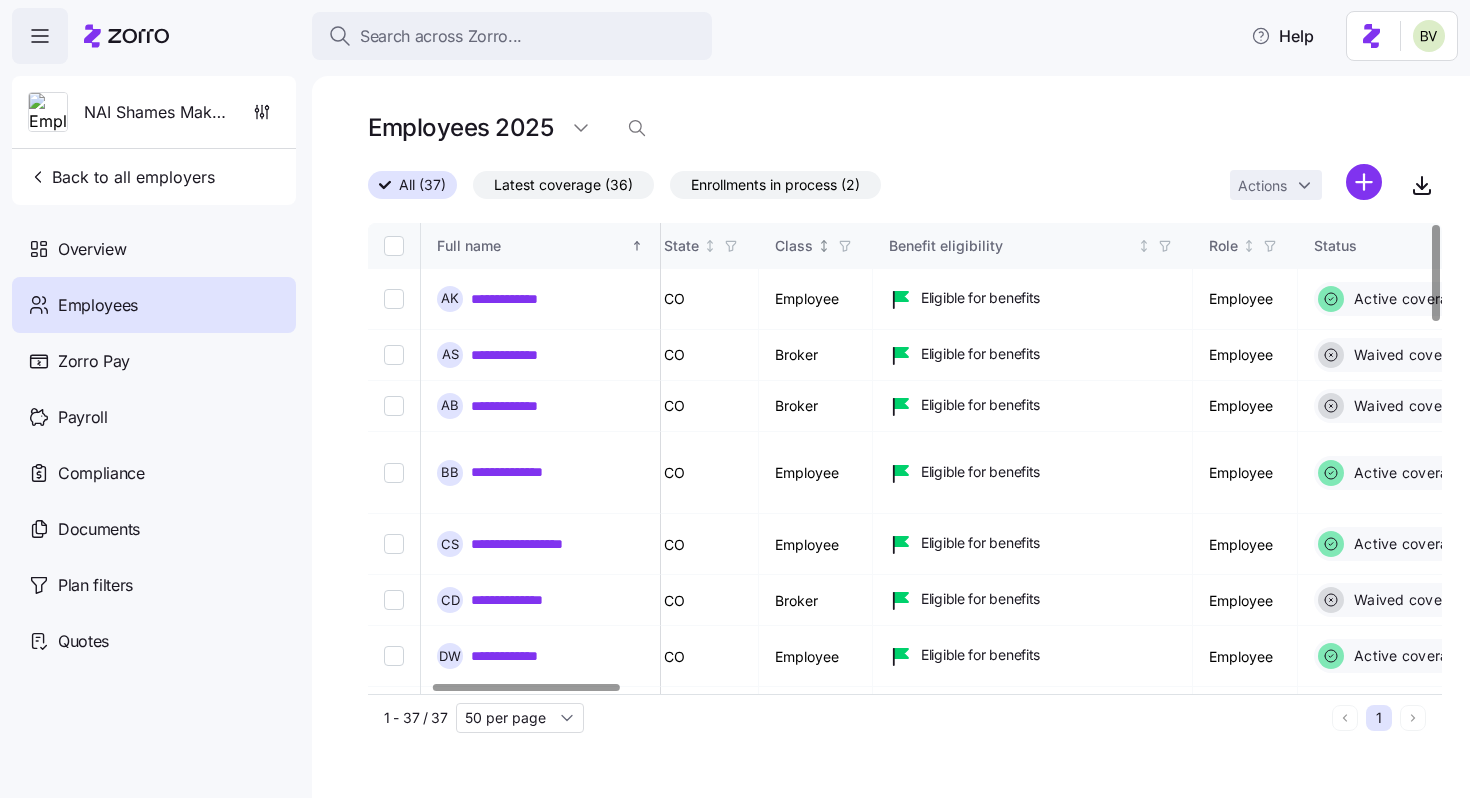 click 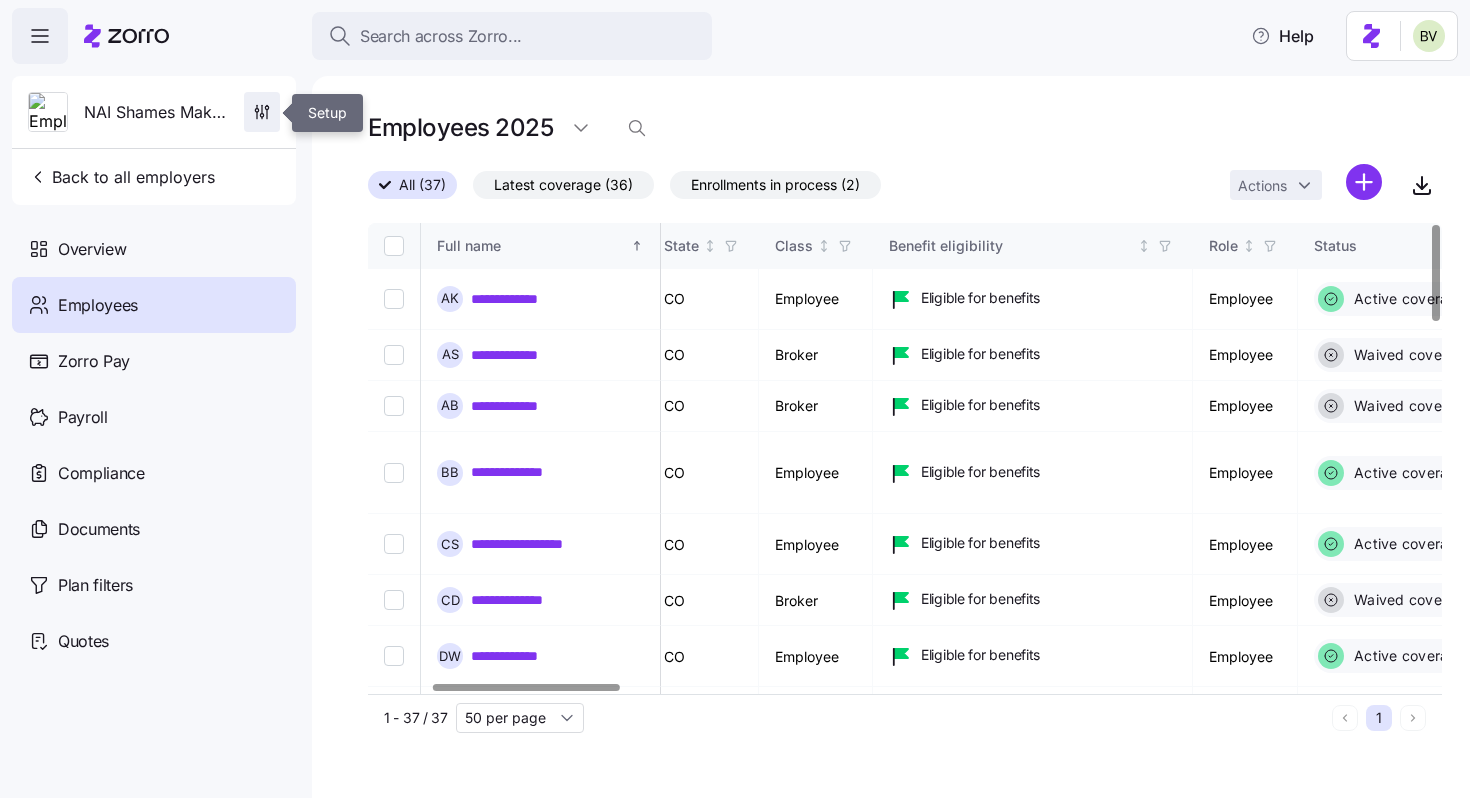 click 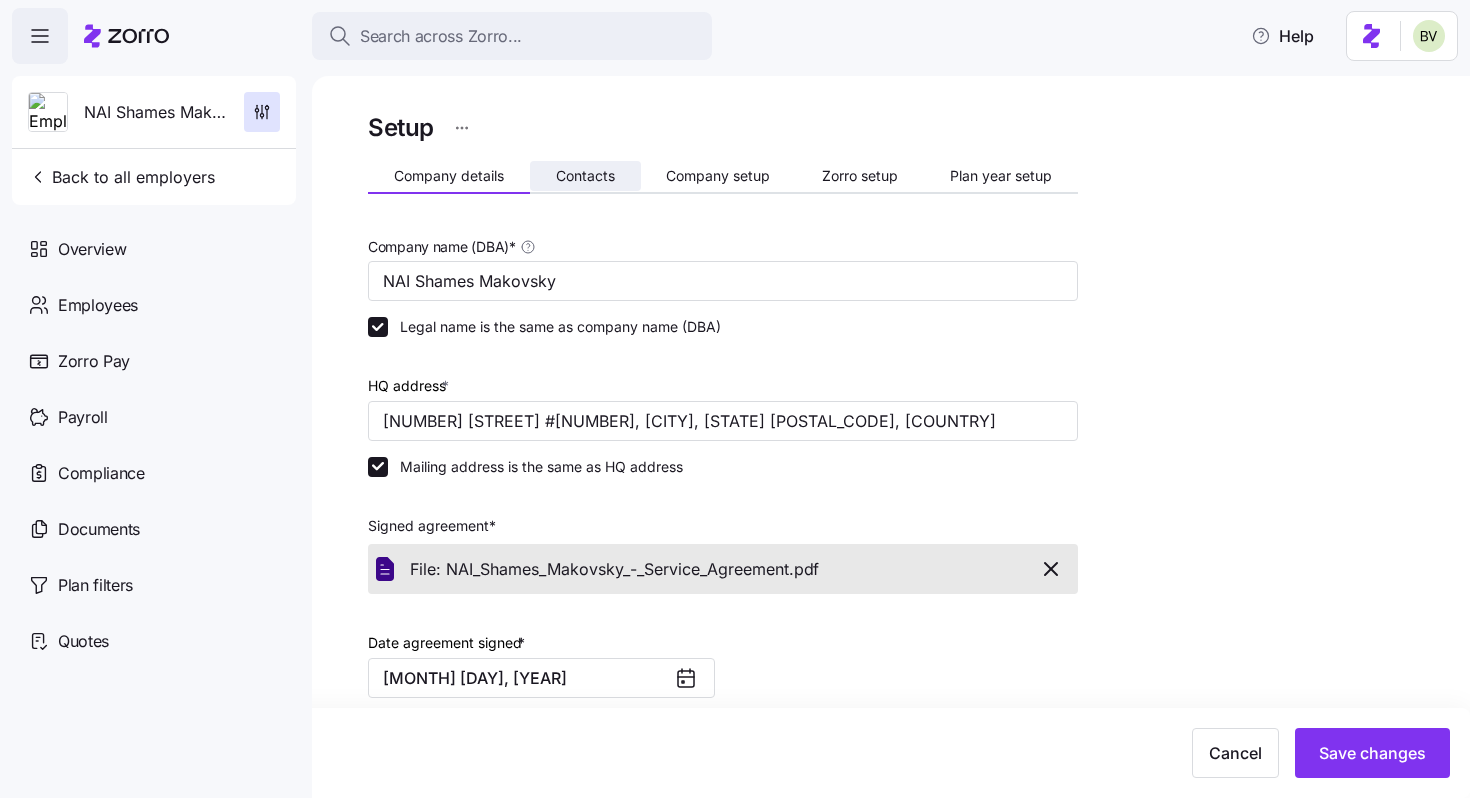 click on "Contacts" at bounding box center (585, 176) 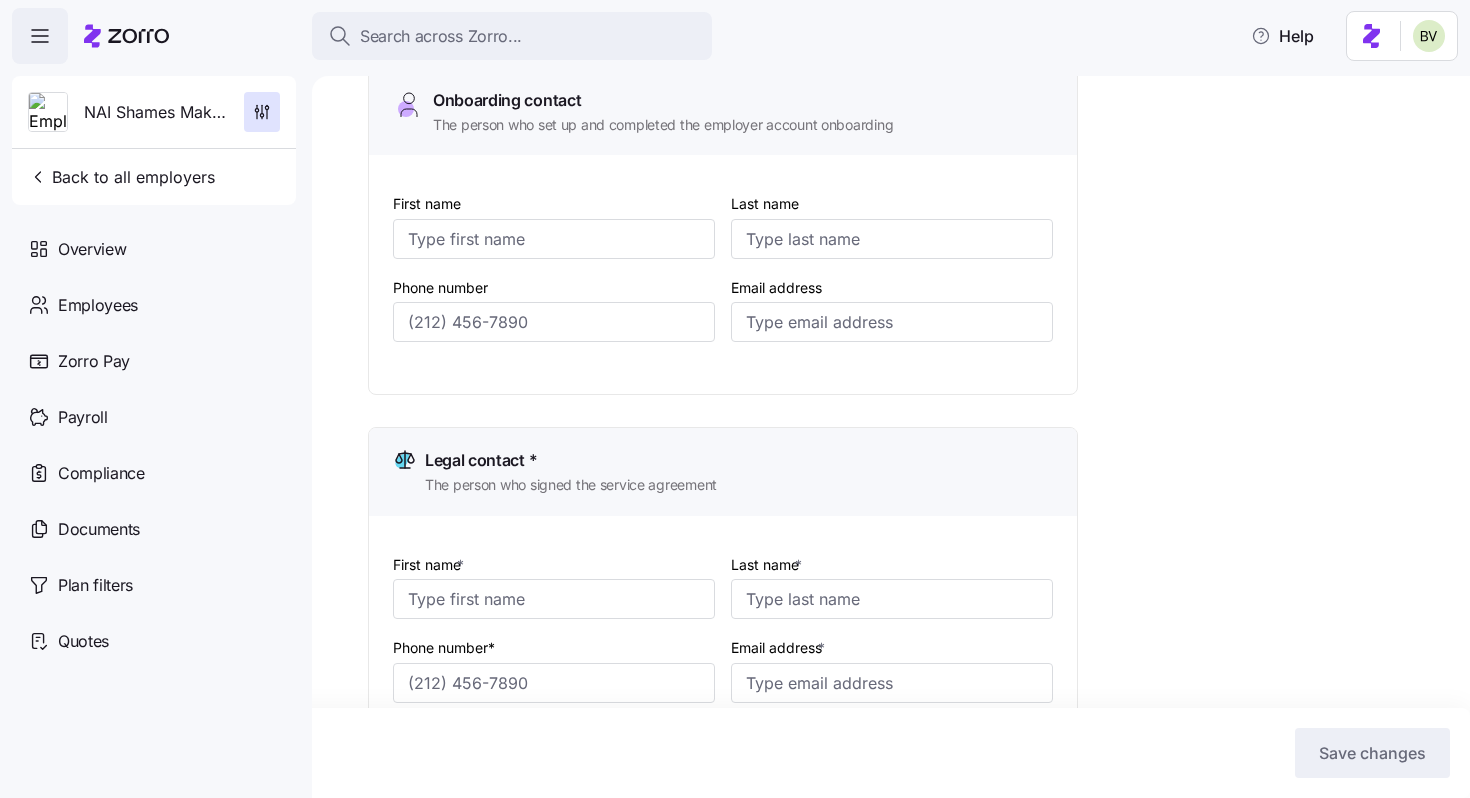 scroll, scrollTop: 0, scrollLeft: 0, axis: both 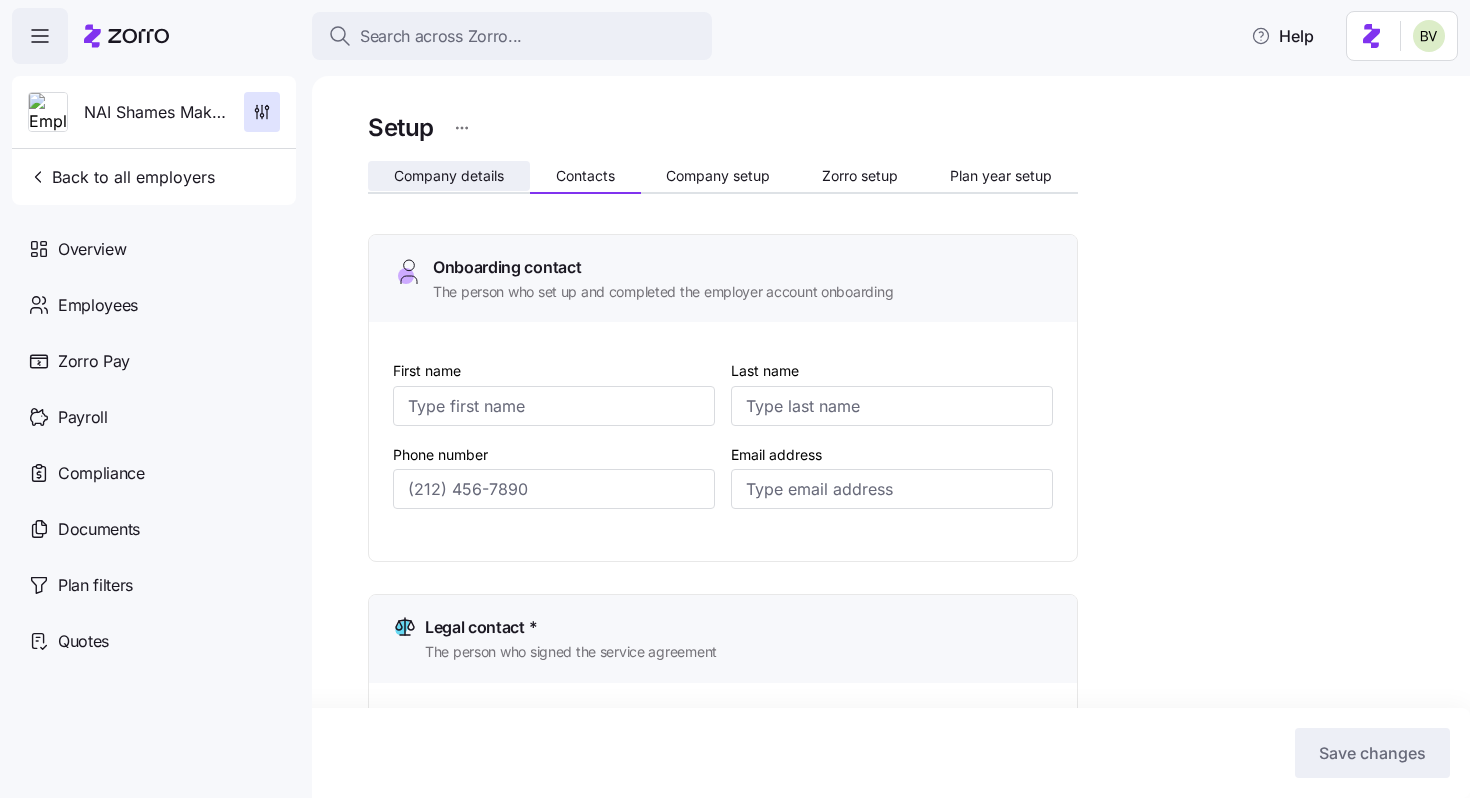 click on "Company details" at bounding box center [449, 176] 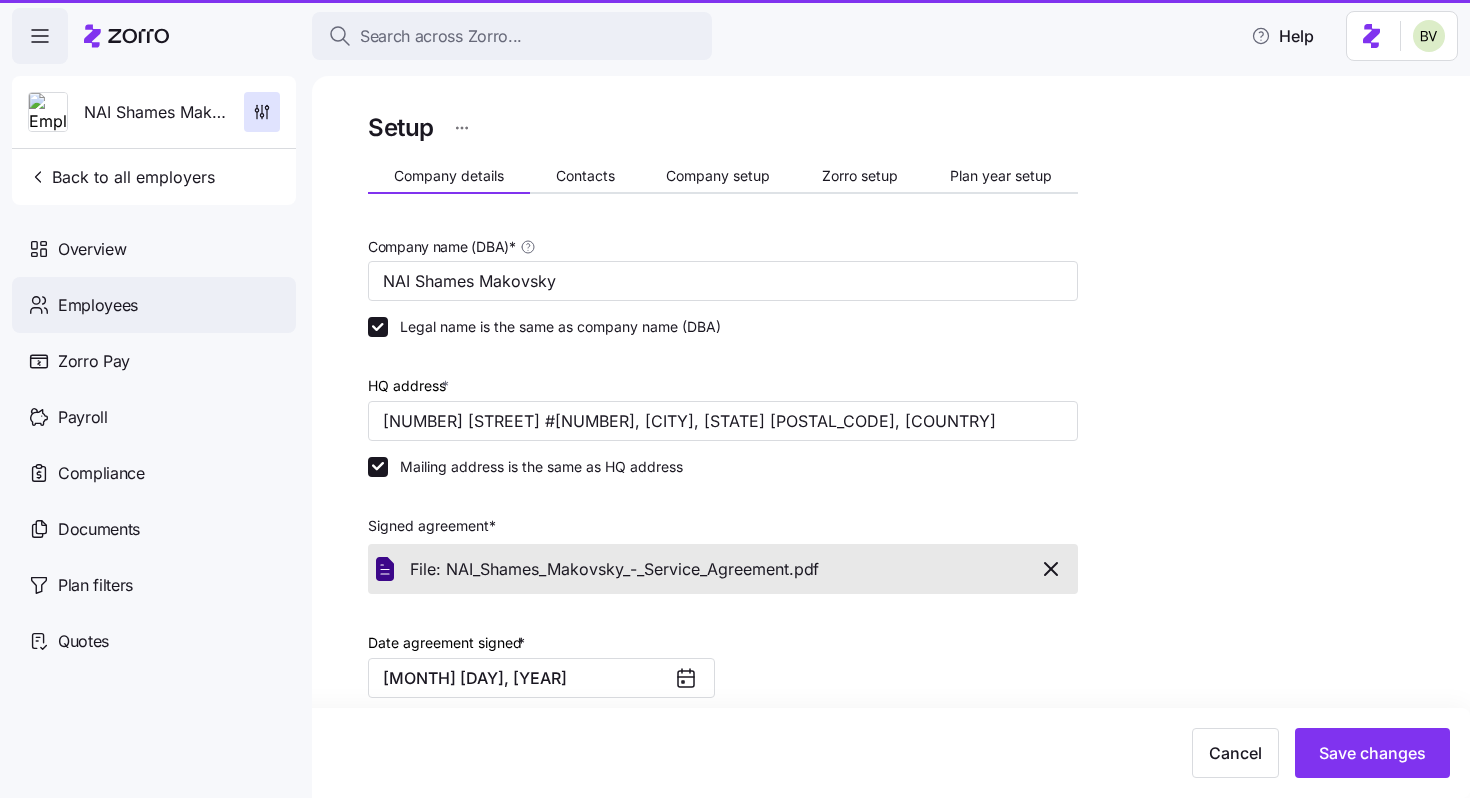 click on "Employees" at bounding box center [154, 305] 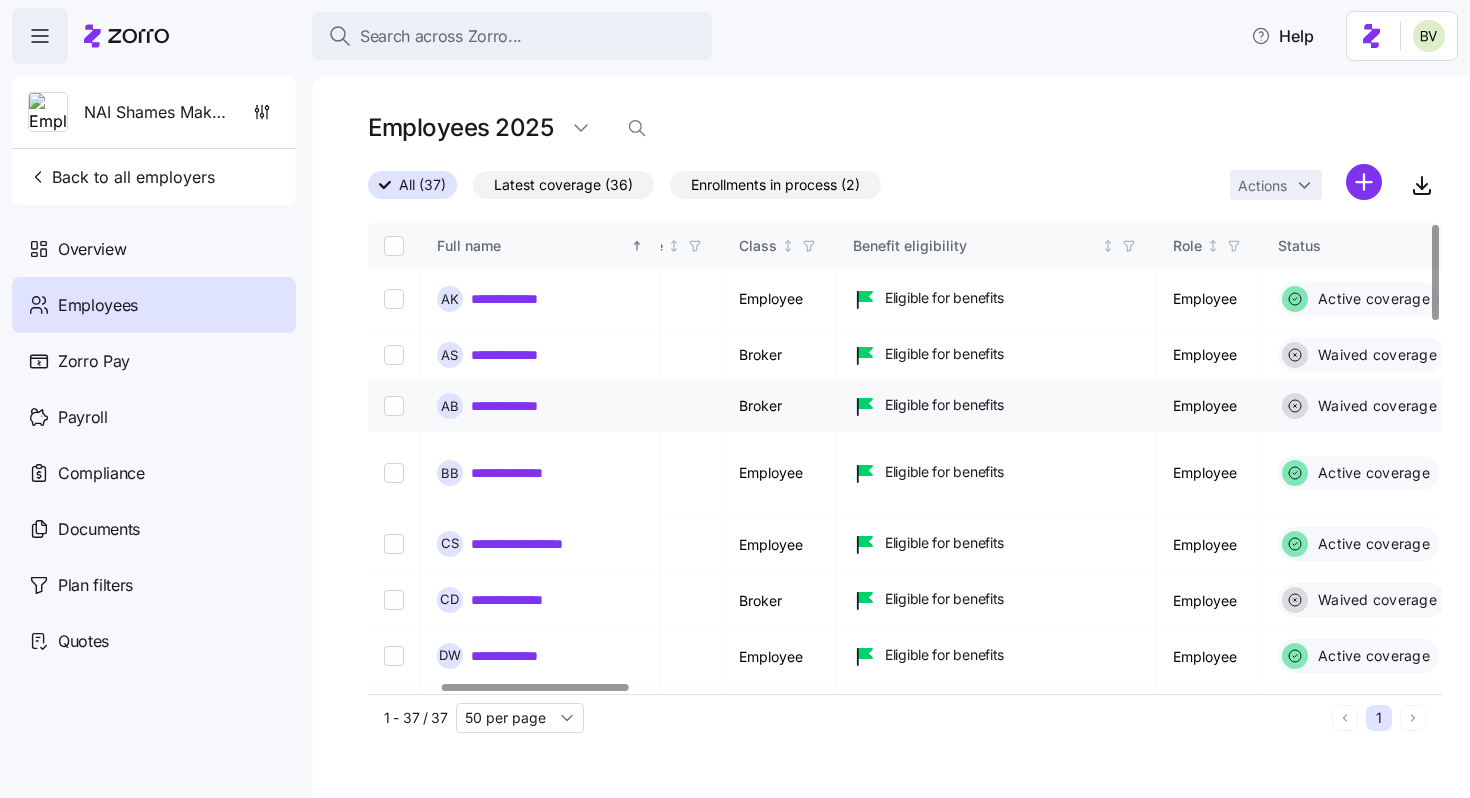 scroll, scrollTop: 0, scrollLeft: 432, axis: horizontal 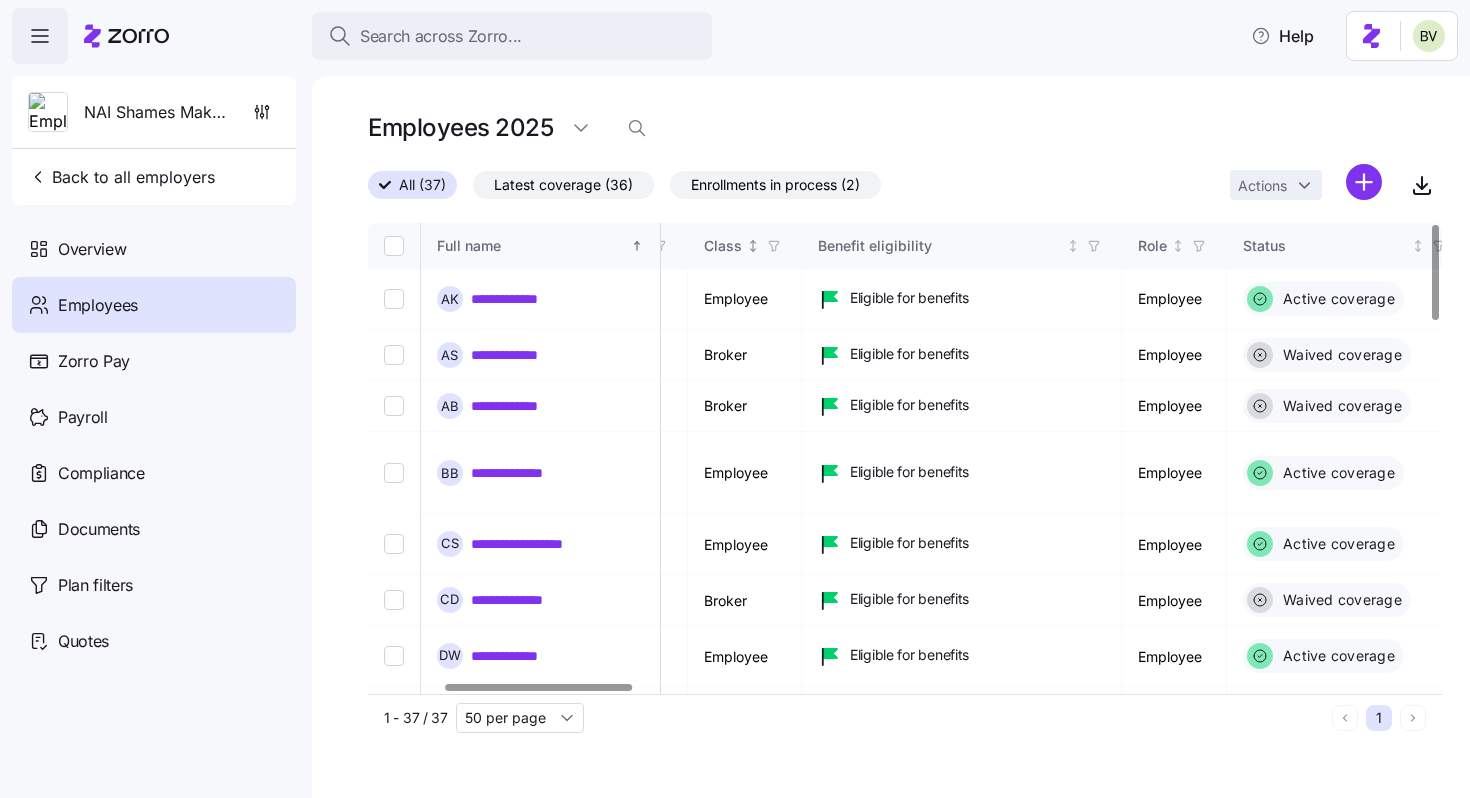 click 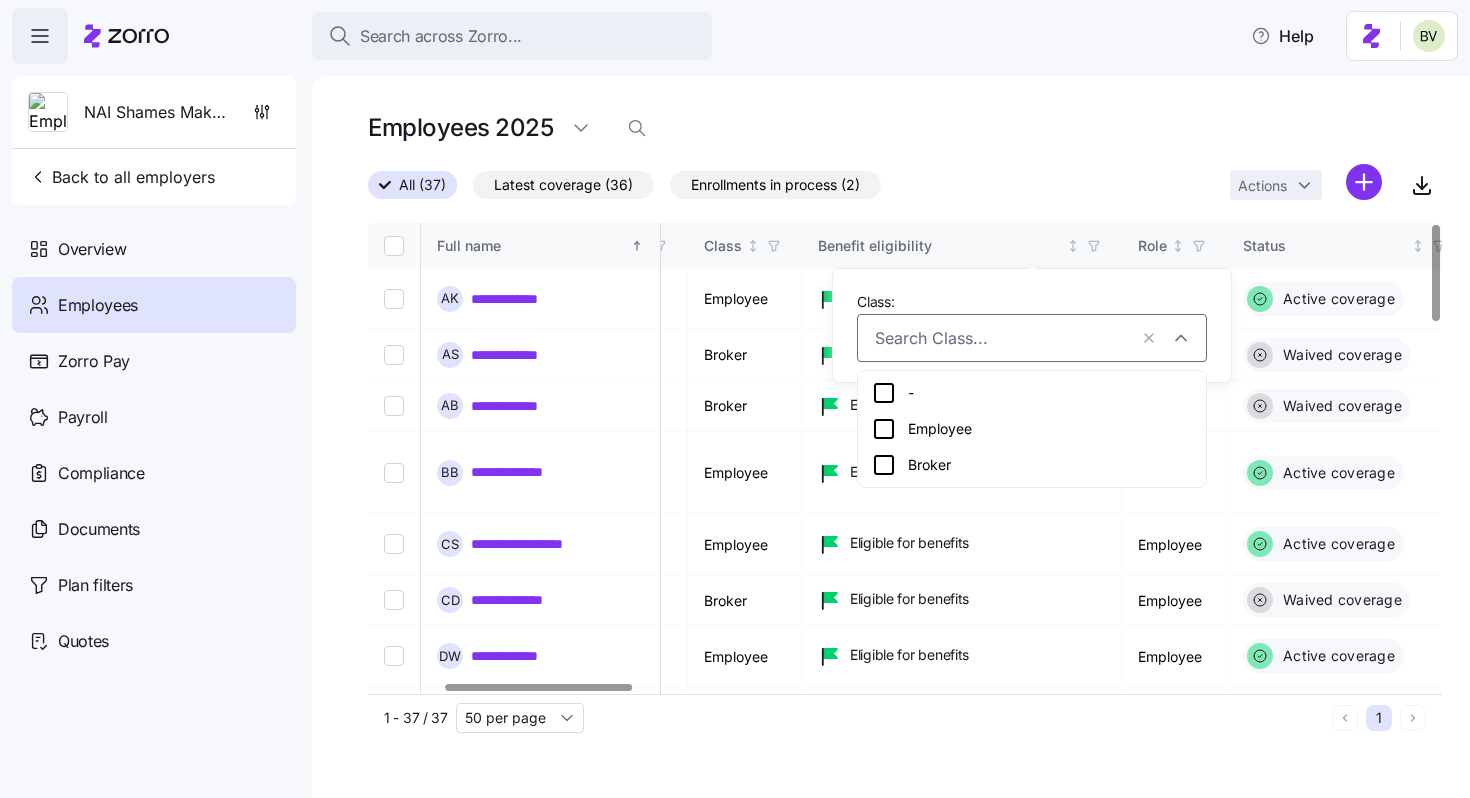 click on "-" at bounding box center (1032, 393) 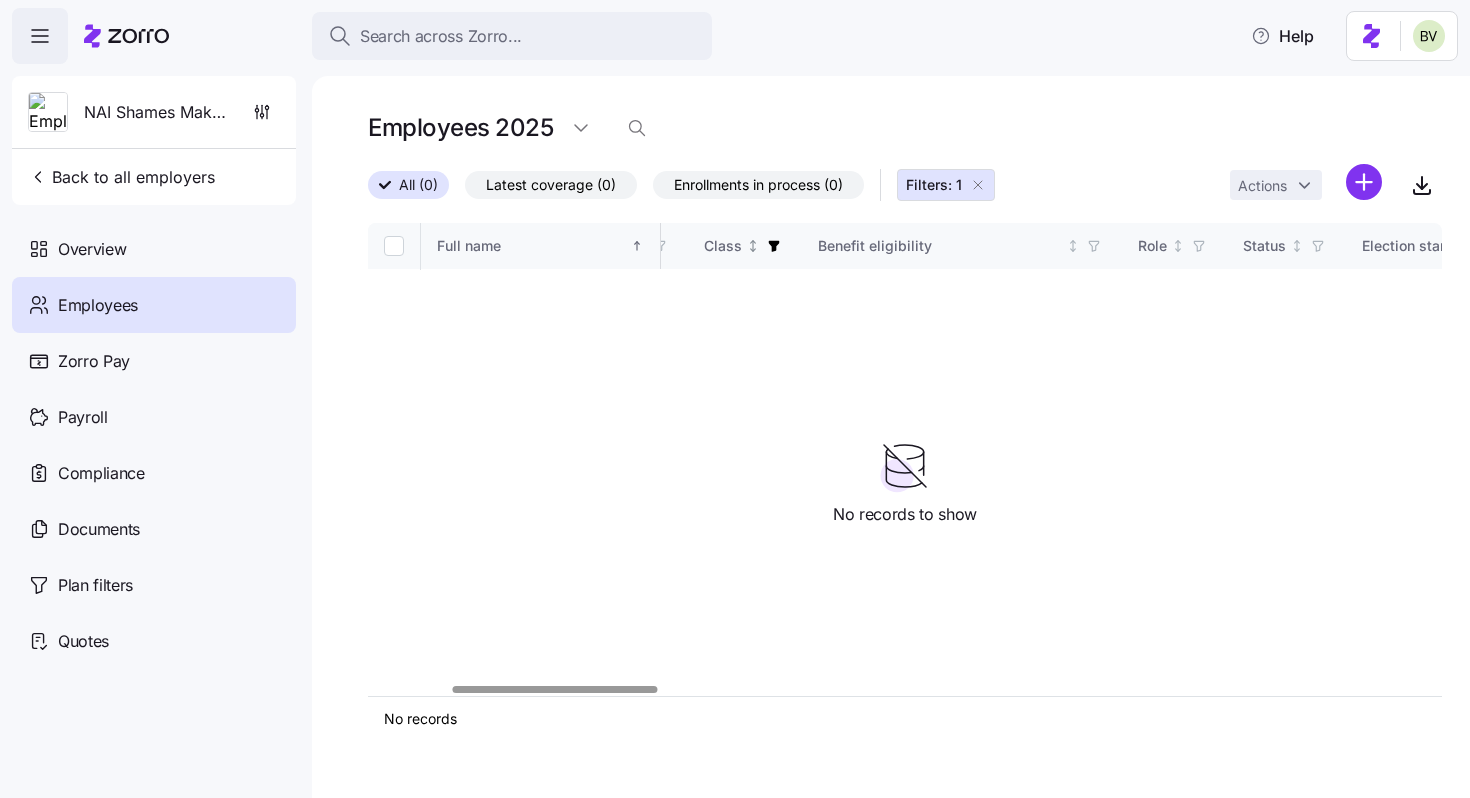 click 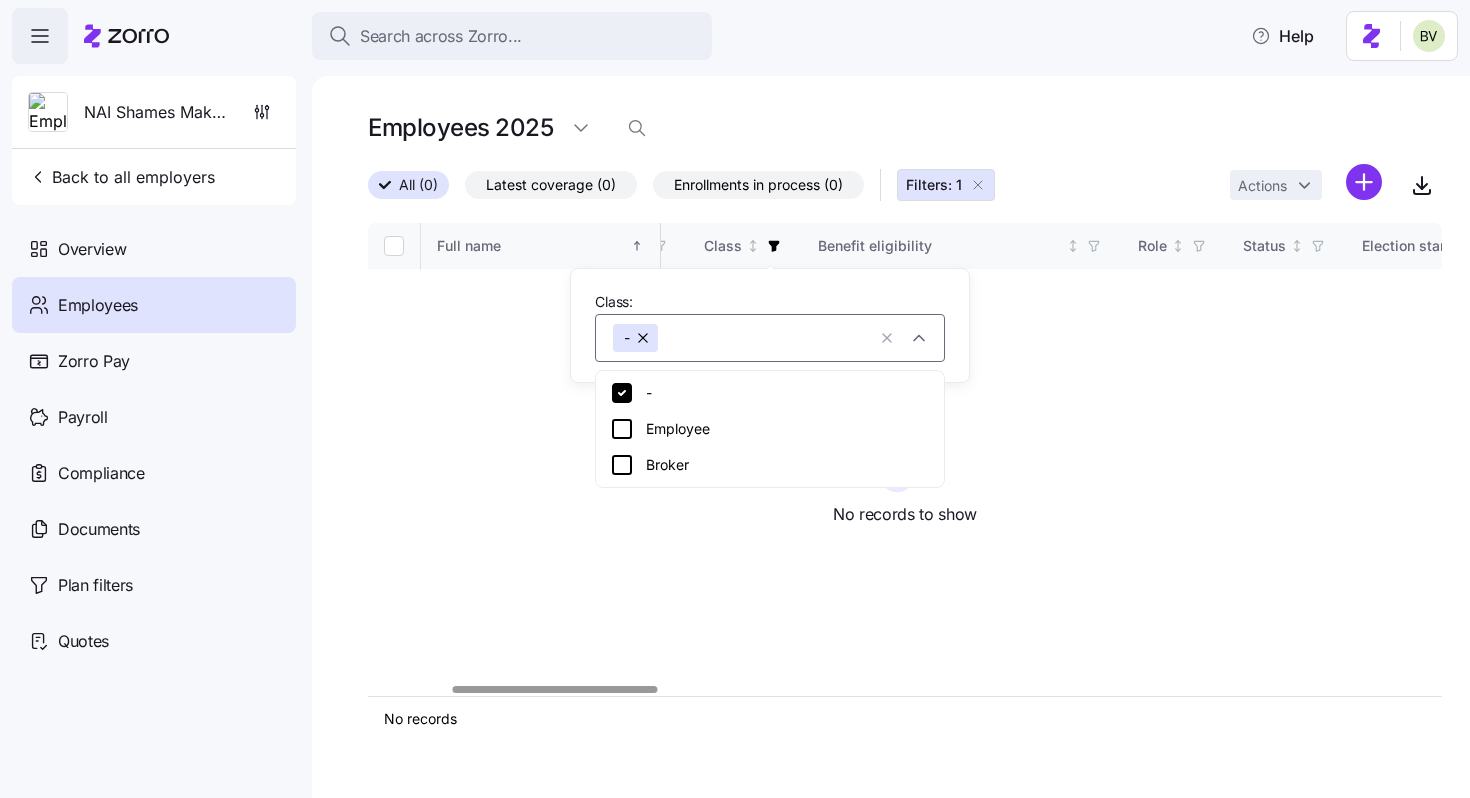 click at bounding box center (644, 338) 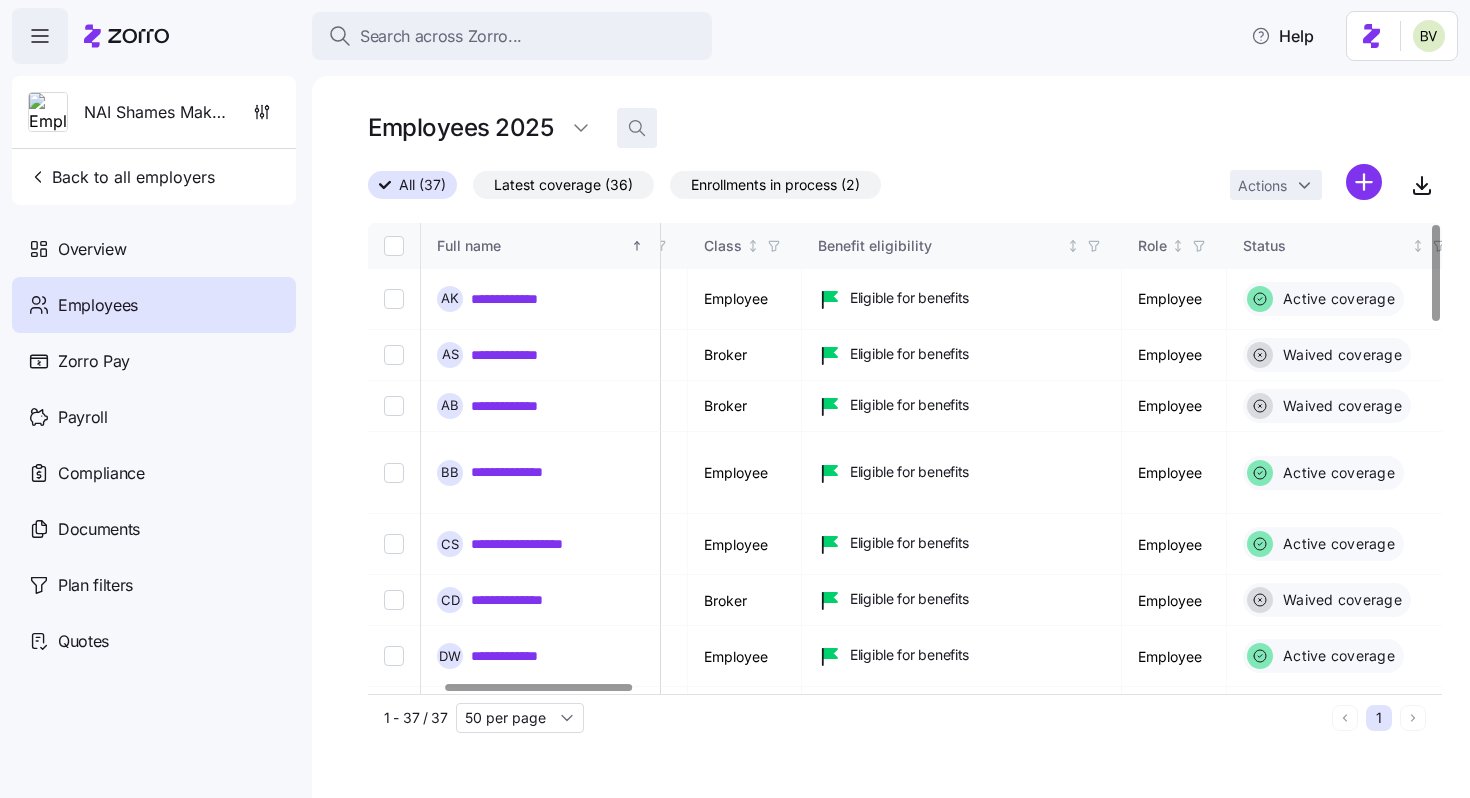 click 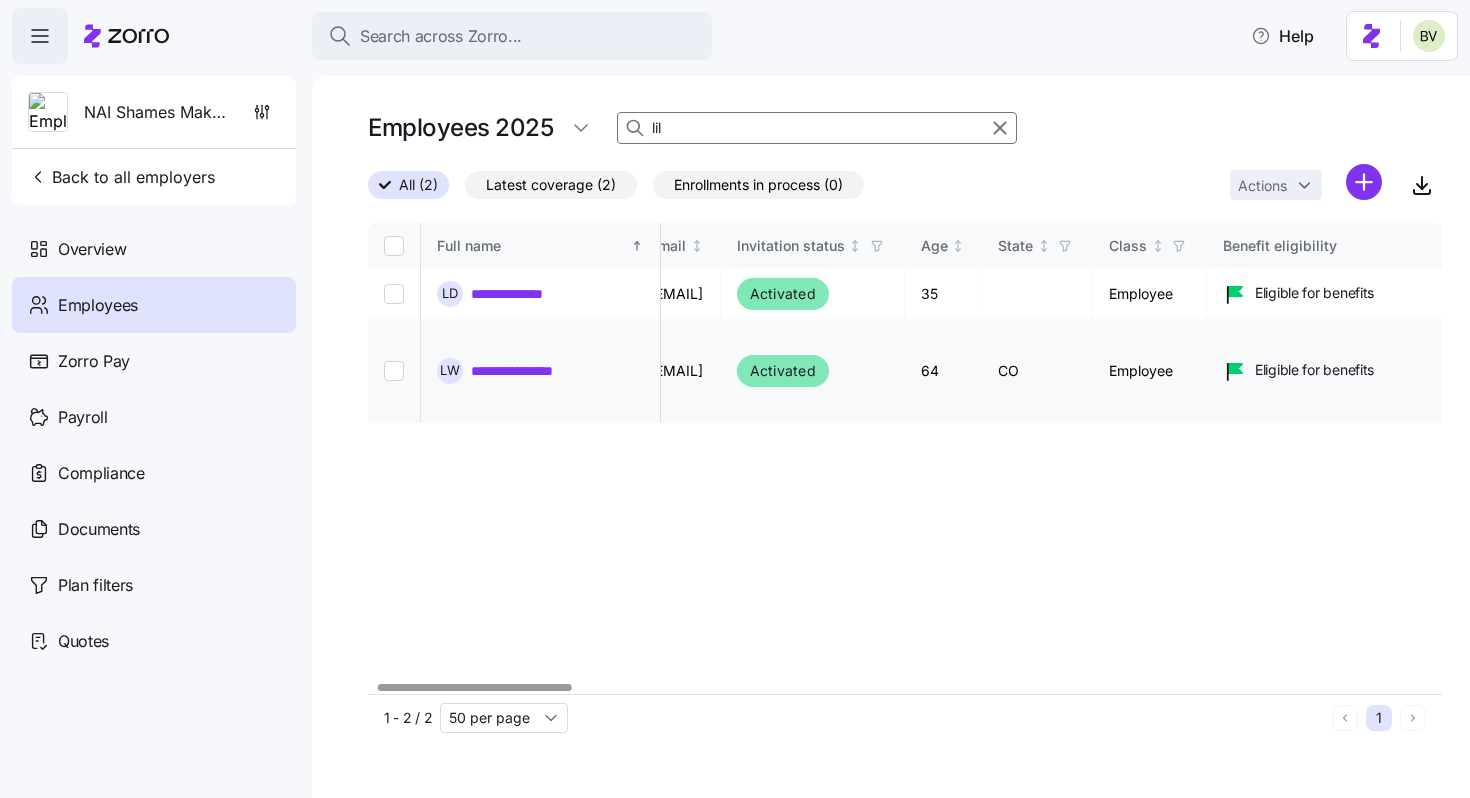 scroll, scrollTop: 0, scrollLeft: 0, axis: both 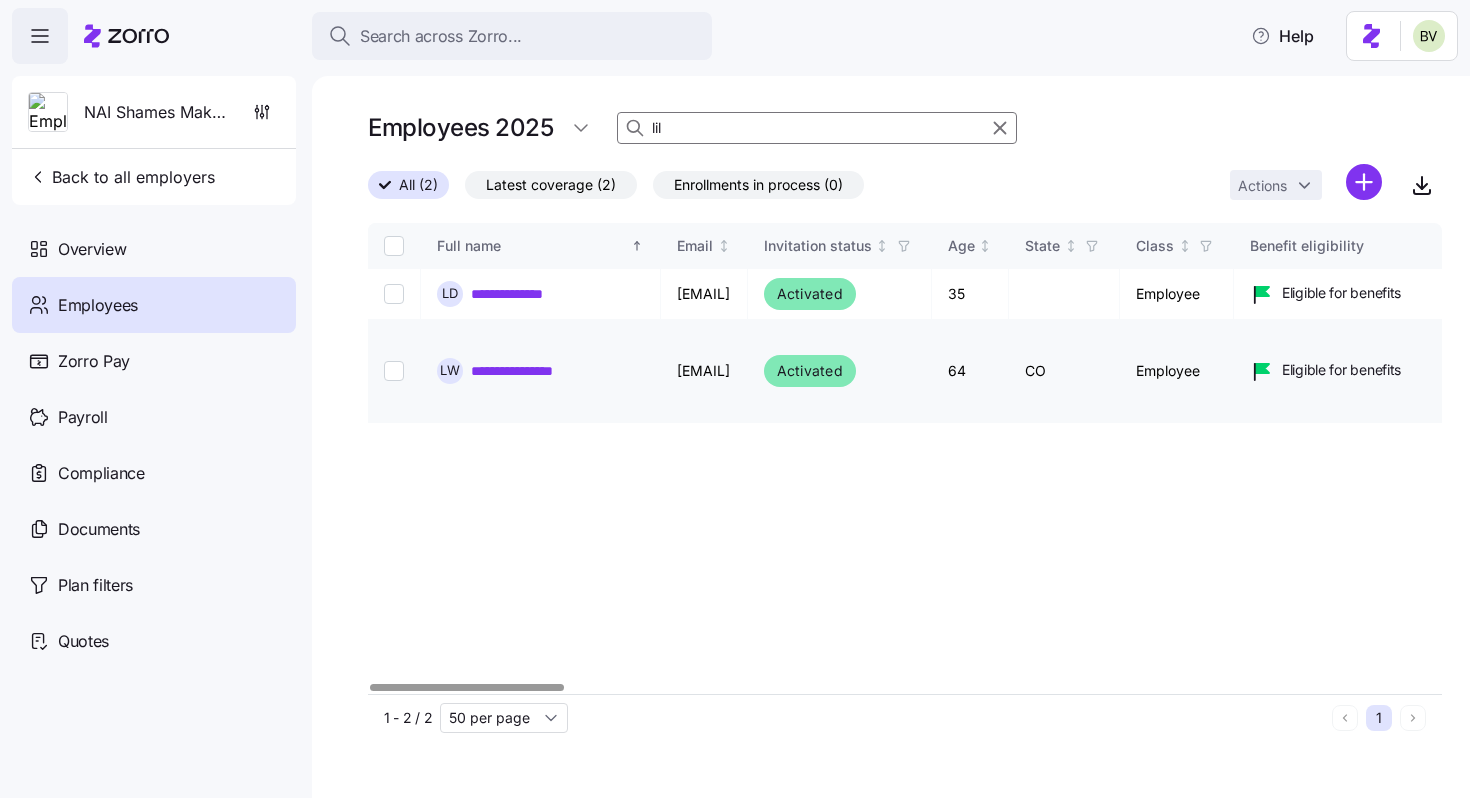 type on "lil" 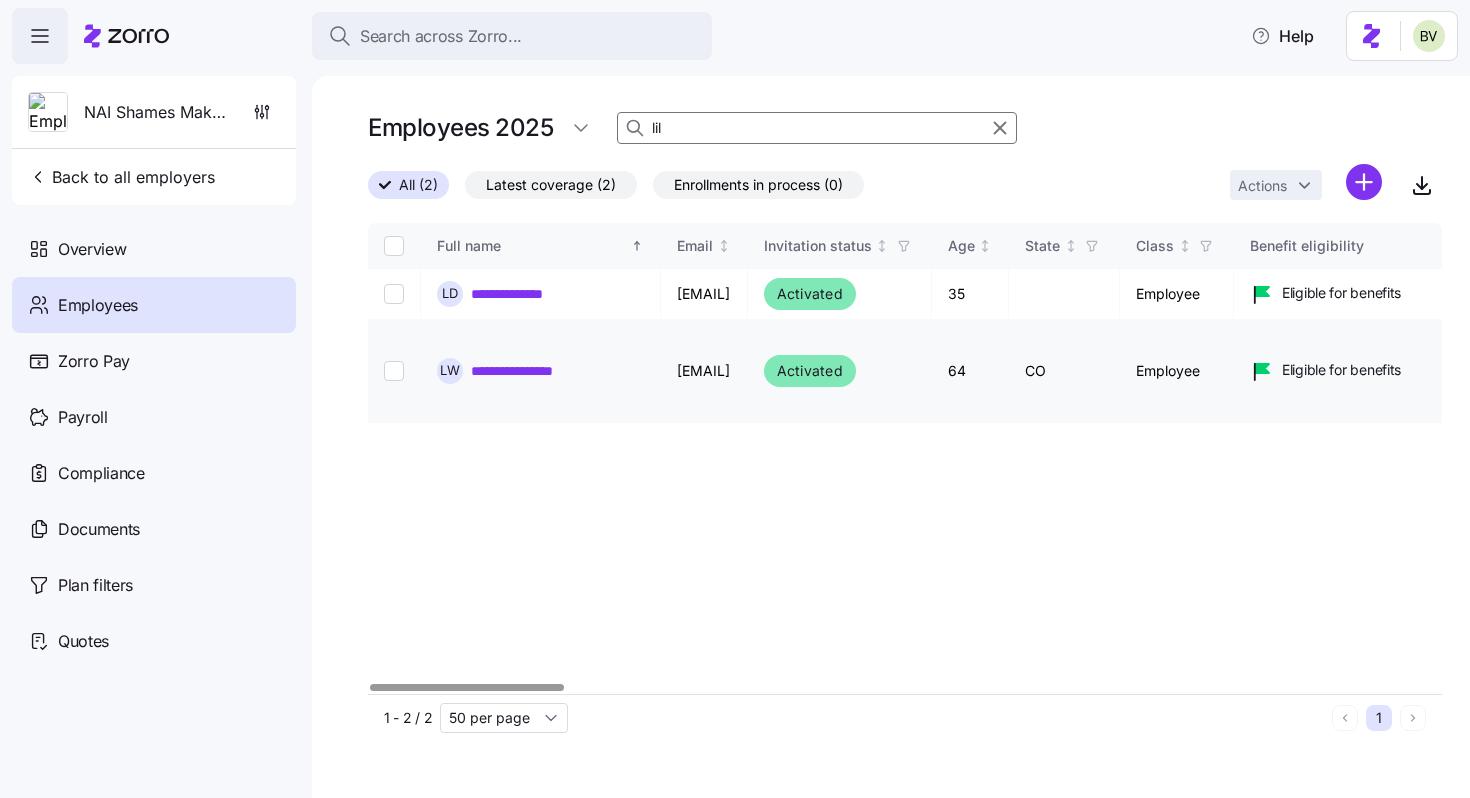 copy on "[EMAIL]" 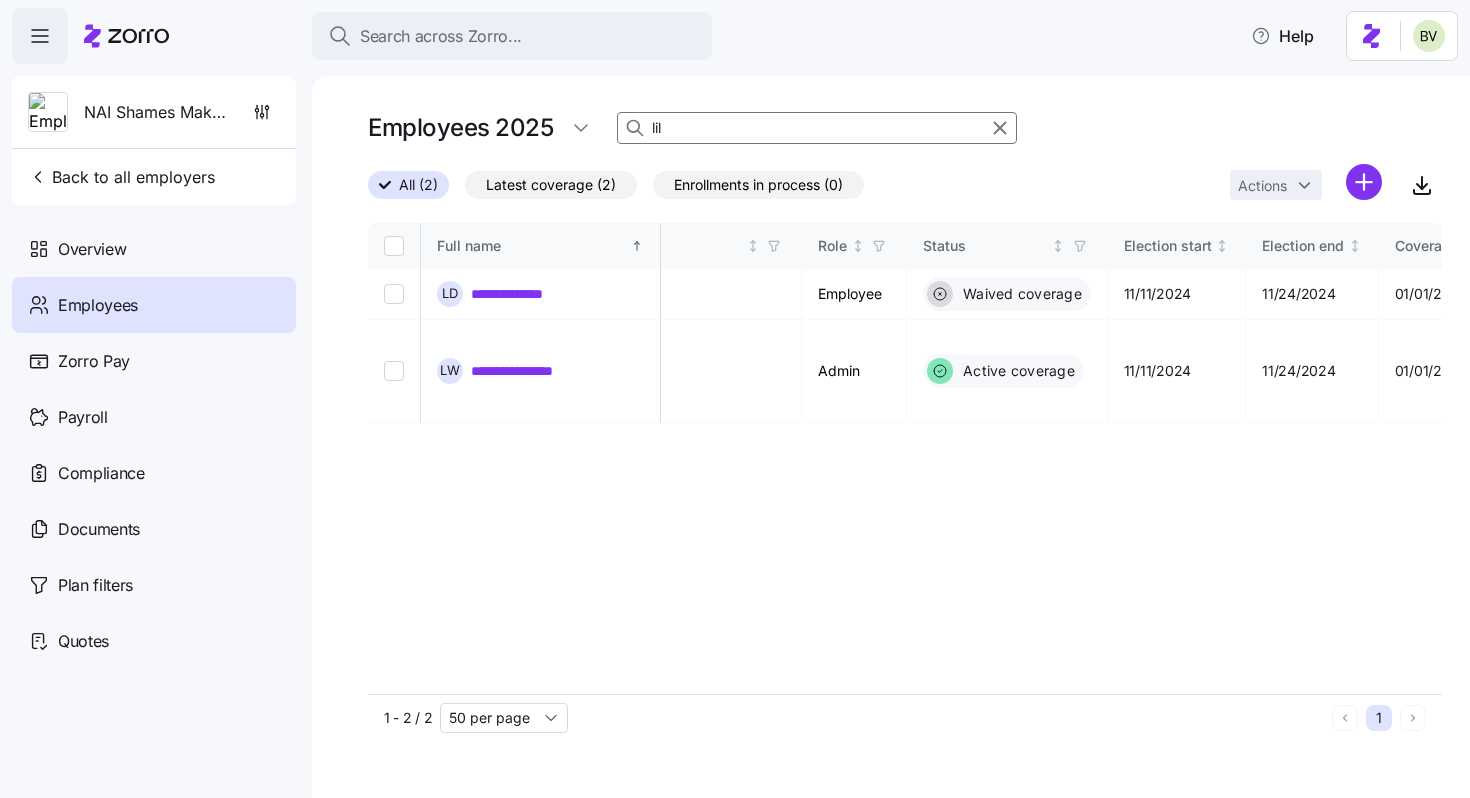 scroll, scrollTop: 0, scrollLeft: 783, axis: horizontal 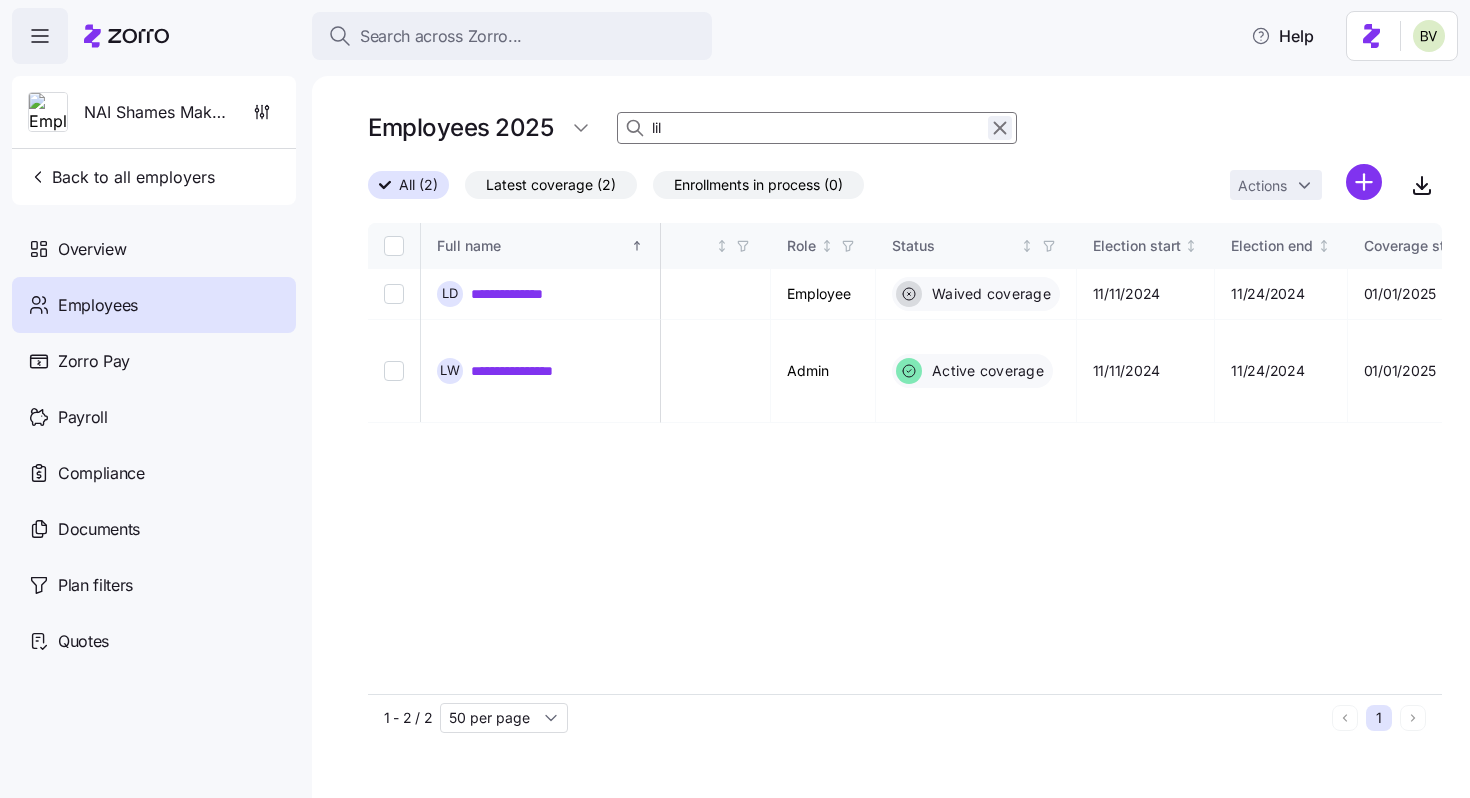 click 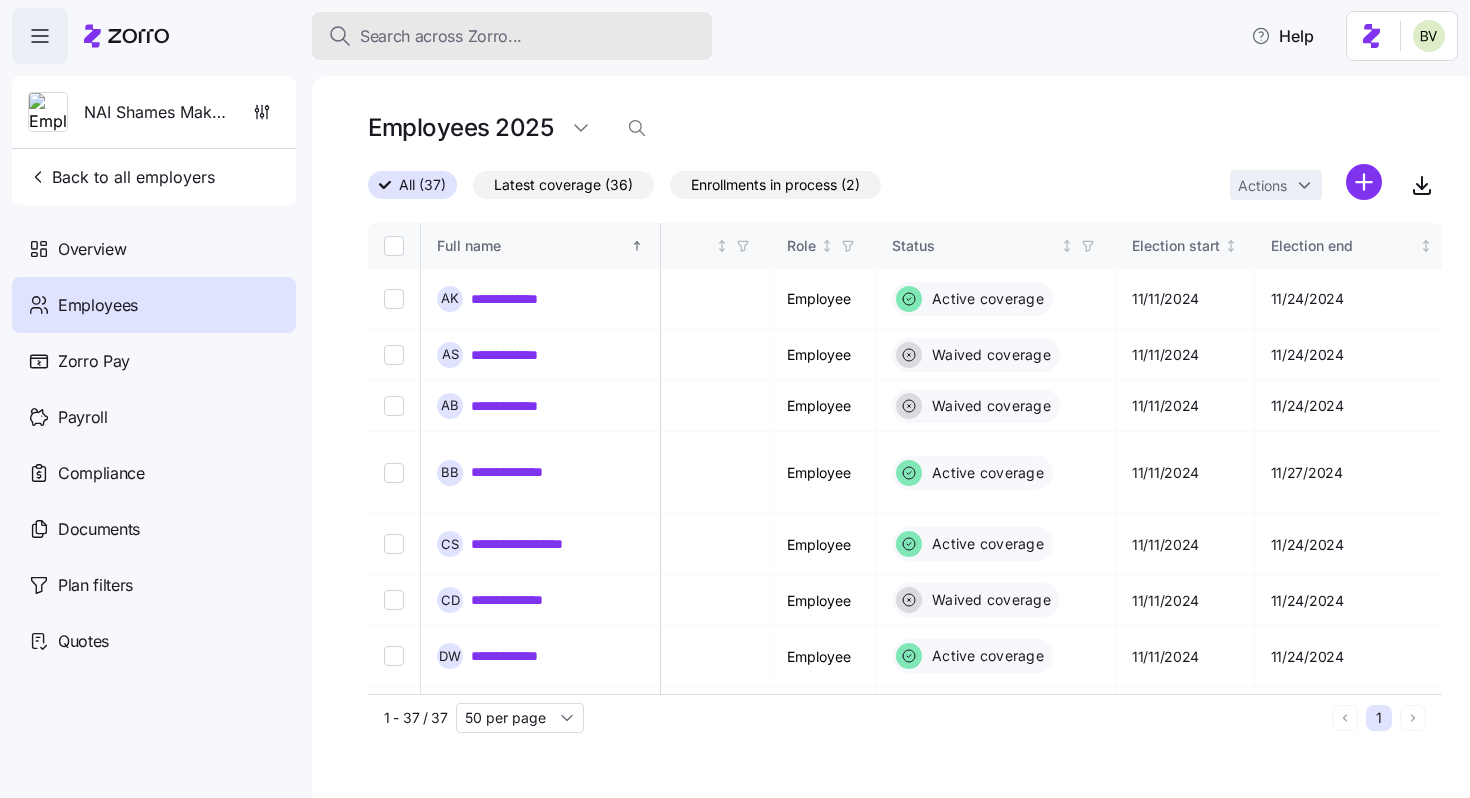 click on "Search across Zorro..." at bounding box center (512, 36) 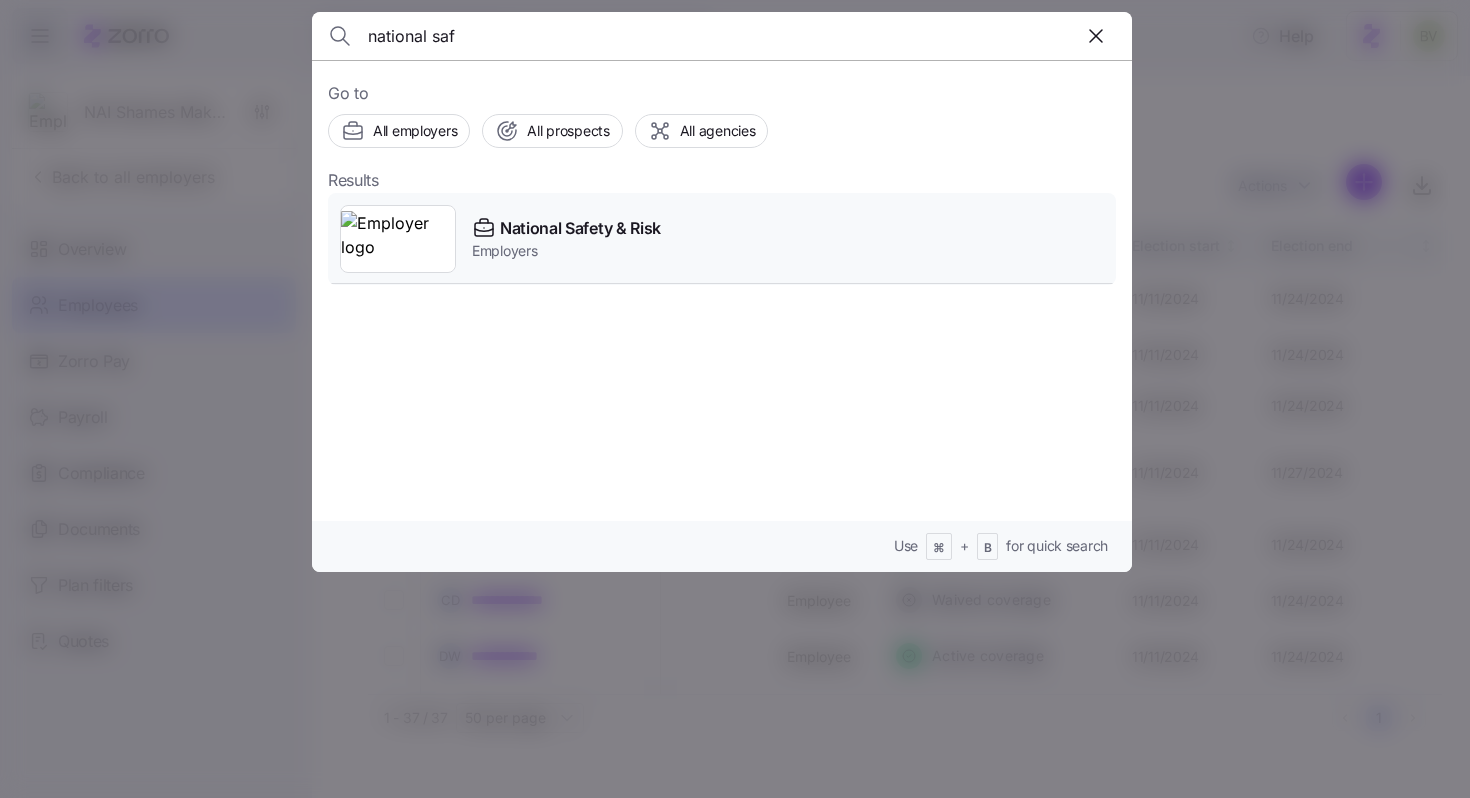 type on "national saf" 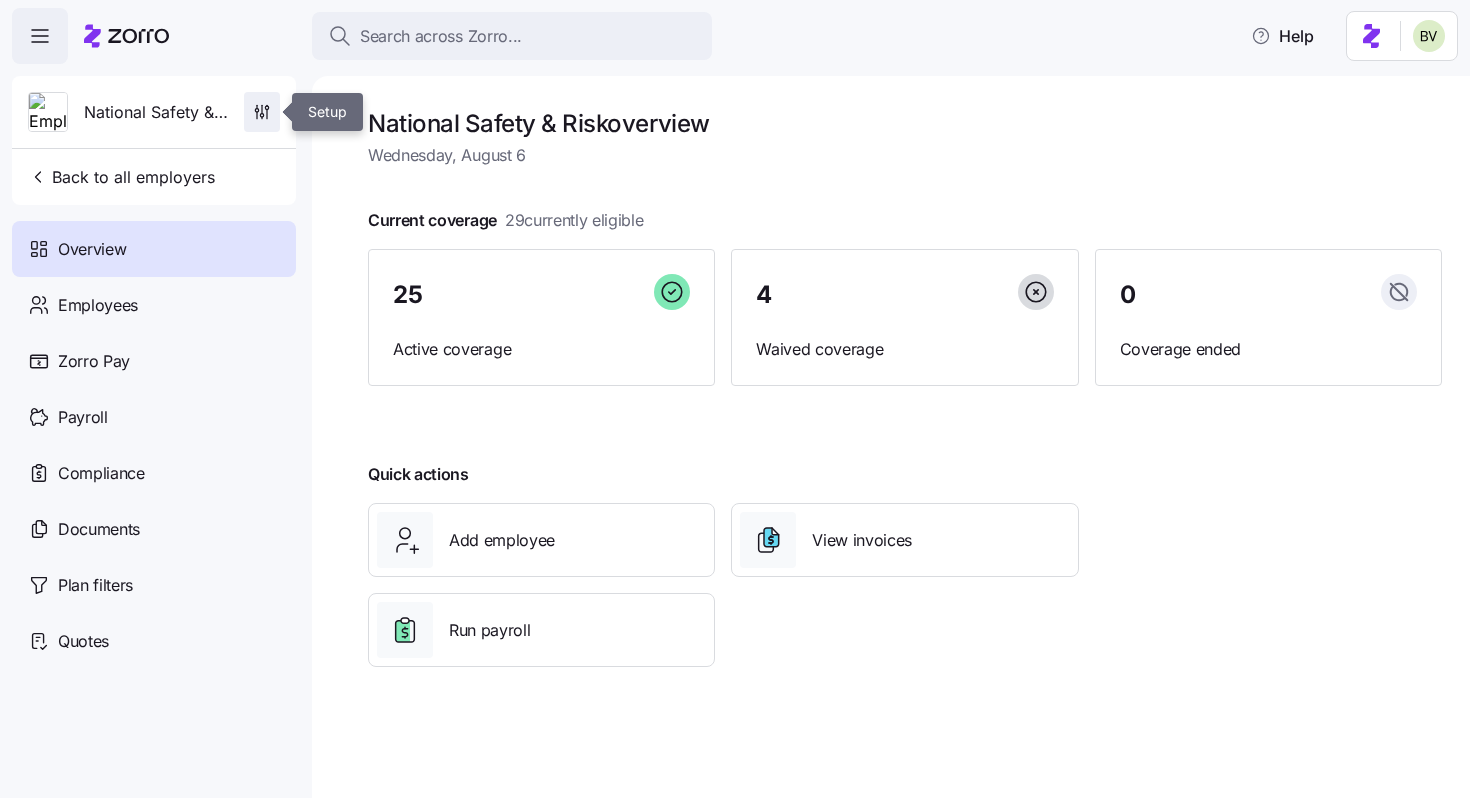 click 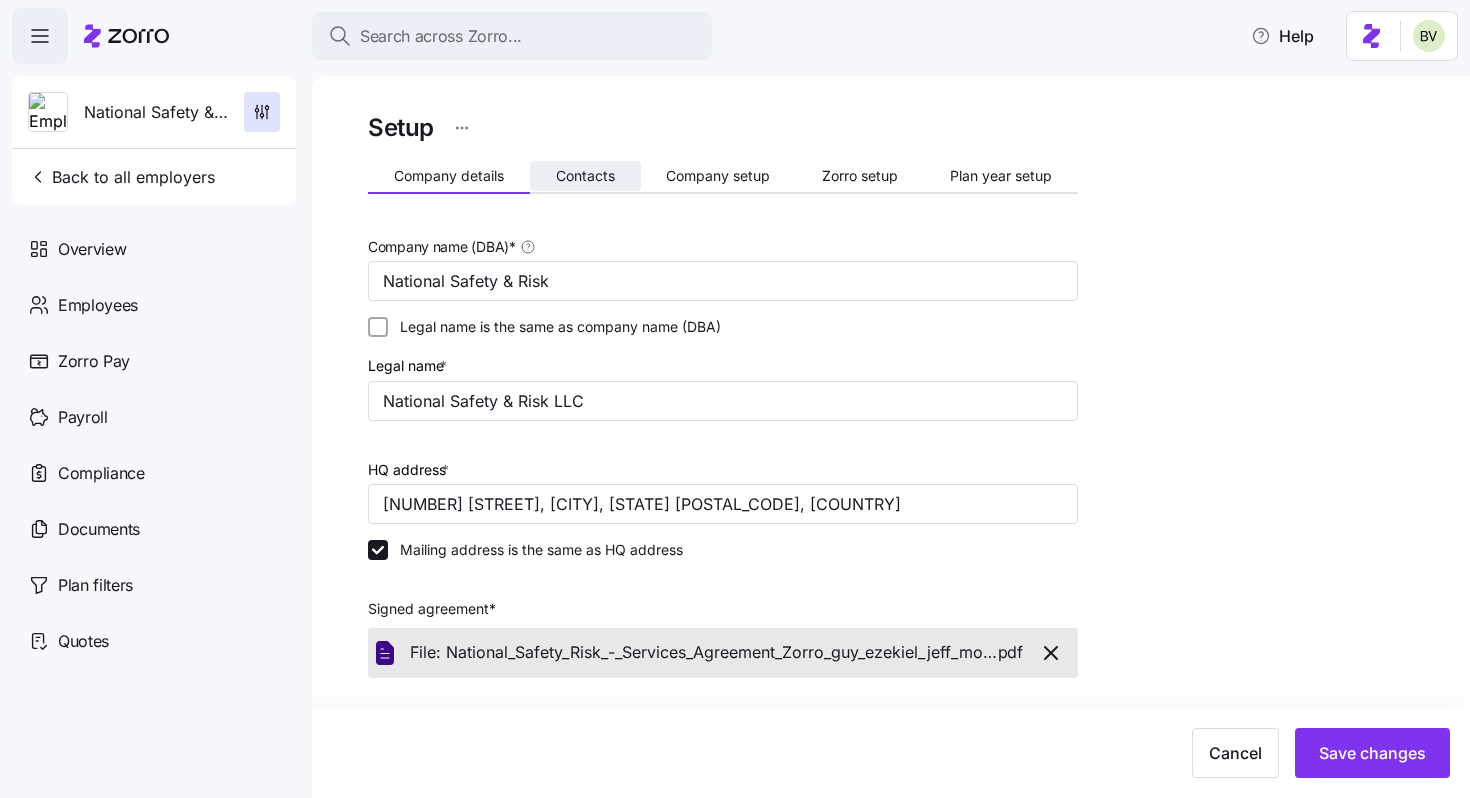 click on "Contacts" at bounding box center [585, 176] 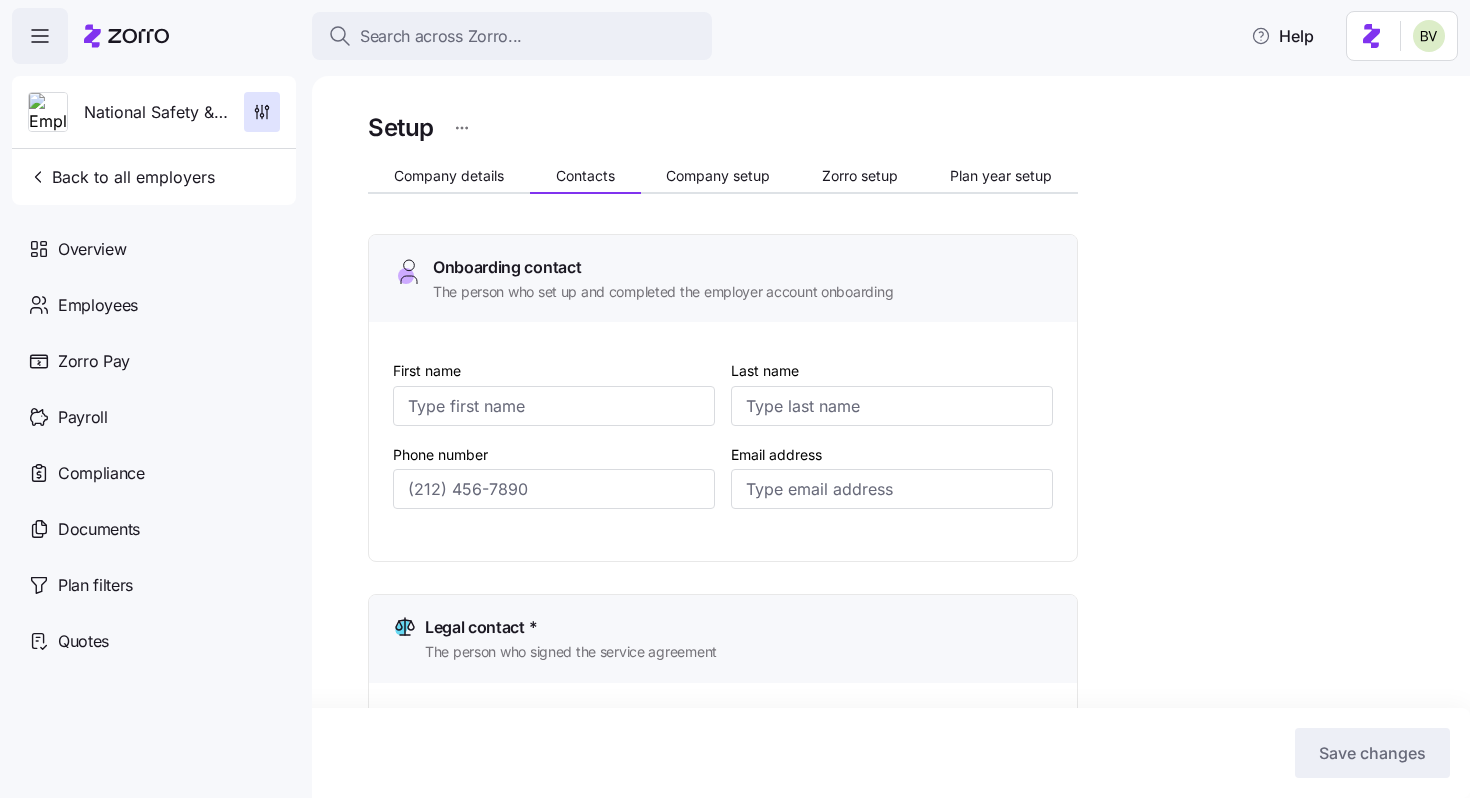 type on "Jeff" 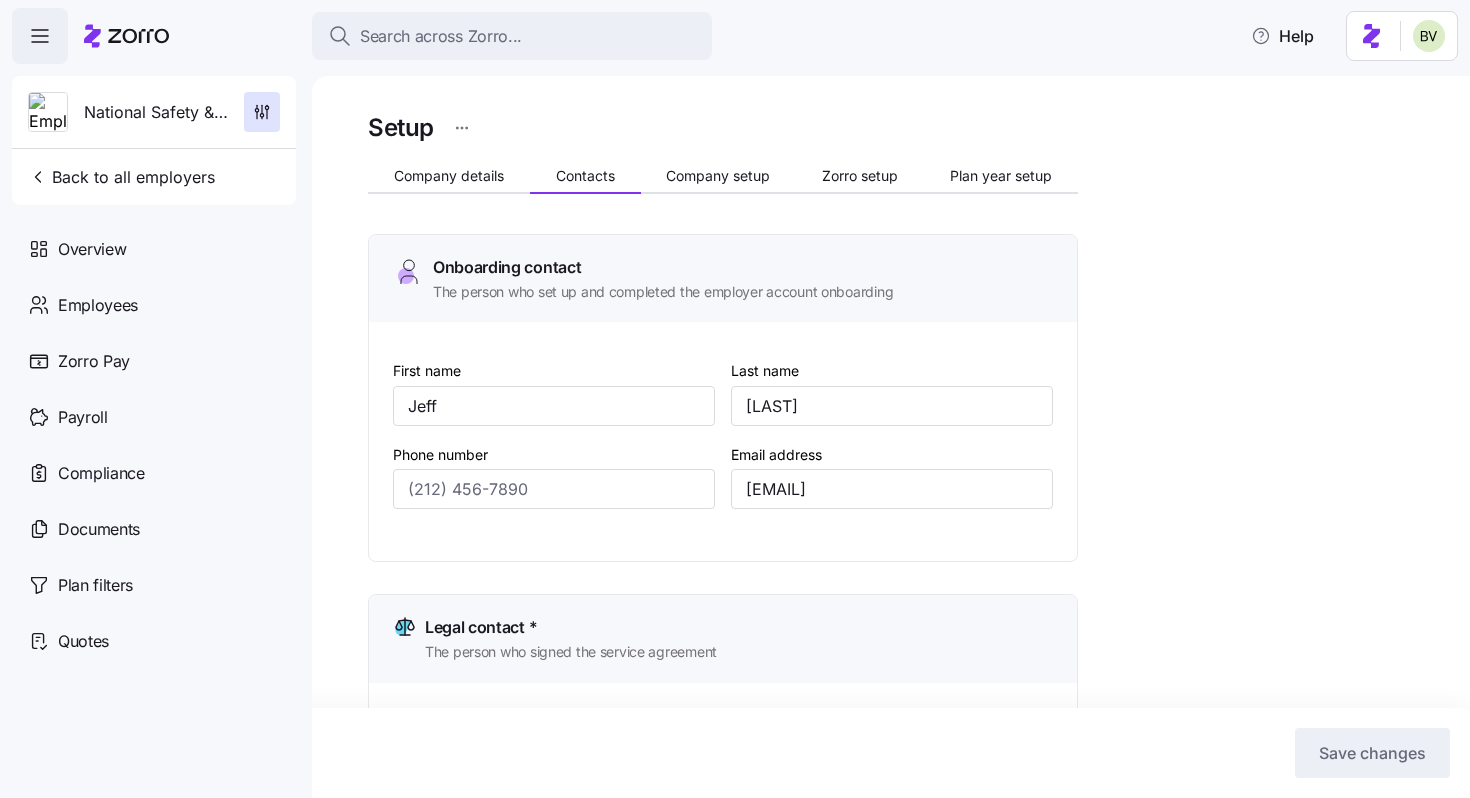 type on "([AREACODE]) [PREFIX]-[LINE]" 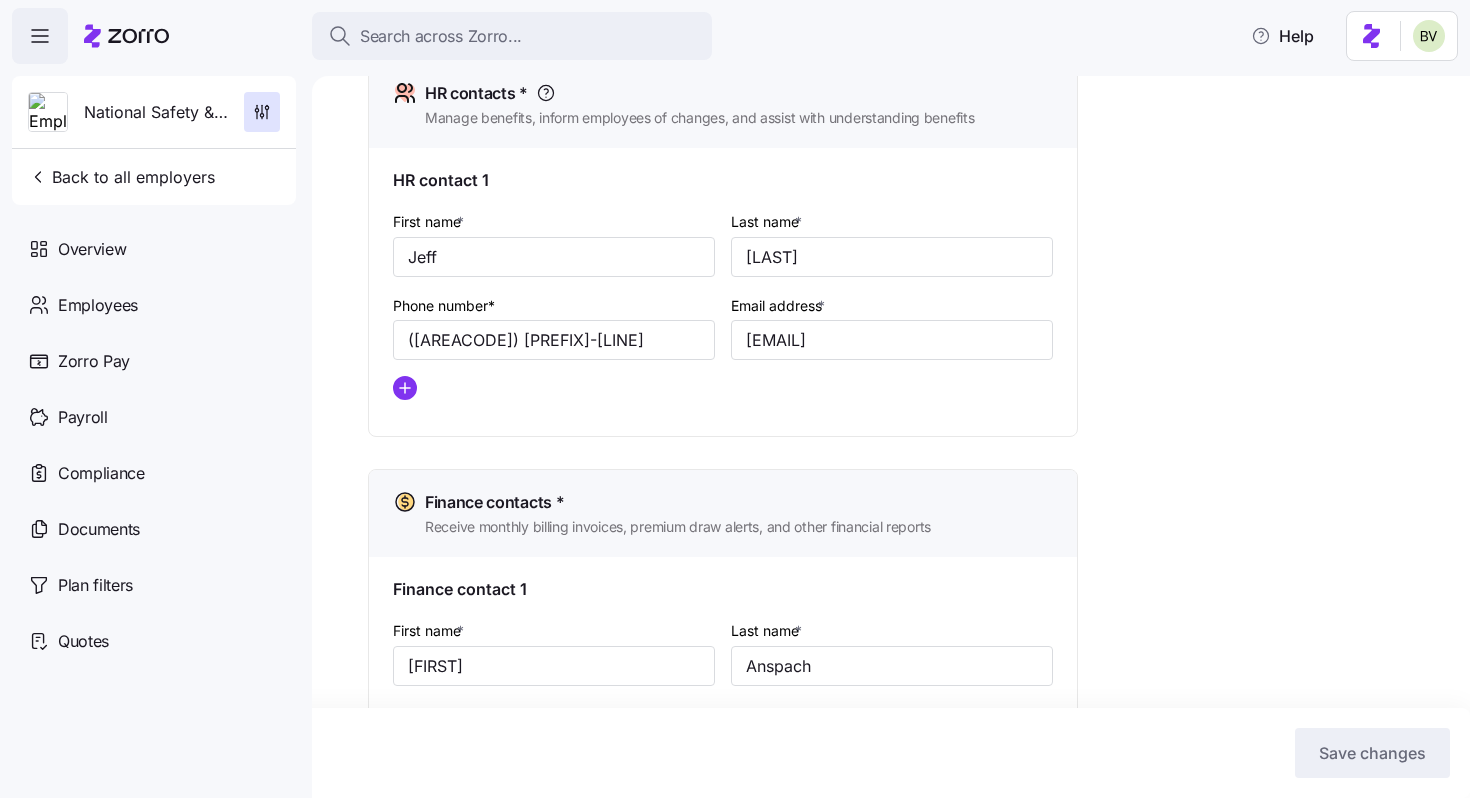 scroll, scrollTop: 871, scrollLeft: 0, axis: vertical 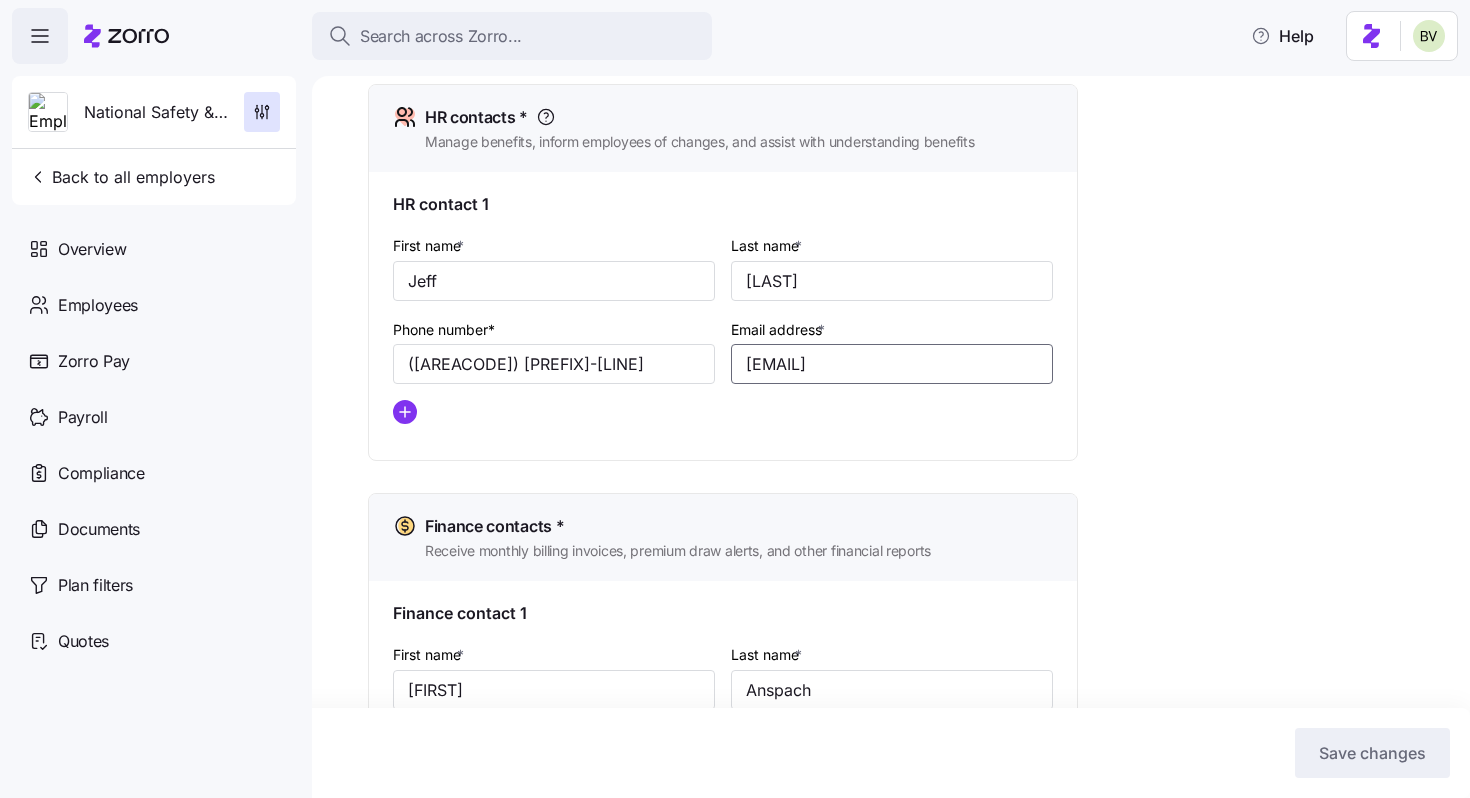 drag, startPoint x: 1035, startPoint y: 367, endPoint x: 739, endPoint y: 364, distance: 296.0152 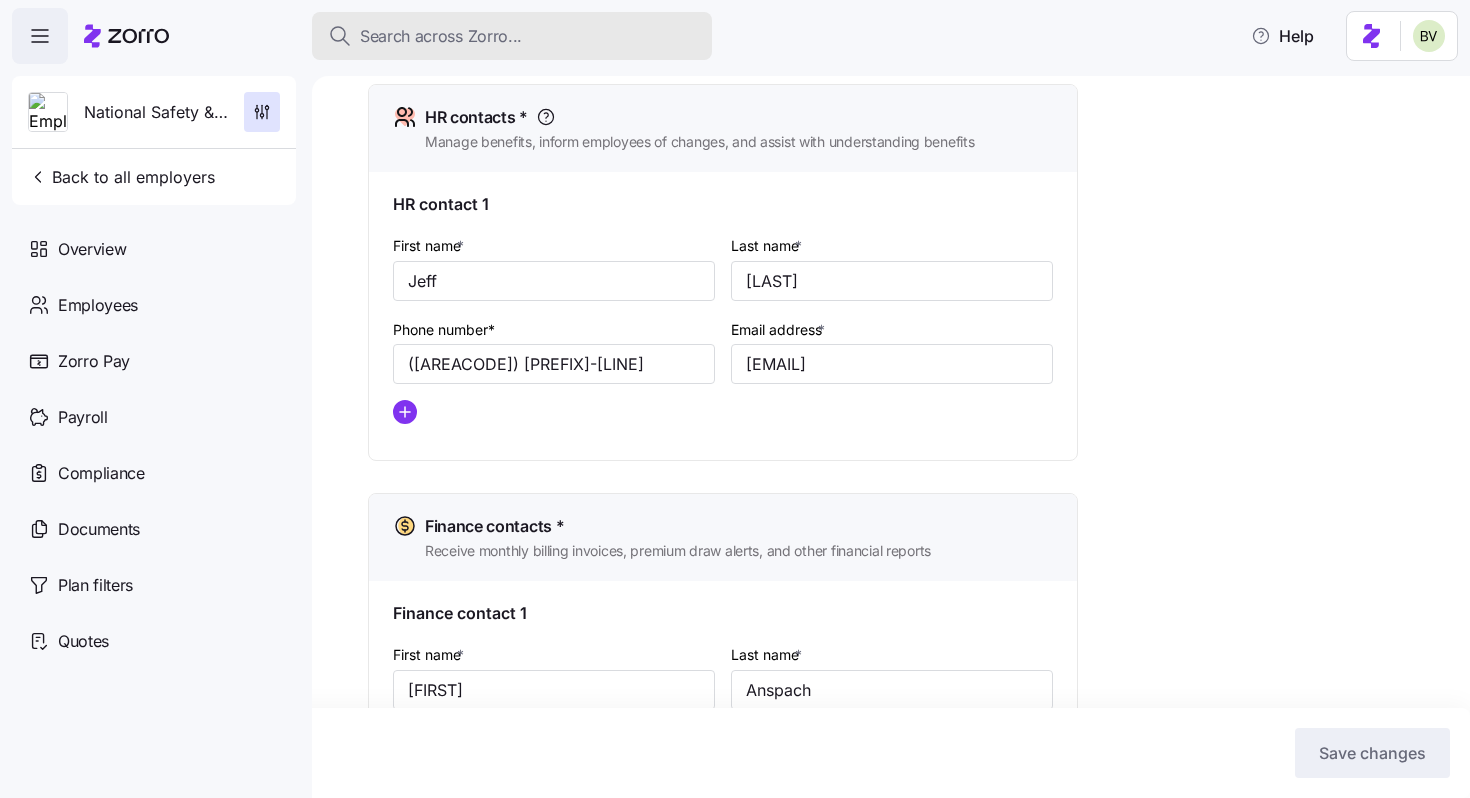 click on "Search across Zorro..." at bounding box center (441, 36) 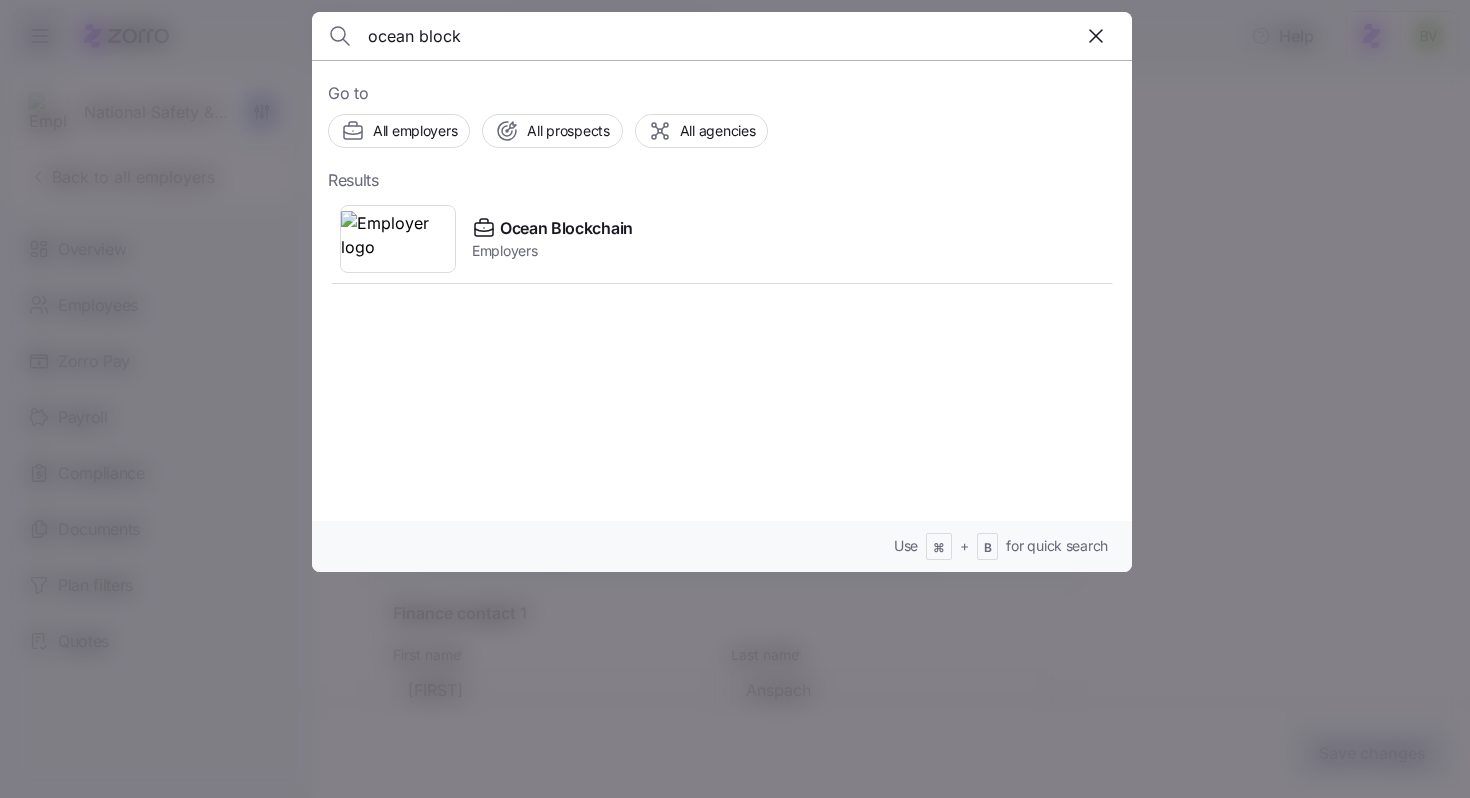 type on "ocean block" 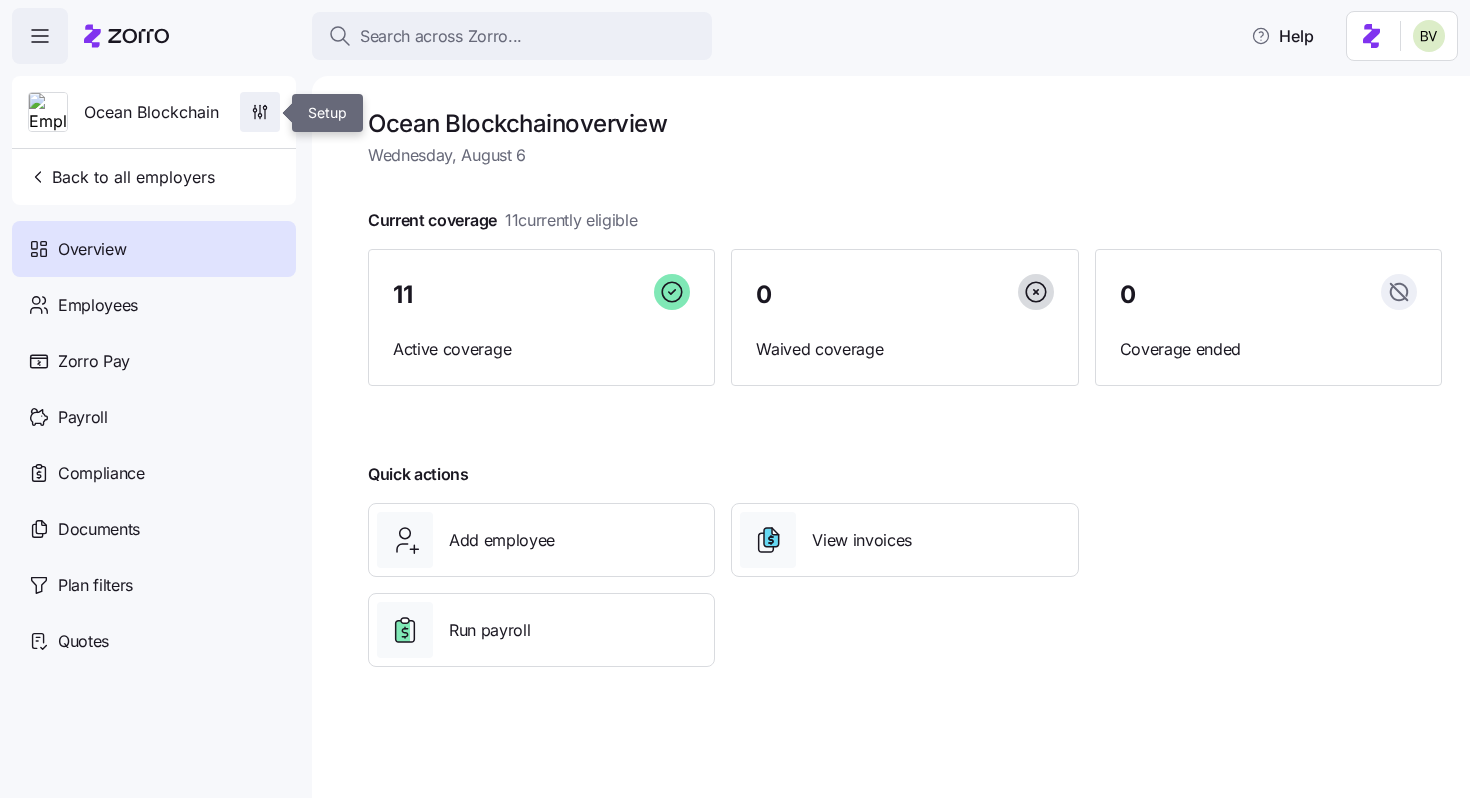 click 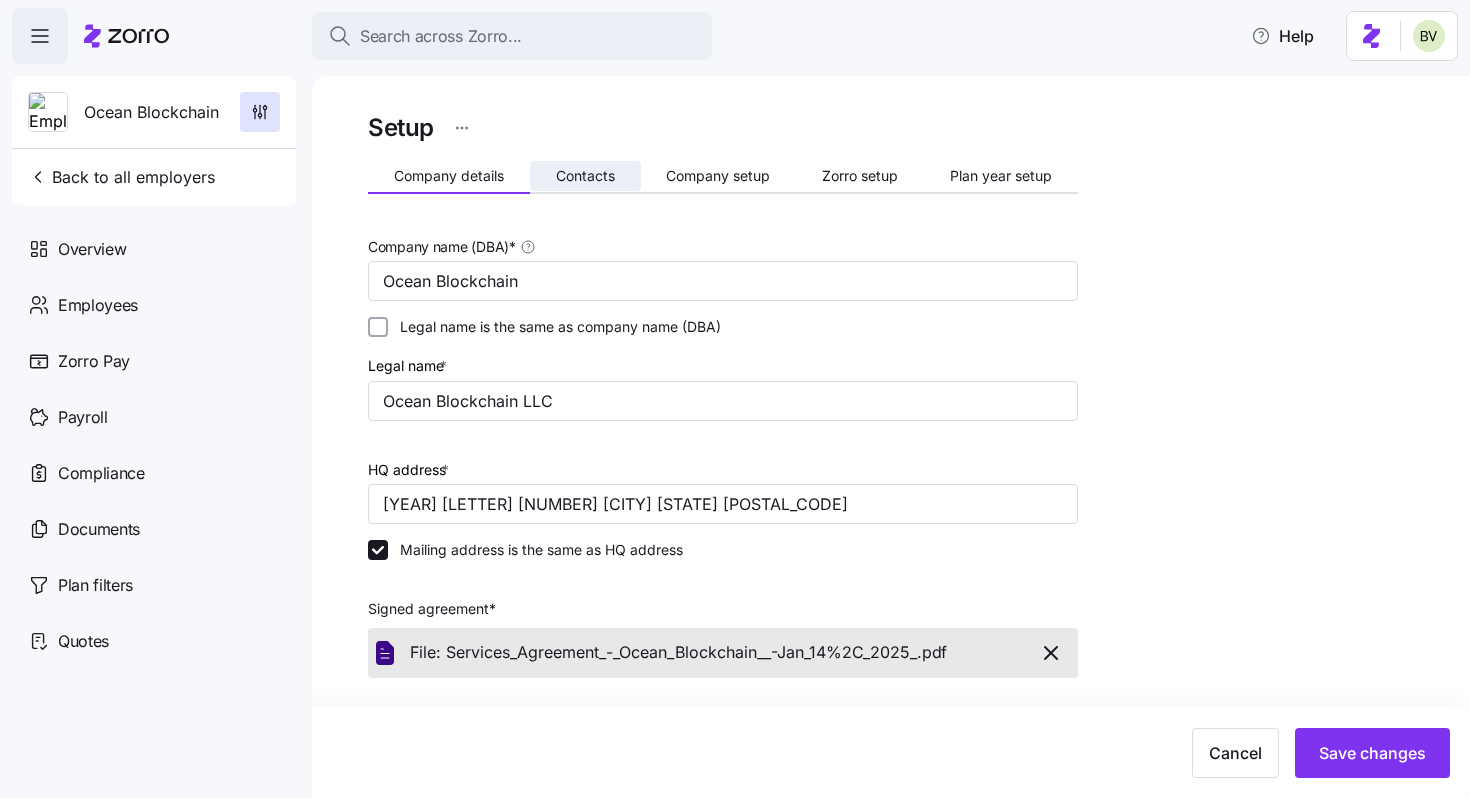 click on "Contacts" at bounding box center (585, 176) 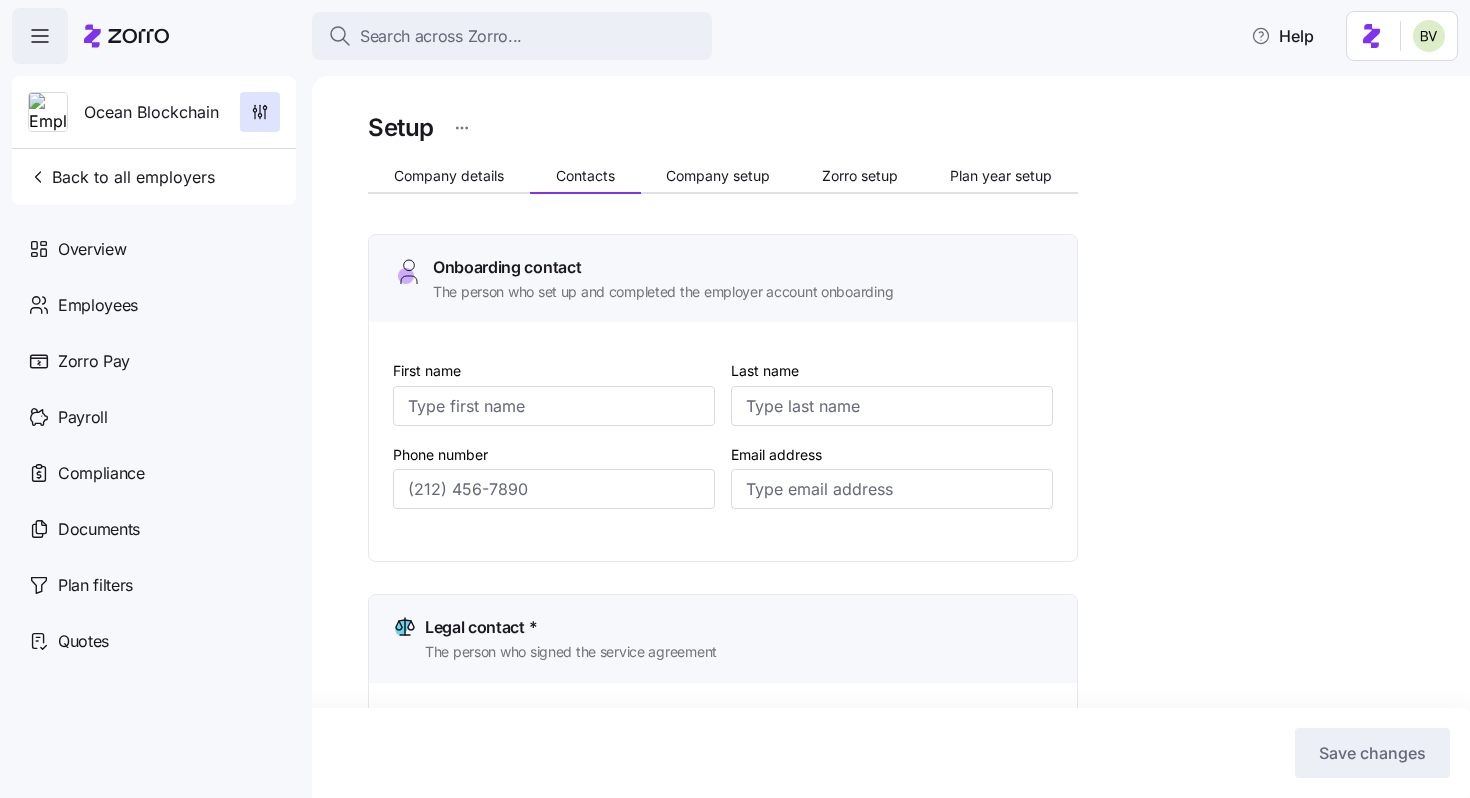 type on "Di" 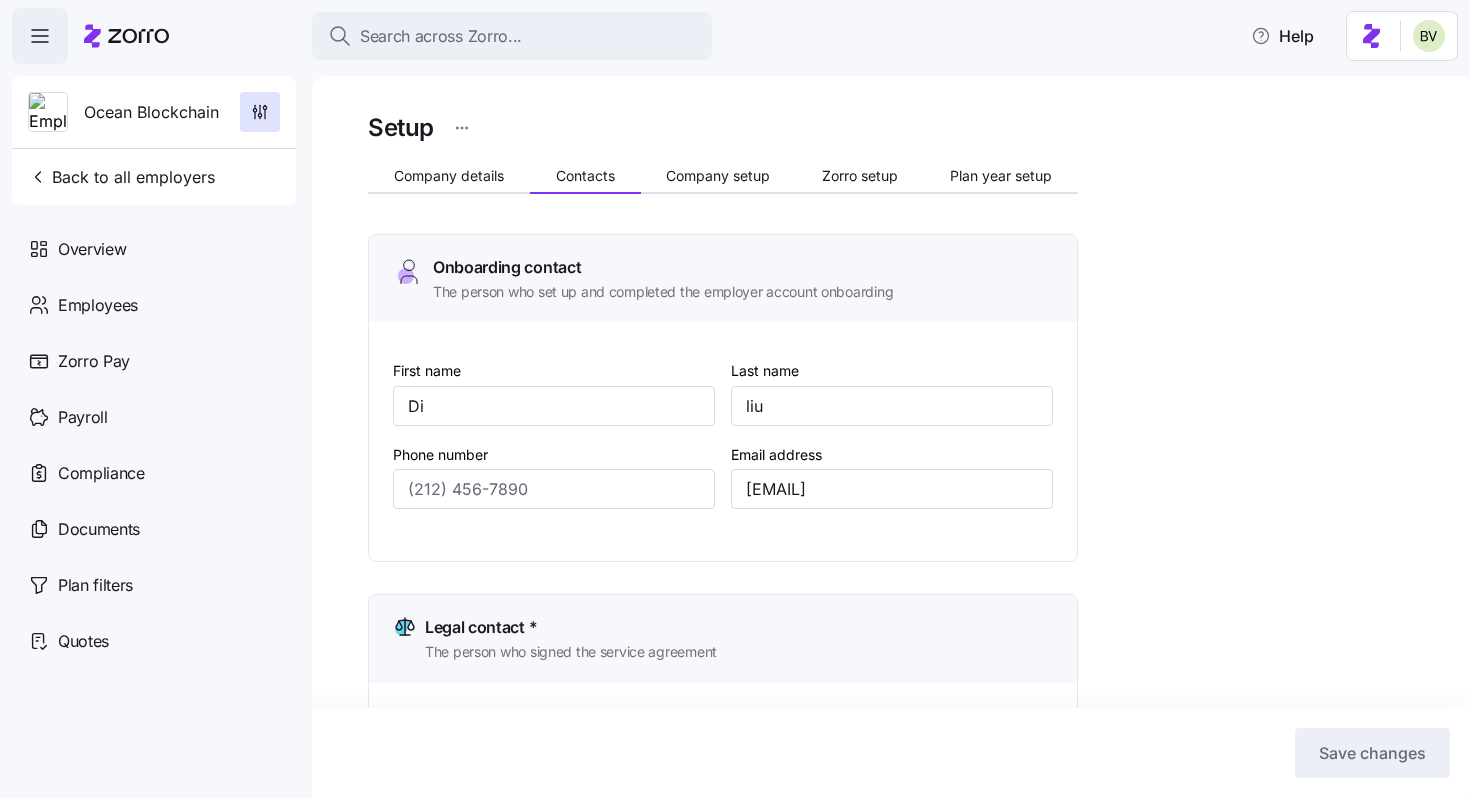 type on "([AREA]) [PHONE]" 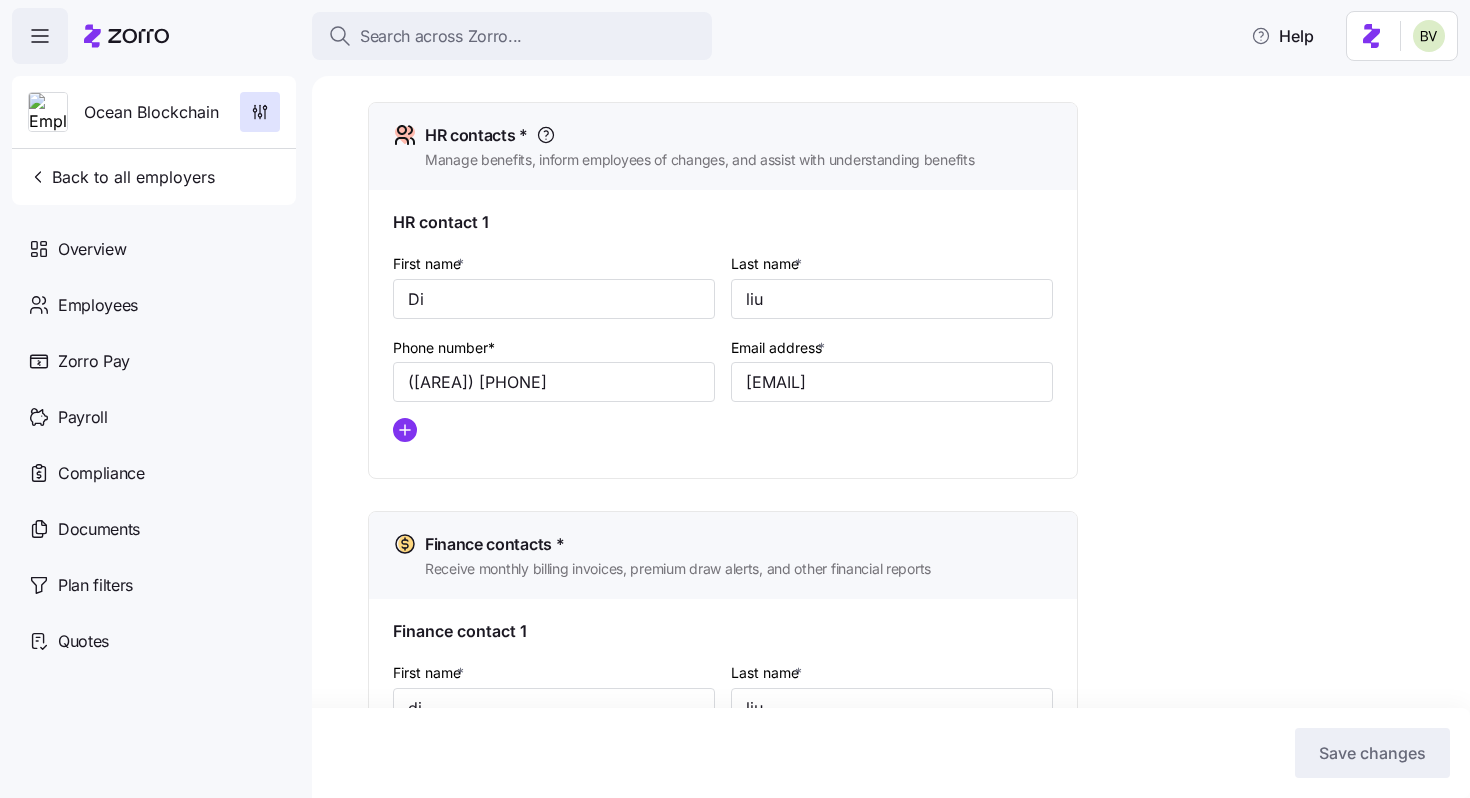 scroll, scrollTop: 846, scrollLeft: 0, axis: vertical 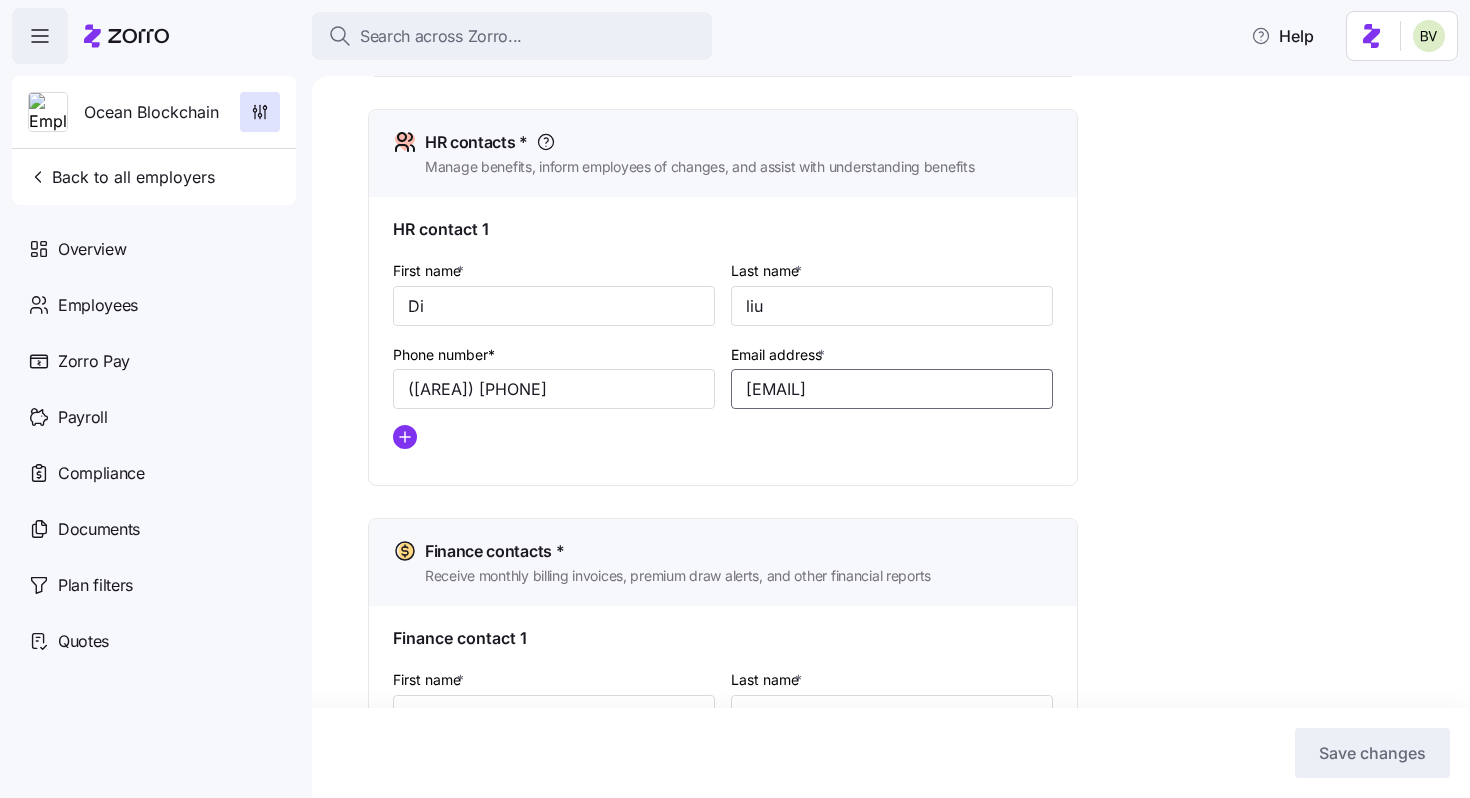 drag, startPoint x: 933, startPoint y: 392, endPoint x: 741, endPoint y: 388, distance: 192.04166 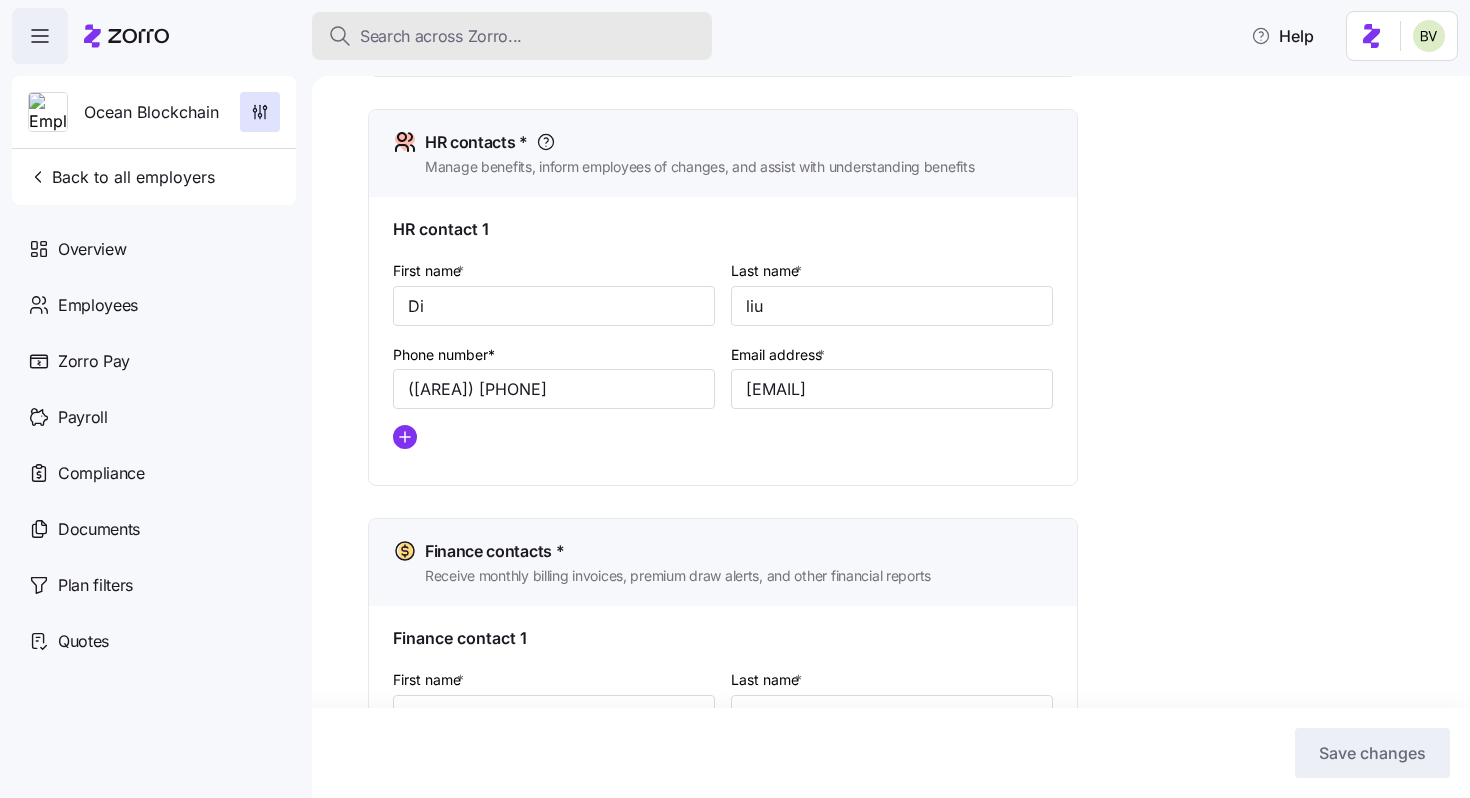 click on "Search across Zorro..." at bounding box center (441, 36) 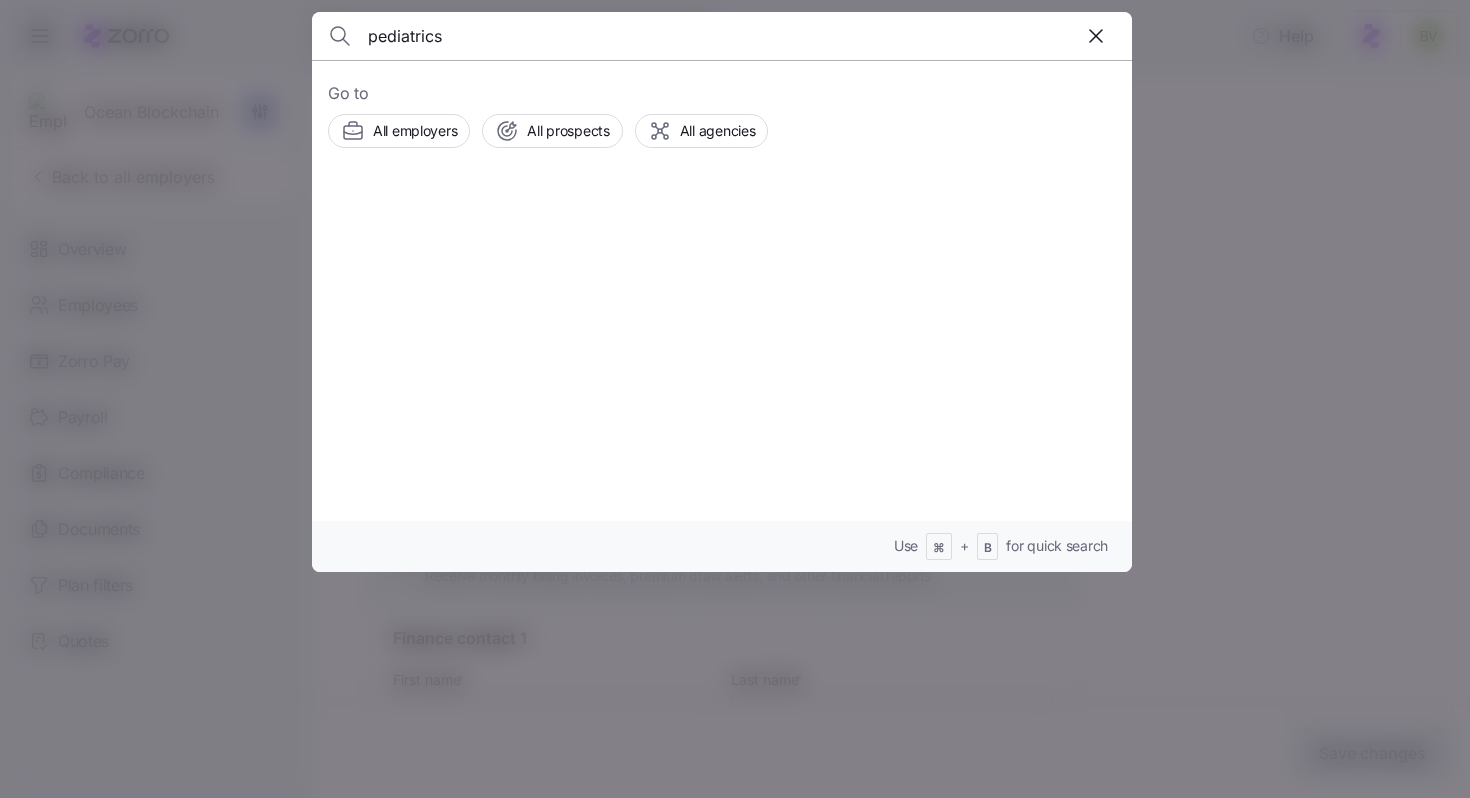 type on "pediatrics" 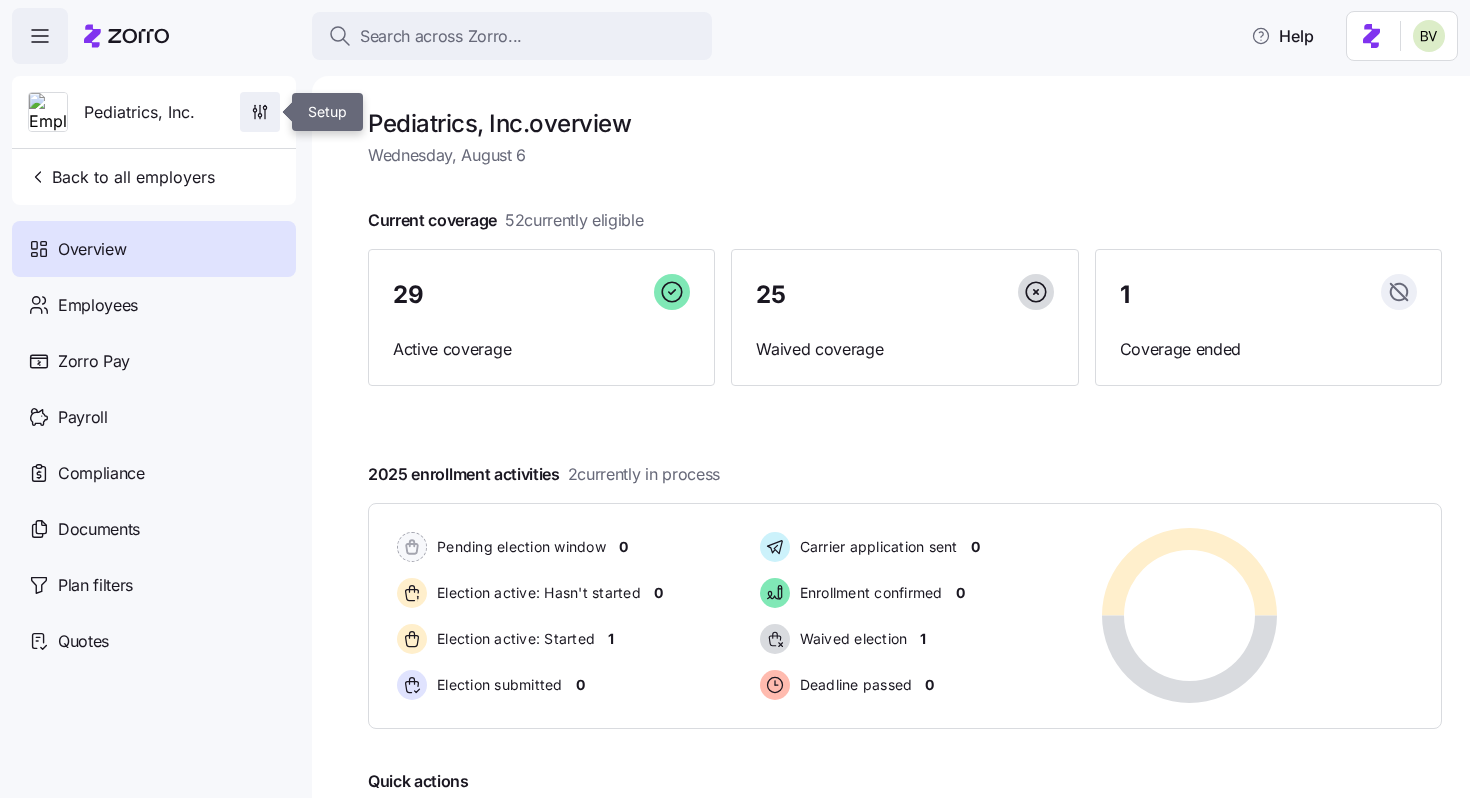 click 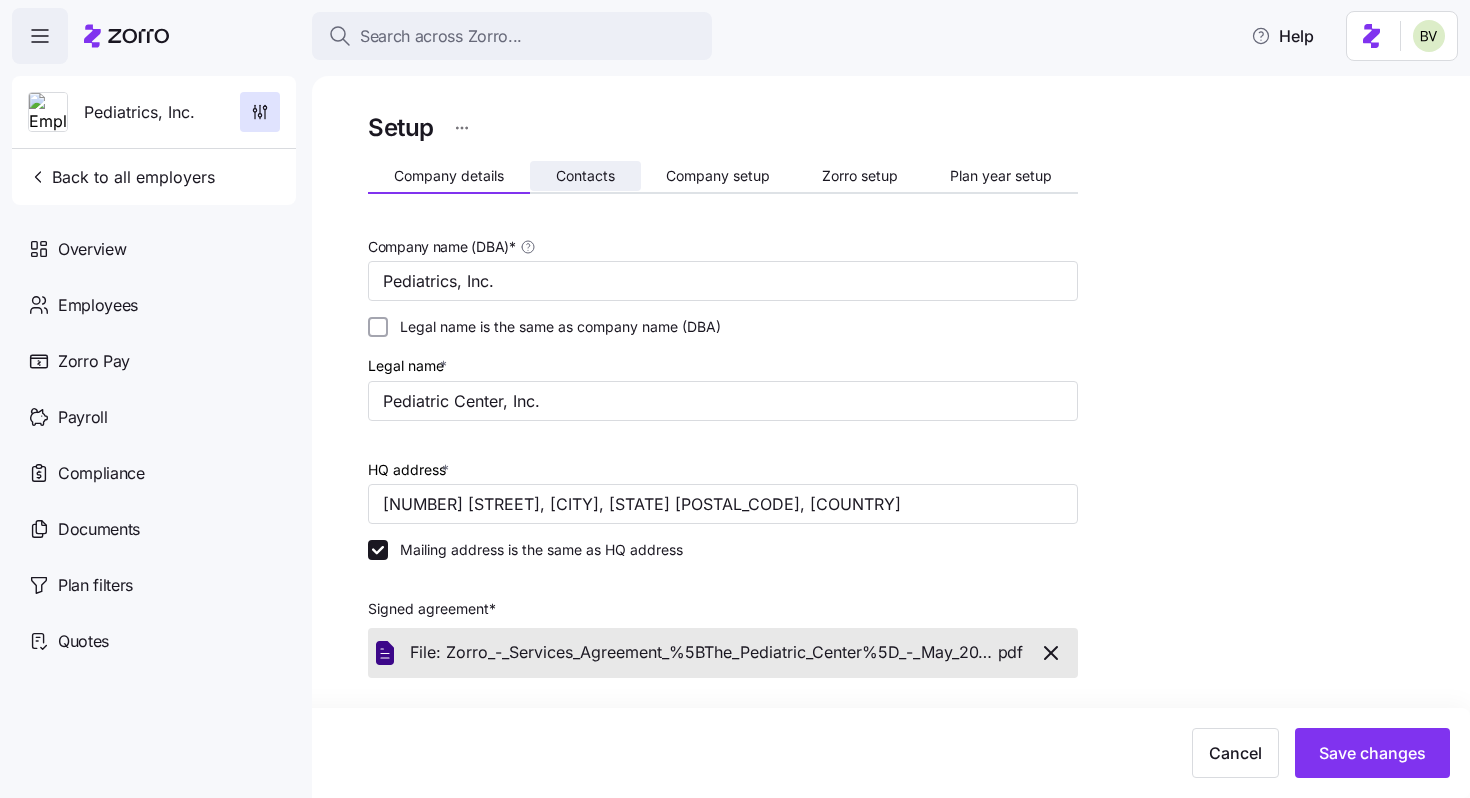 click on "Contacts" at bounding box center [585, 176] 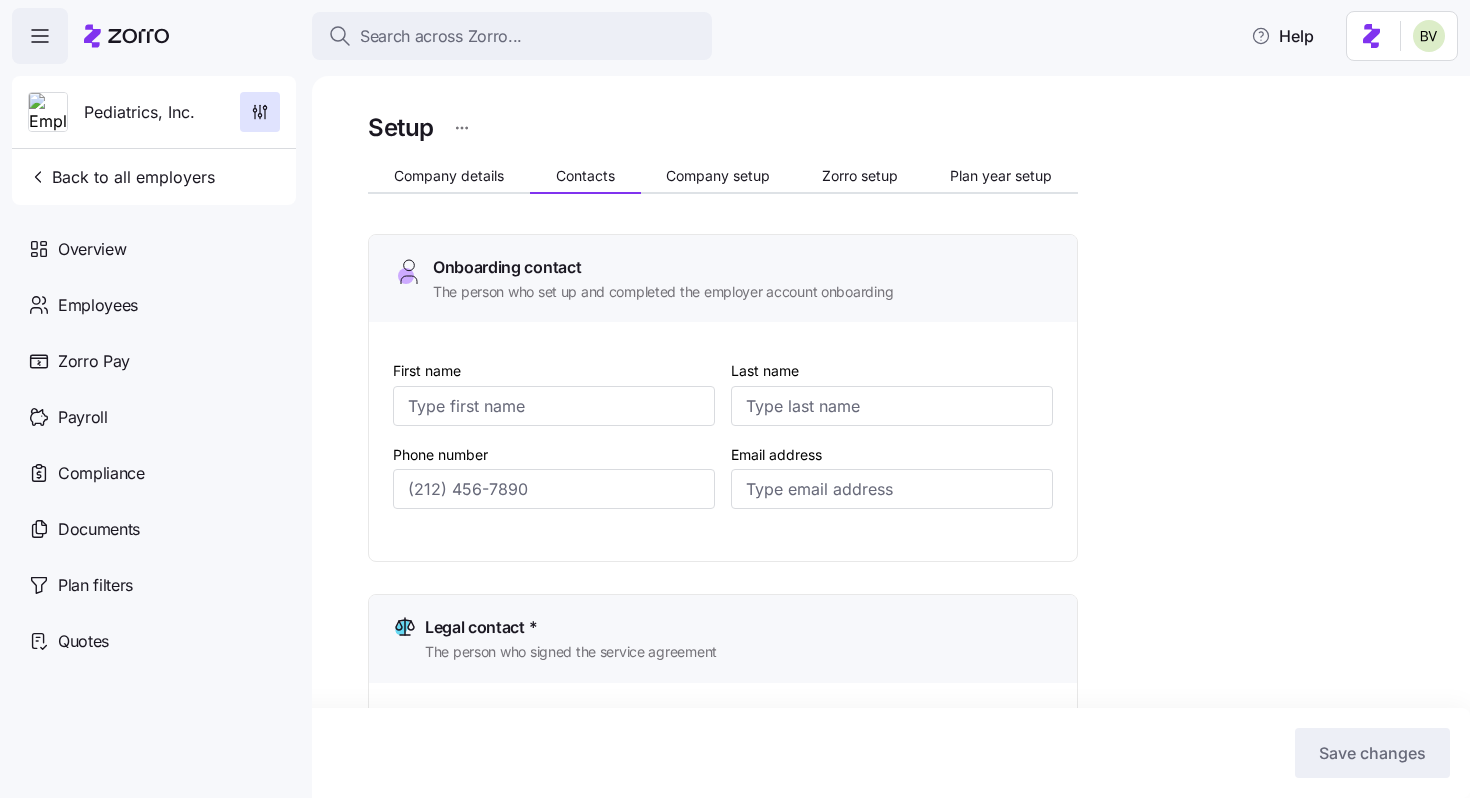 type on "[FIRST]" 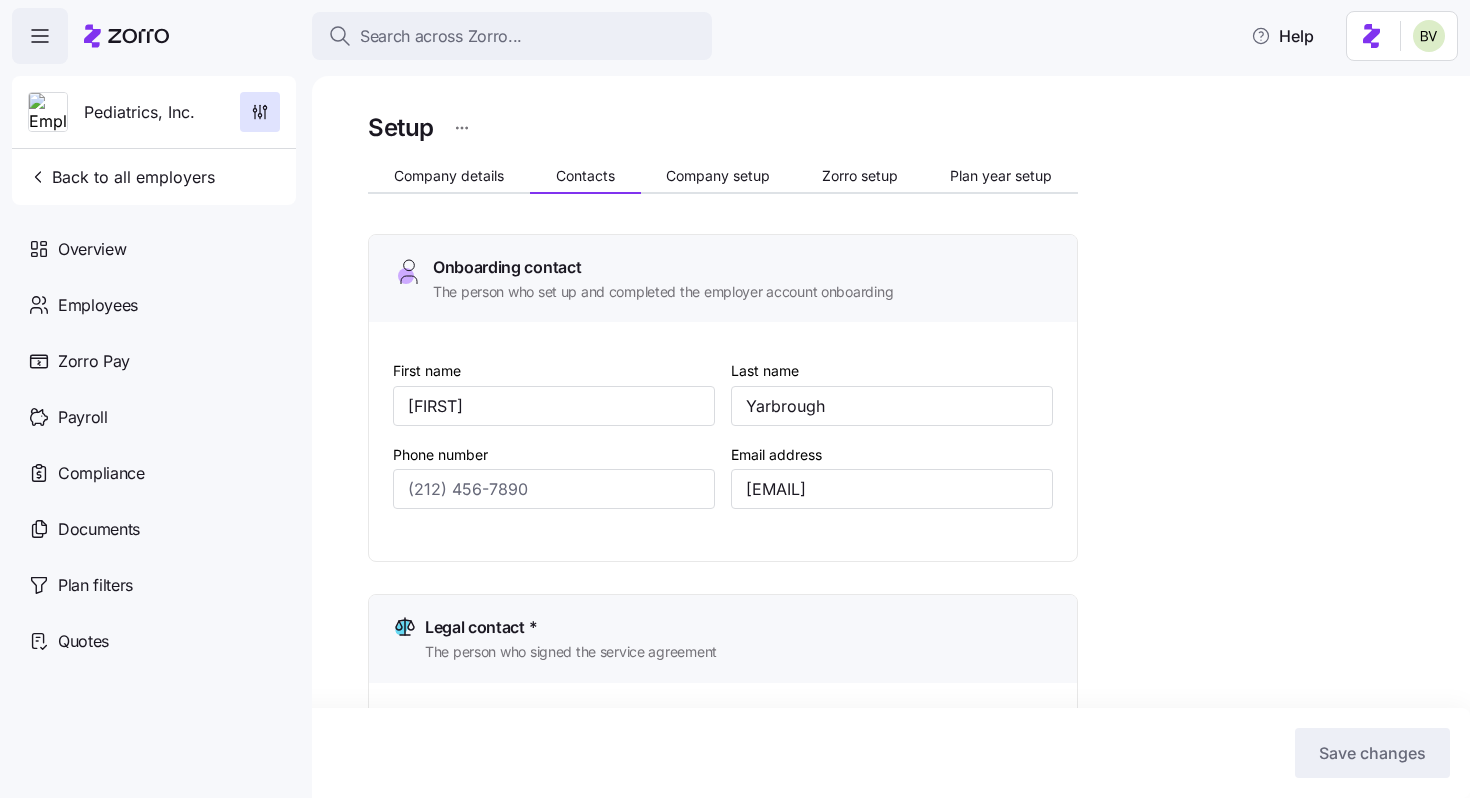 type on "([AREA]) [PHONE]" 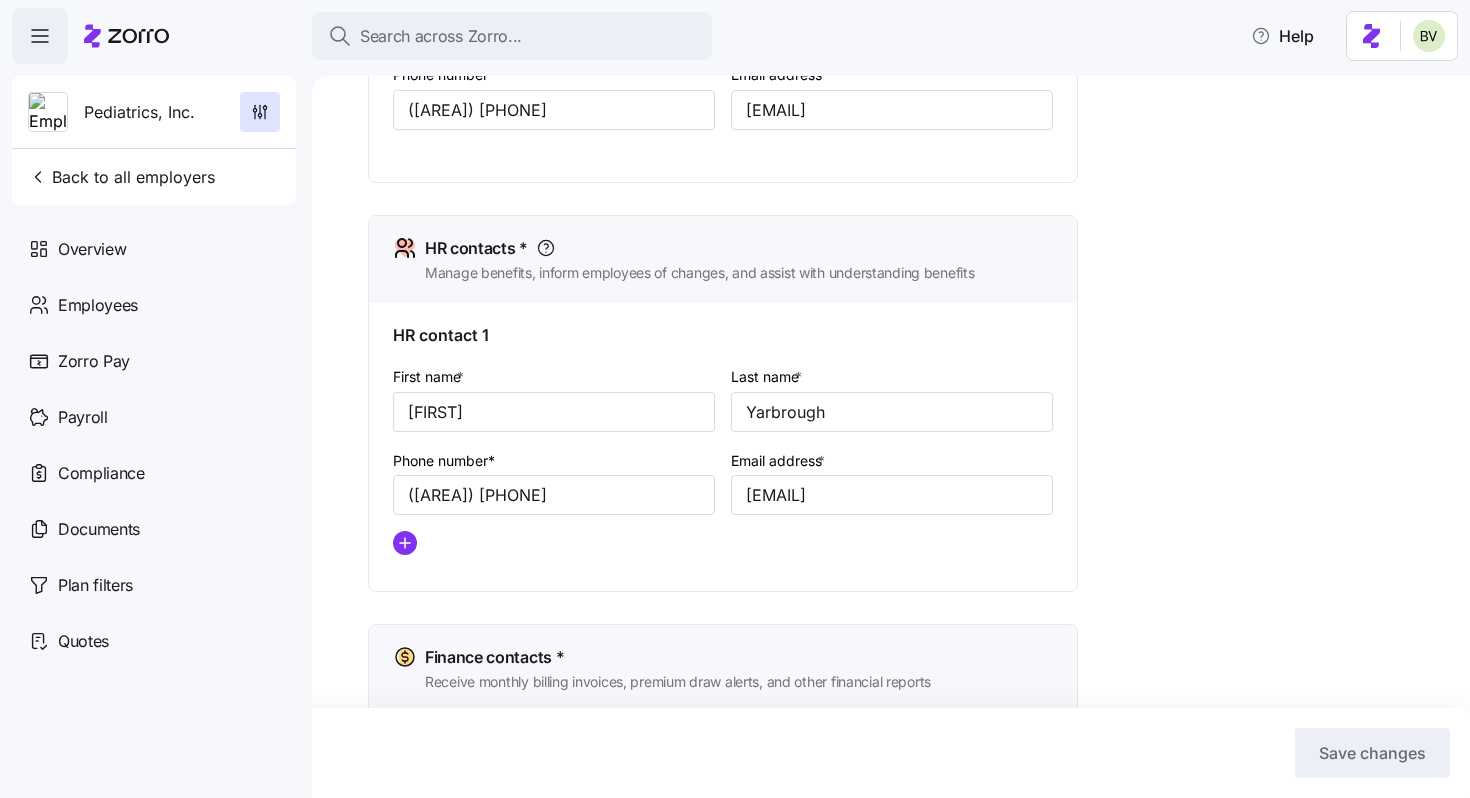 scroll, scrollTop: 737, scrollLeft: 0, axis: vertical 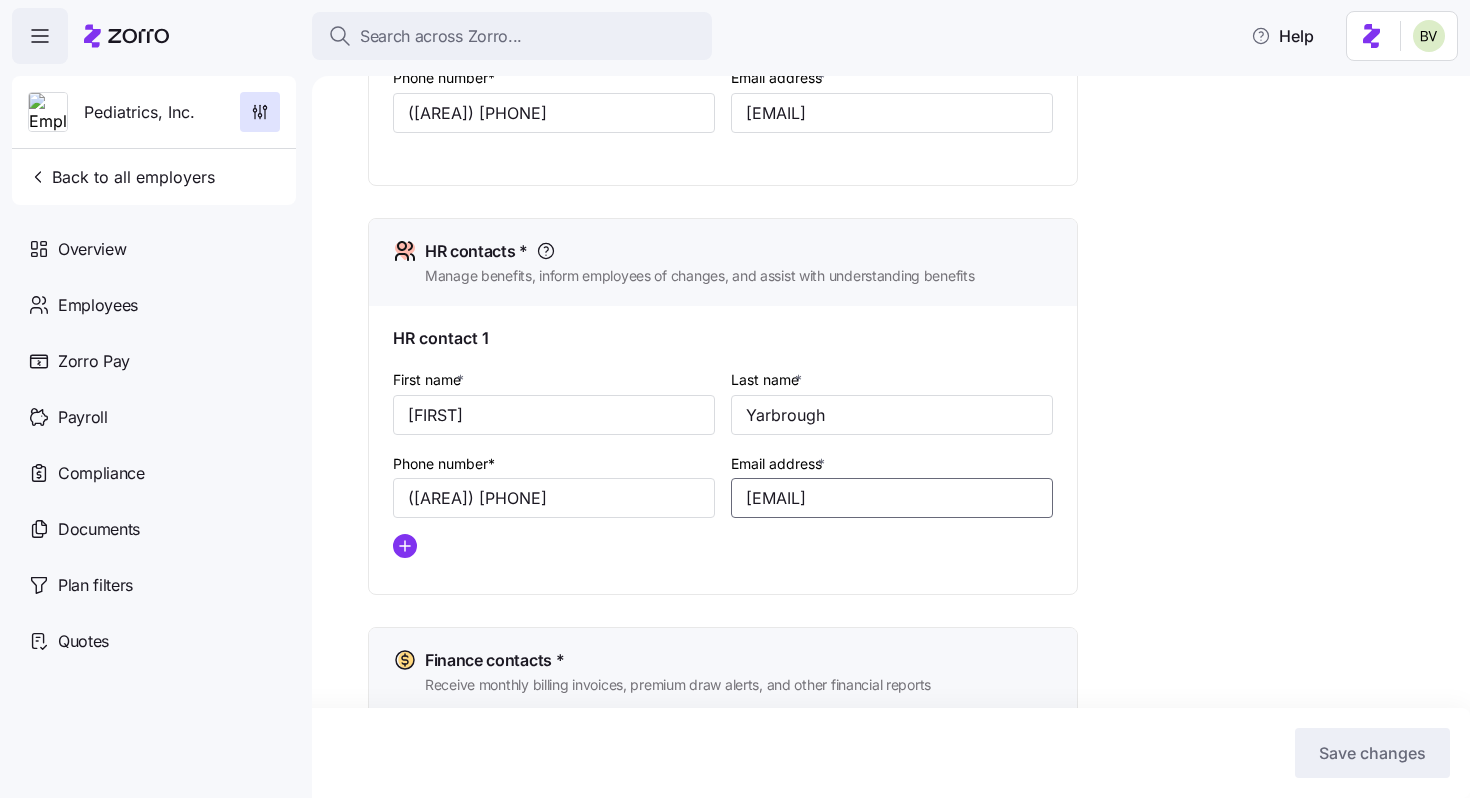 drag, startPoint x: 940, startPoint y: 490, endPoint x: 733, endPoint y: 501, distance: 207.29207 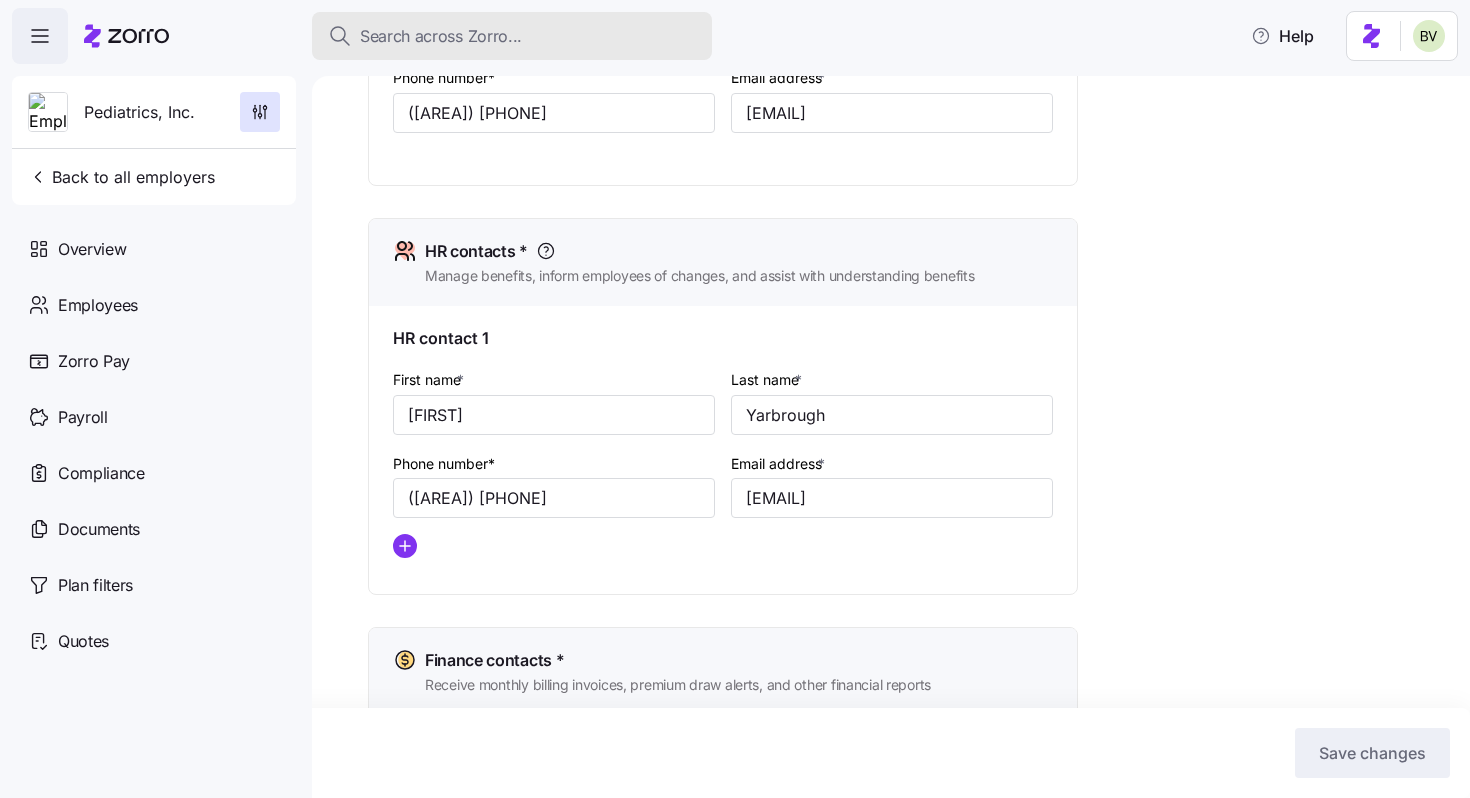 click on "Search across Zorro..." at bounding box center (441, 36) 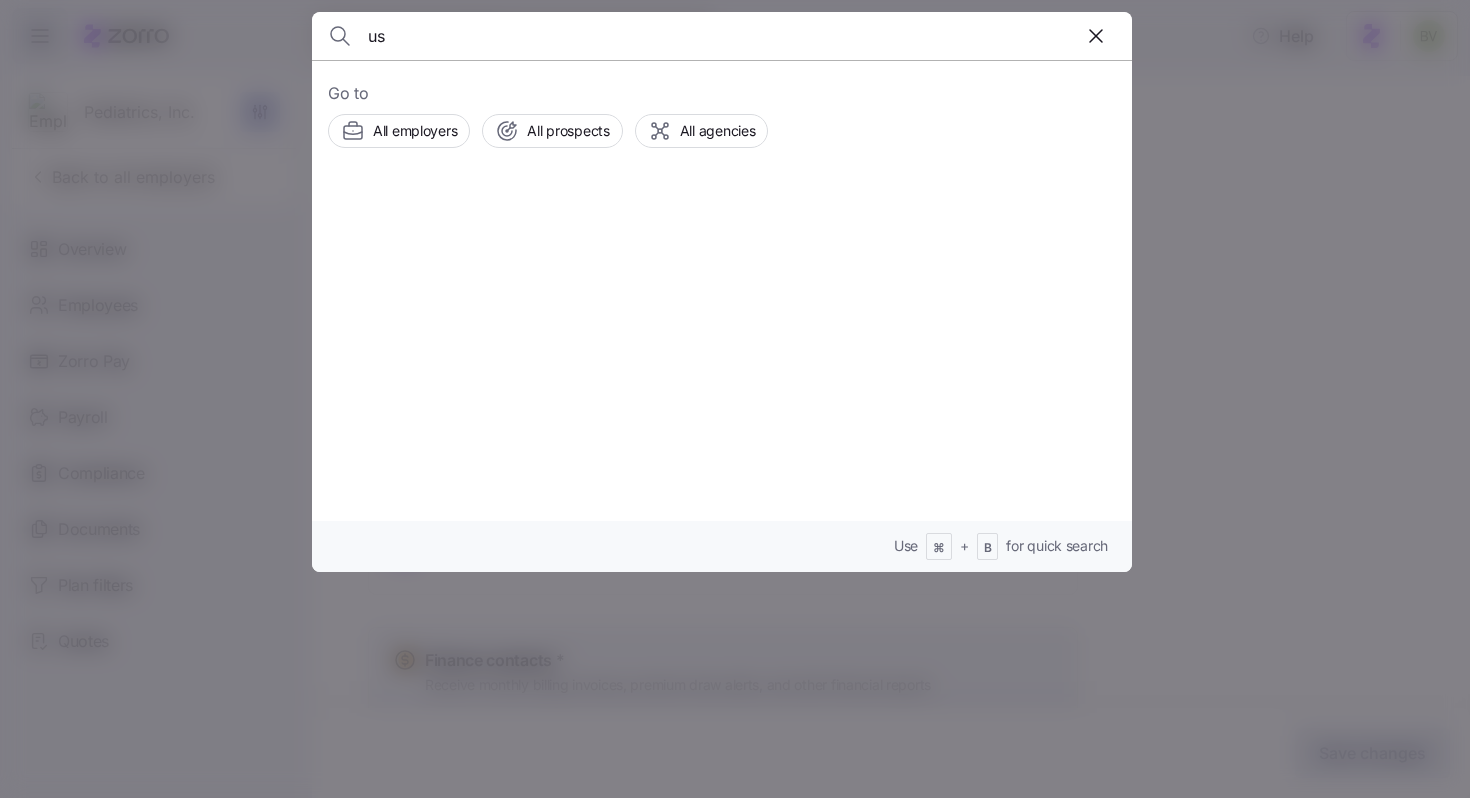 type on "u" 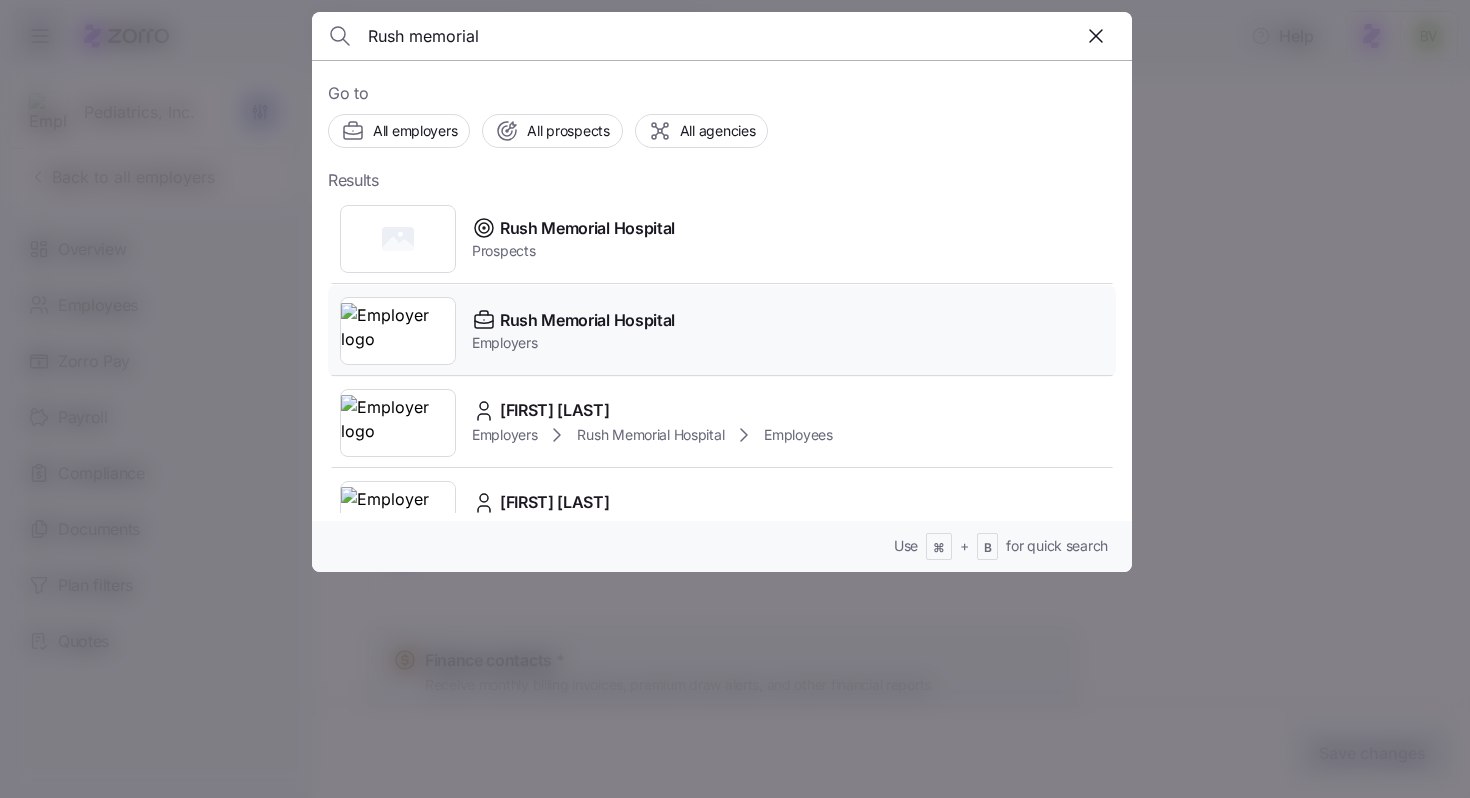 type on "Rush memorial" 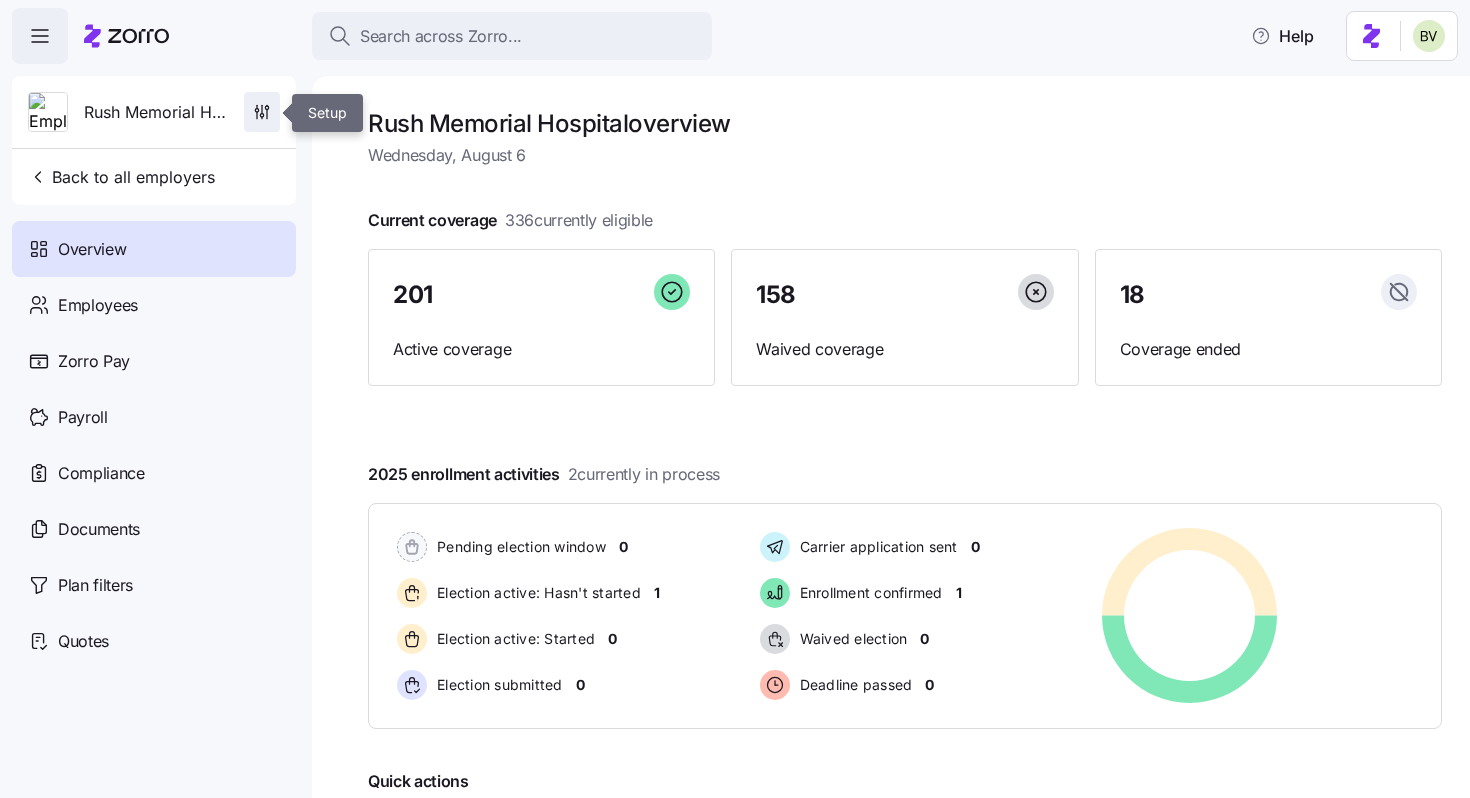click at bounding box center [262, 112] 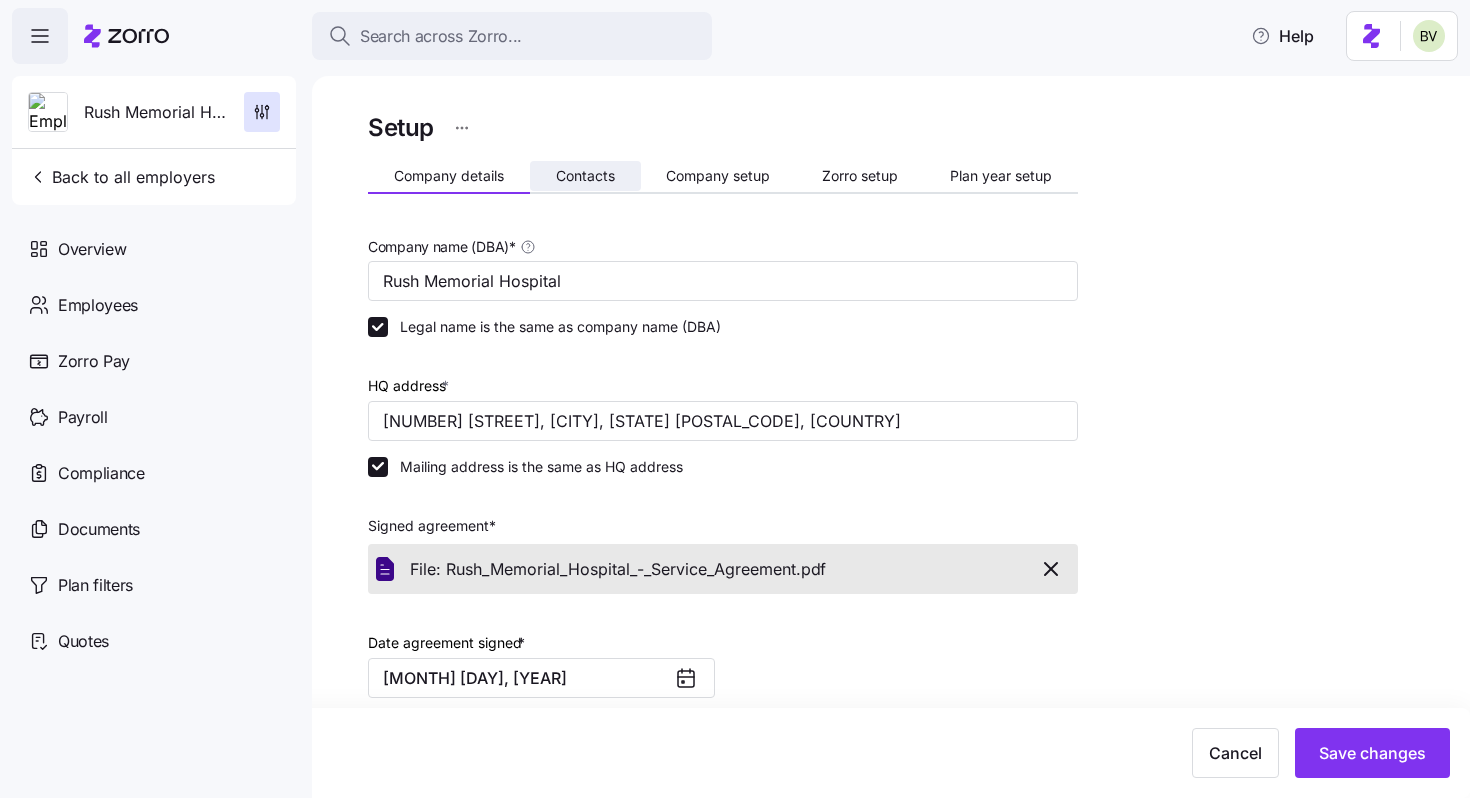 click on "Contacts" at bounding box center (585, 176) 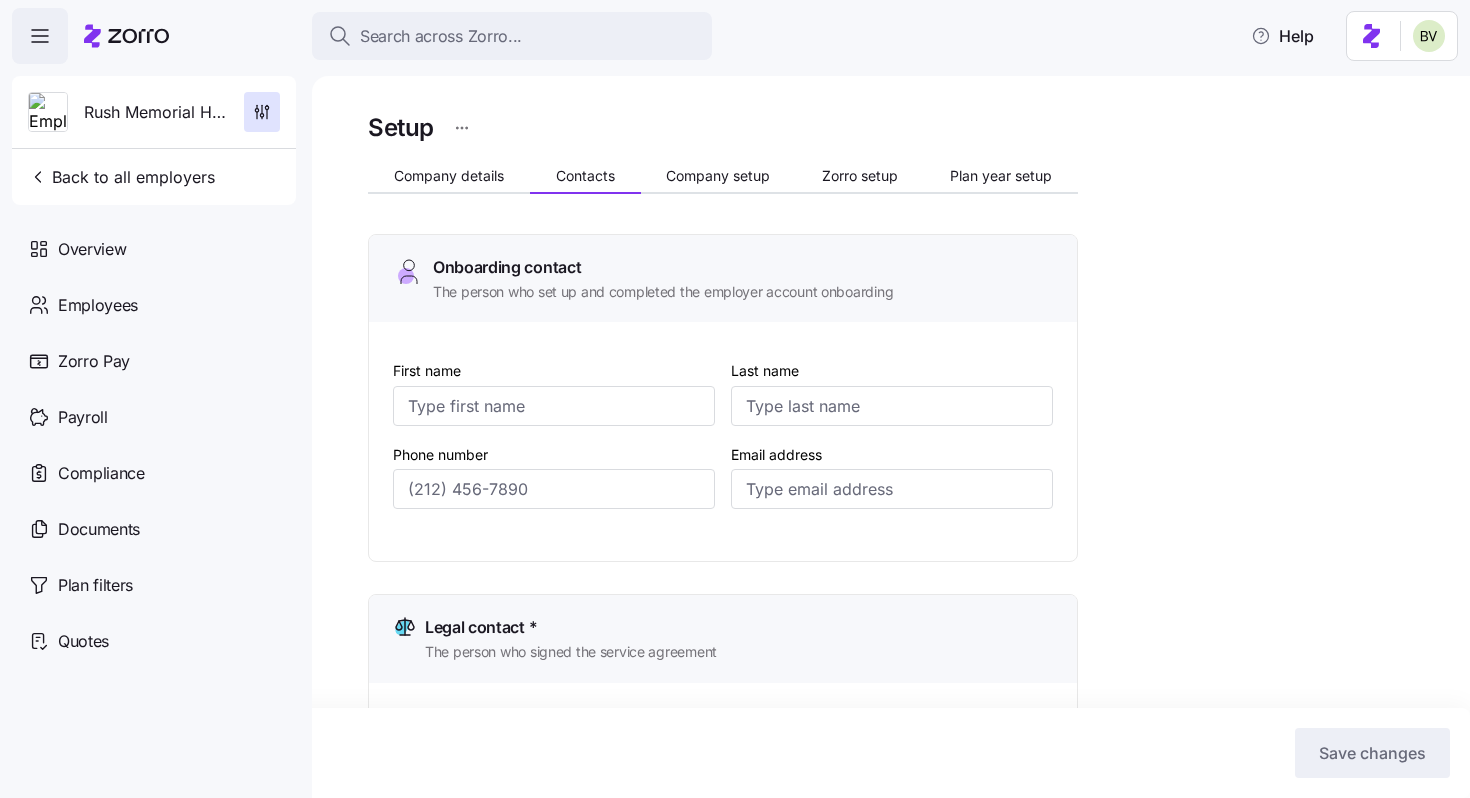 type on "[FIRST]" 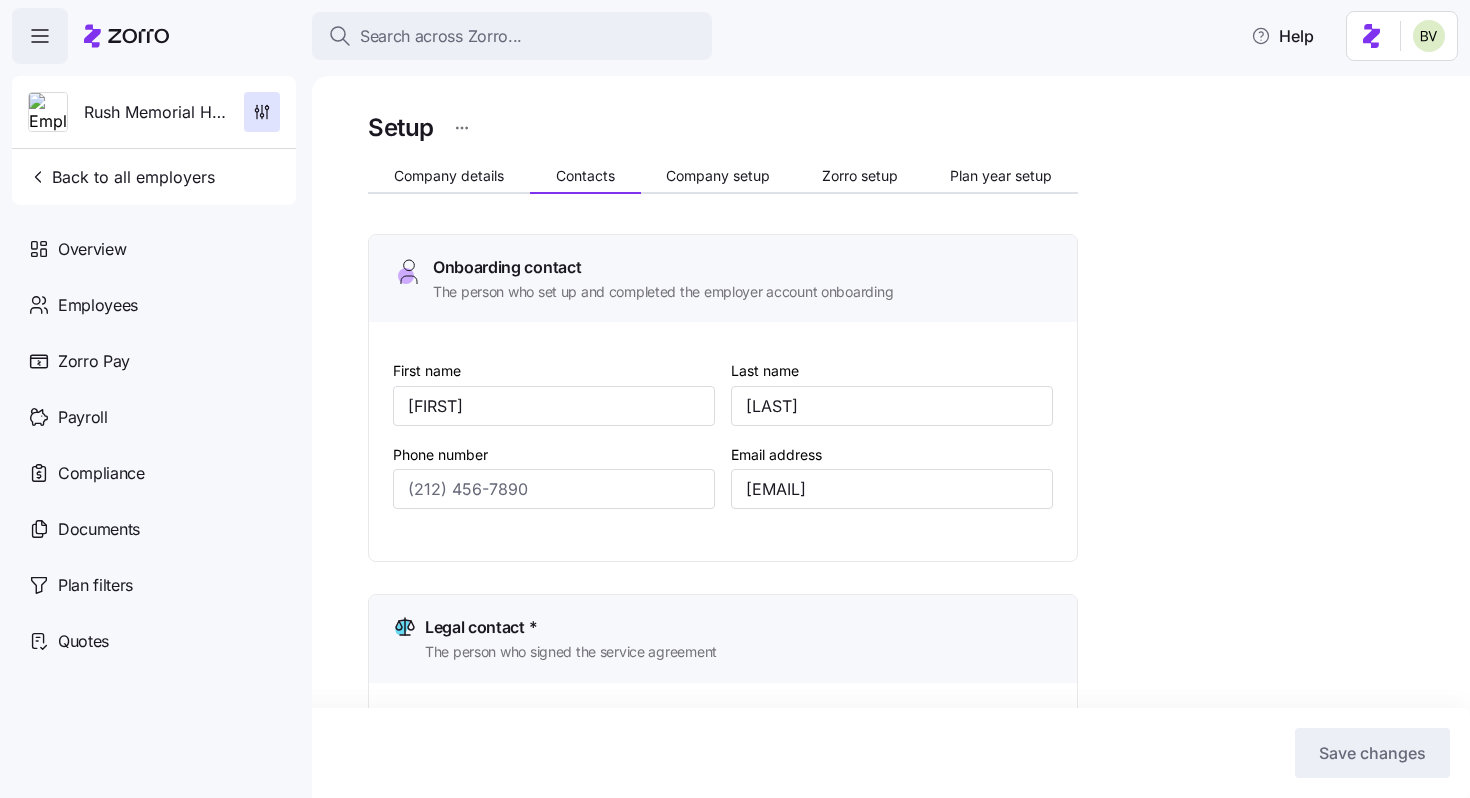 type on "([AREACODE]) [PREFIX]-[LINE]" 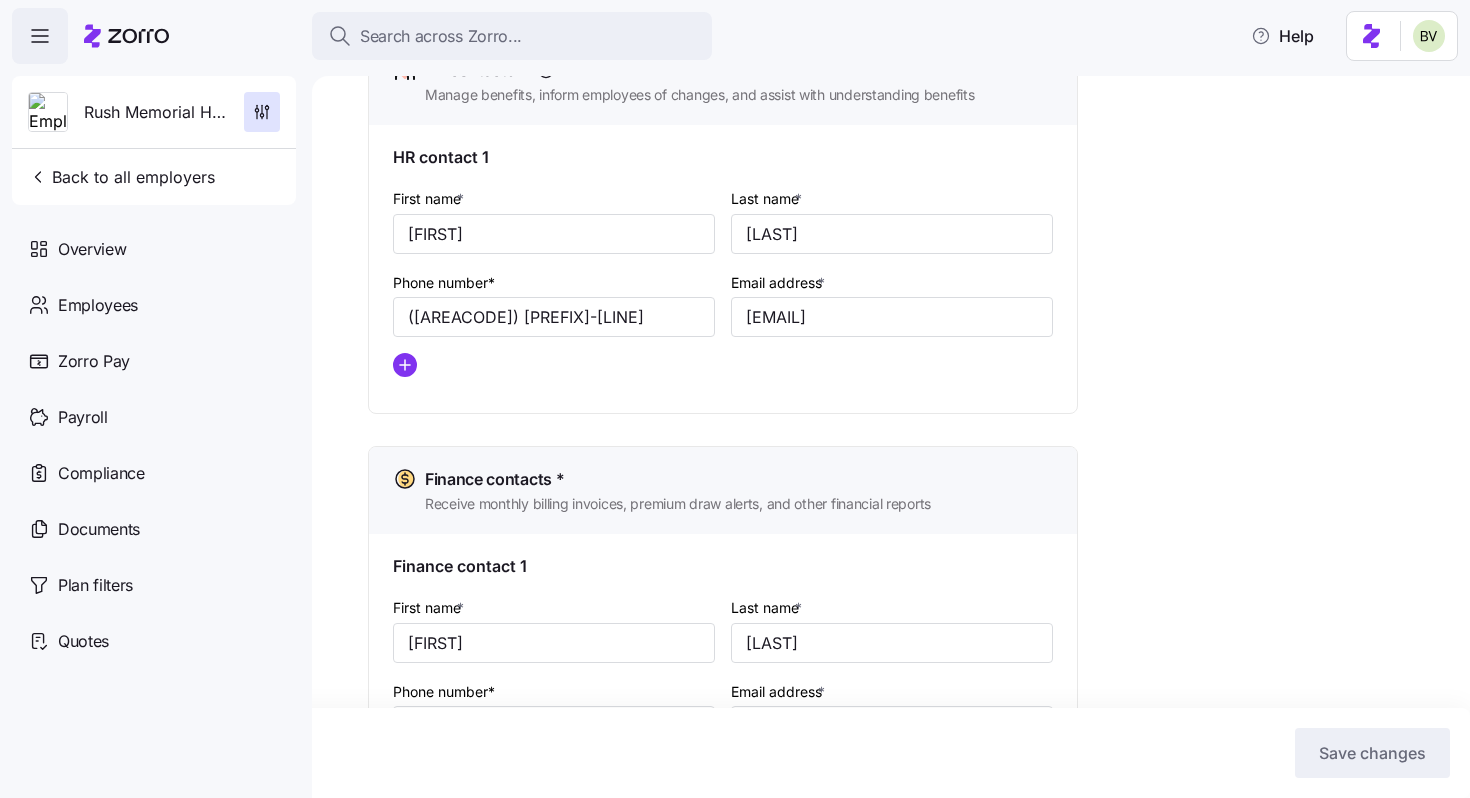 scroll, scrollTop: 833, scrollLeft: 0, axis: vertical 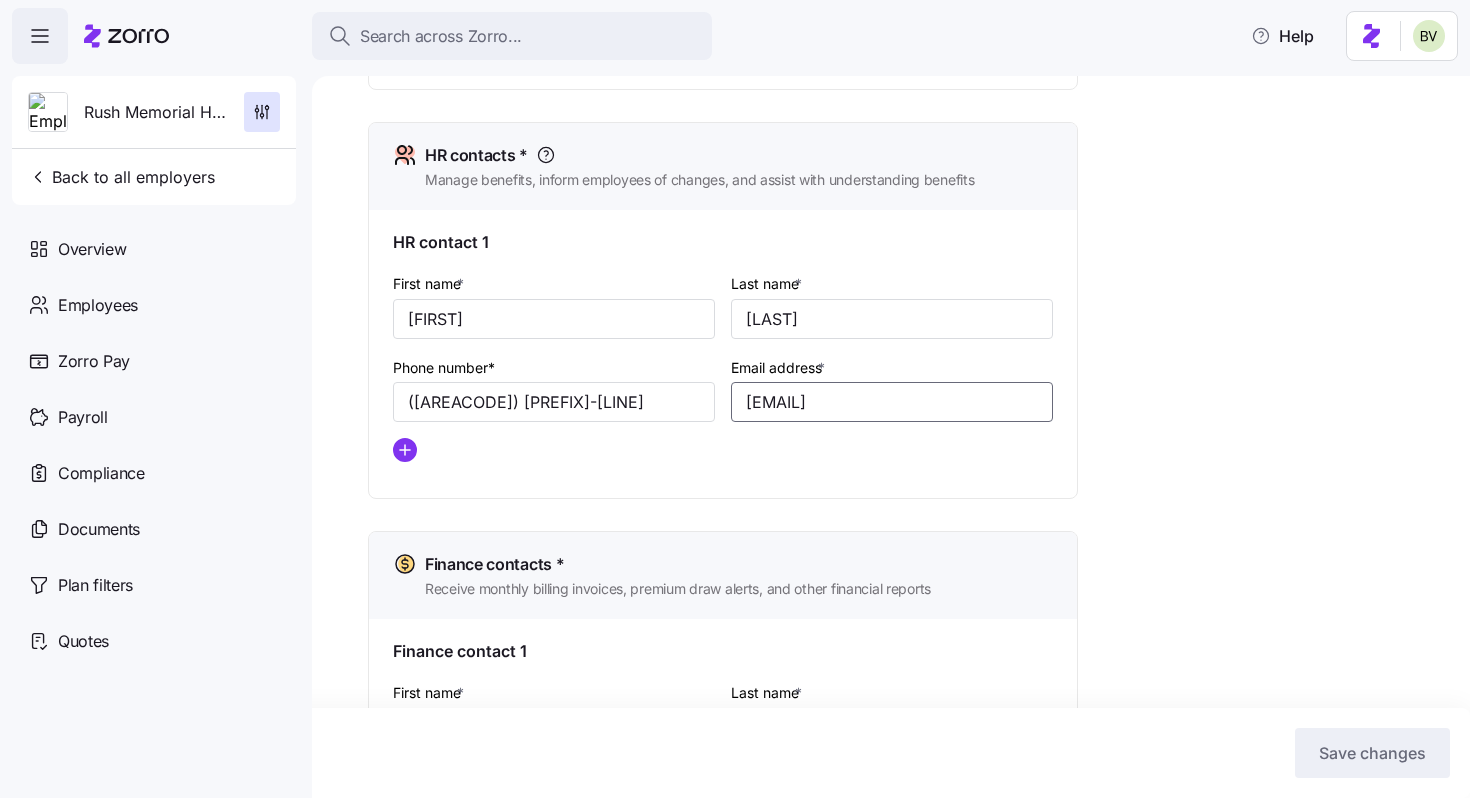 drag, startPoint x: 1015, startPoint y: 395, endPoint x: 740, endPoint y: 399, distance: 275.02908 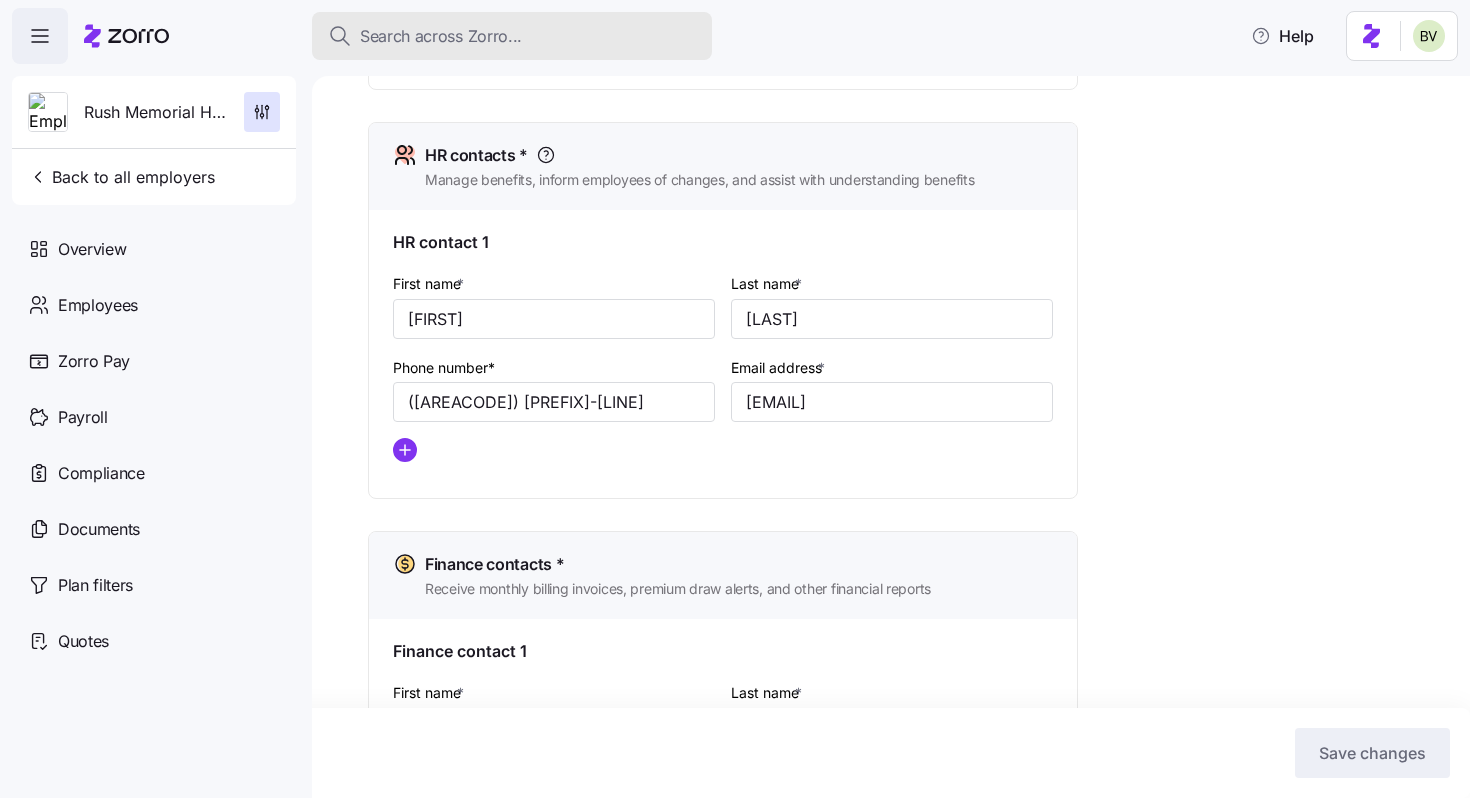 click on "Search across Zorro..." at bounding box center [441, 36] 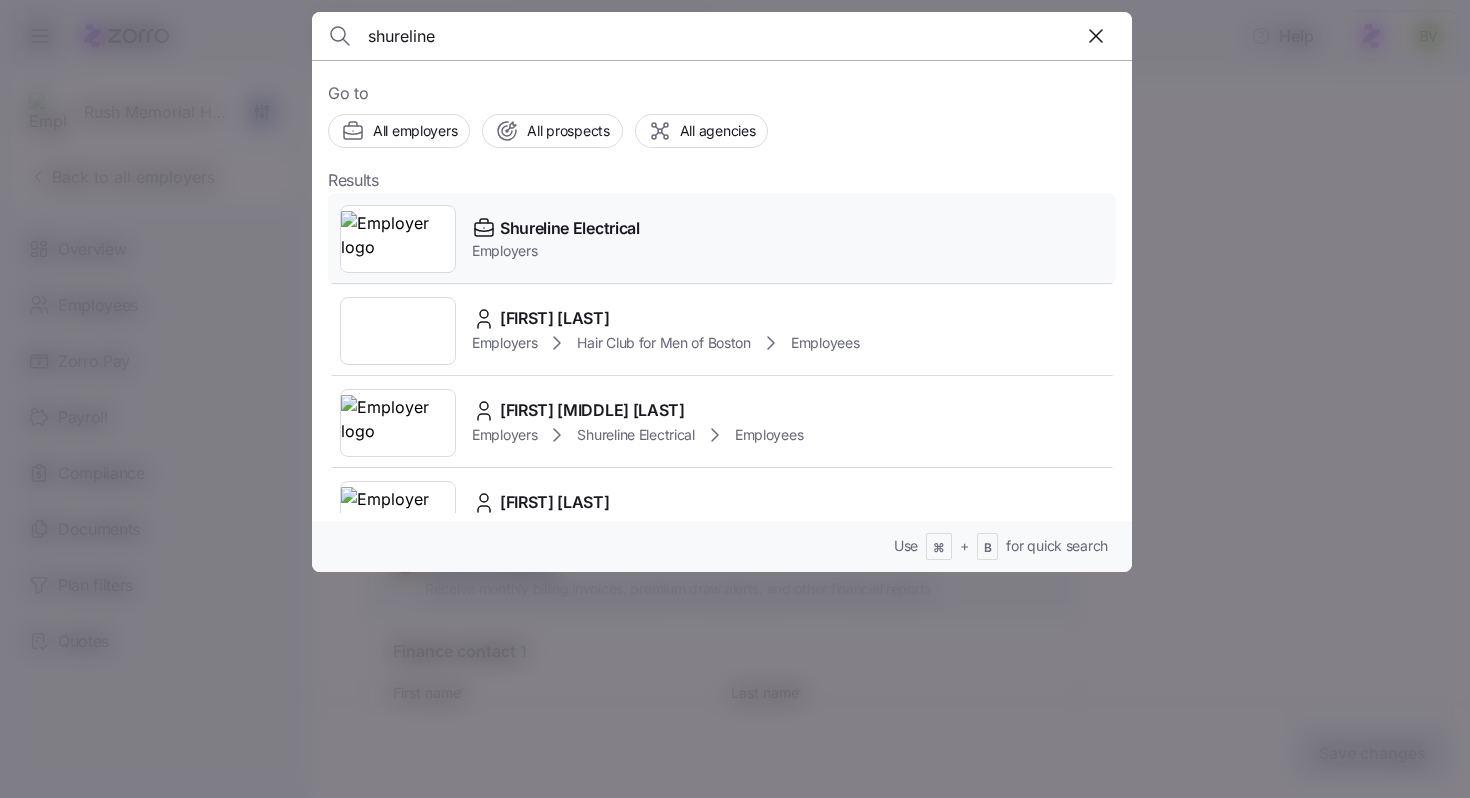 type on "shureline" 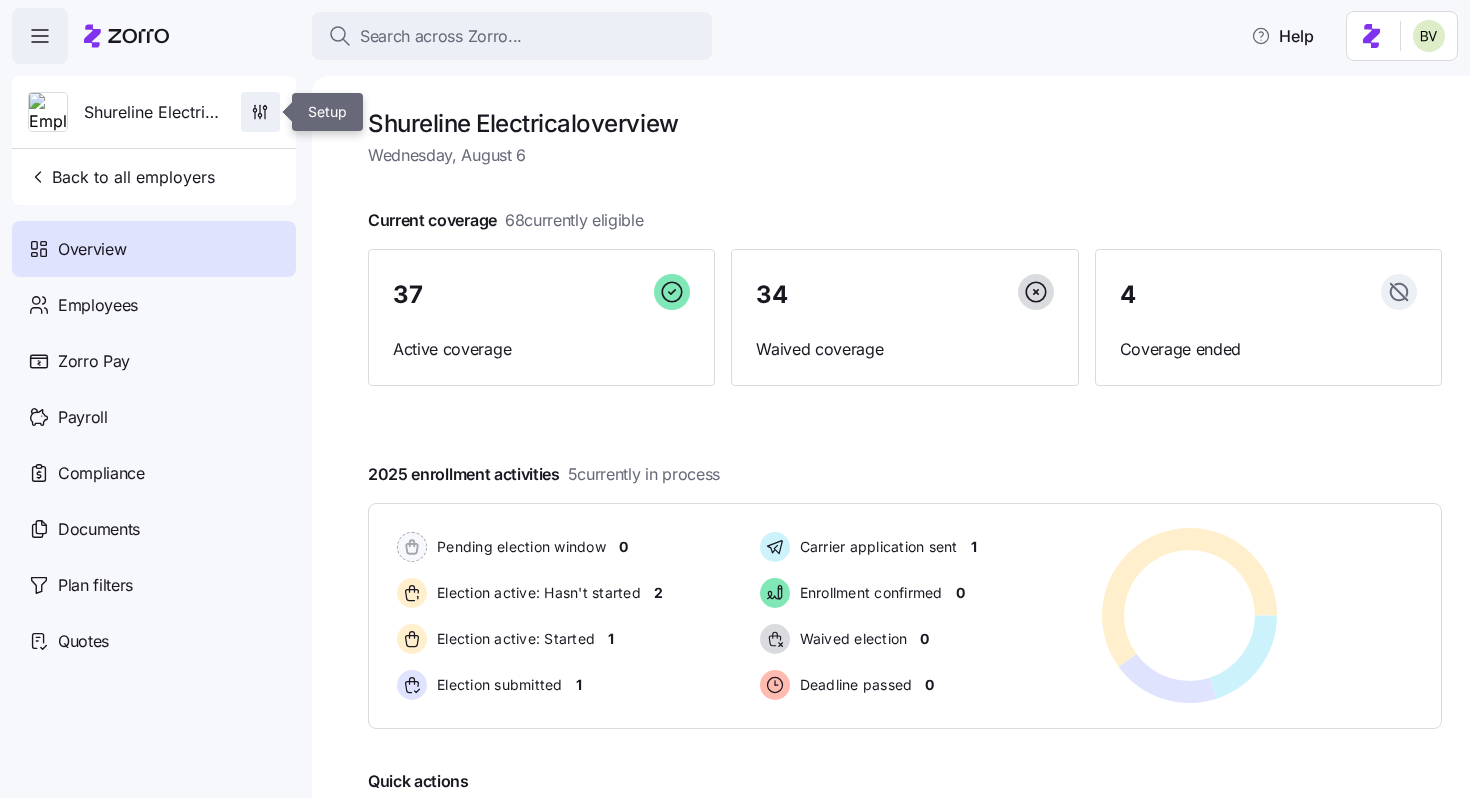 click at bounding box center (260, 112) 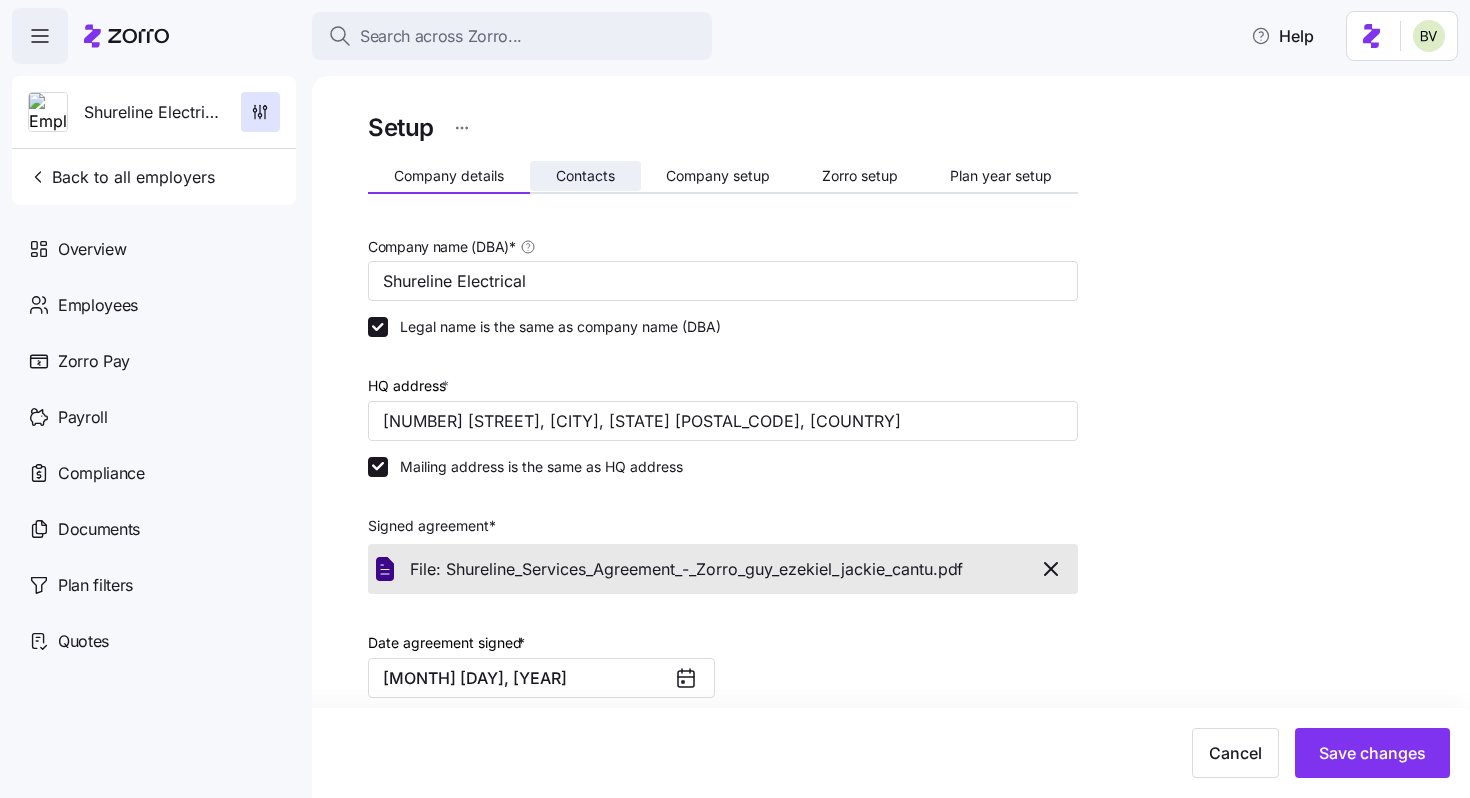 click on "Contacts" at bounding box center (585, 176) 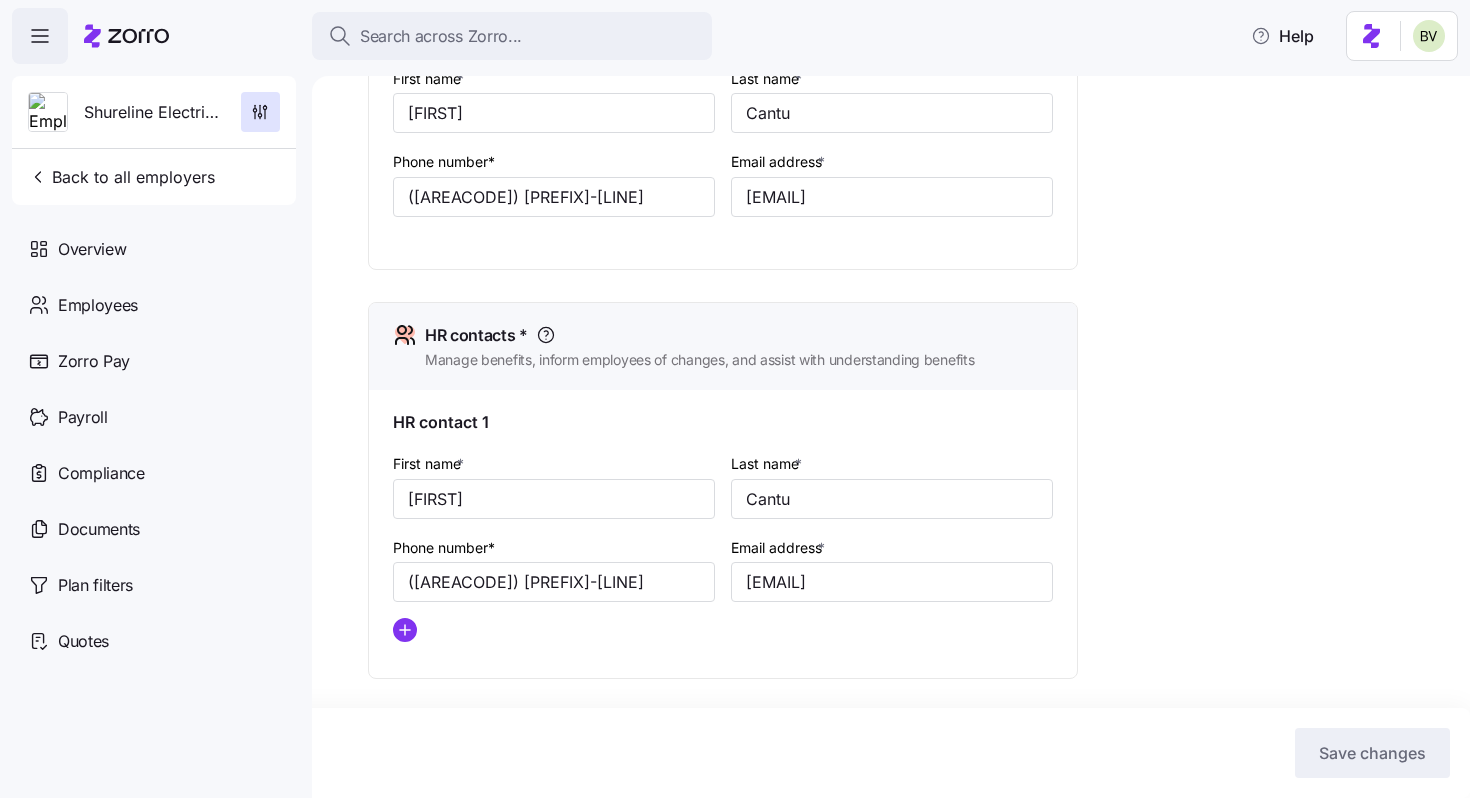 scroll, scrollTop: 664, scrollLeft: 0, axis: vertical 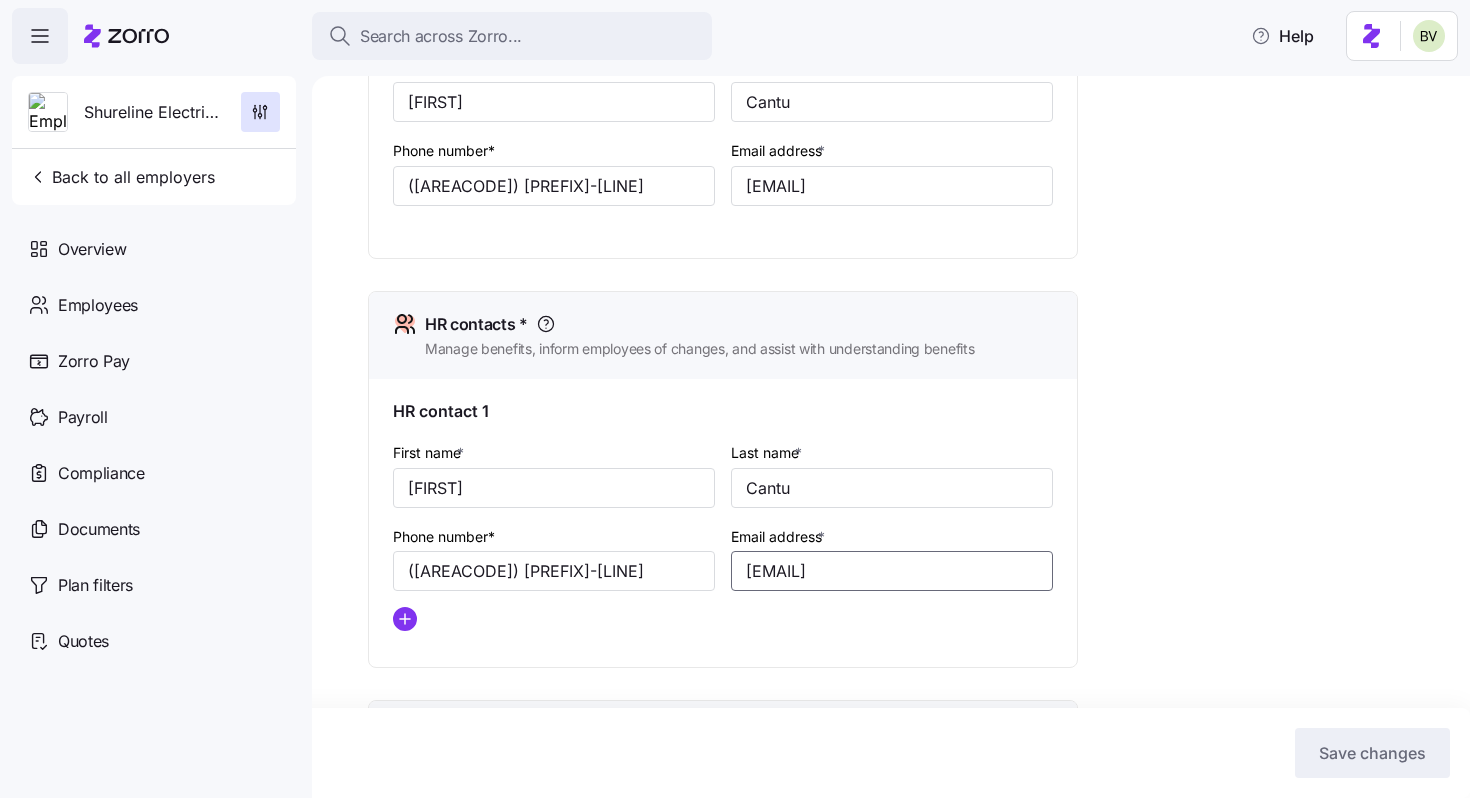 drag, startPoint x: 930, startPoint y: 576, endPoint x: 728, endPoint y: 568, distance: 202.15836 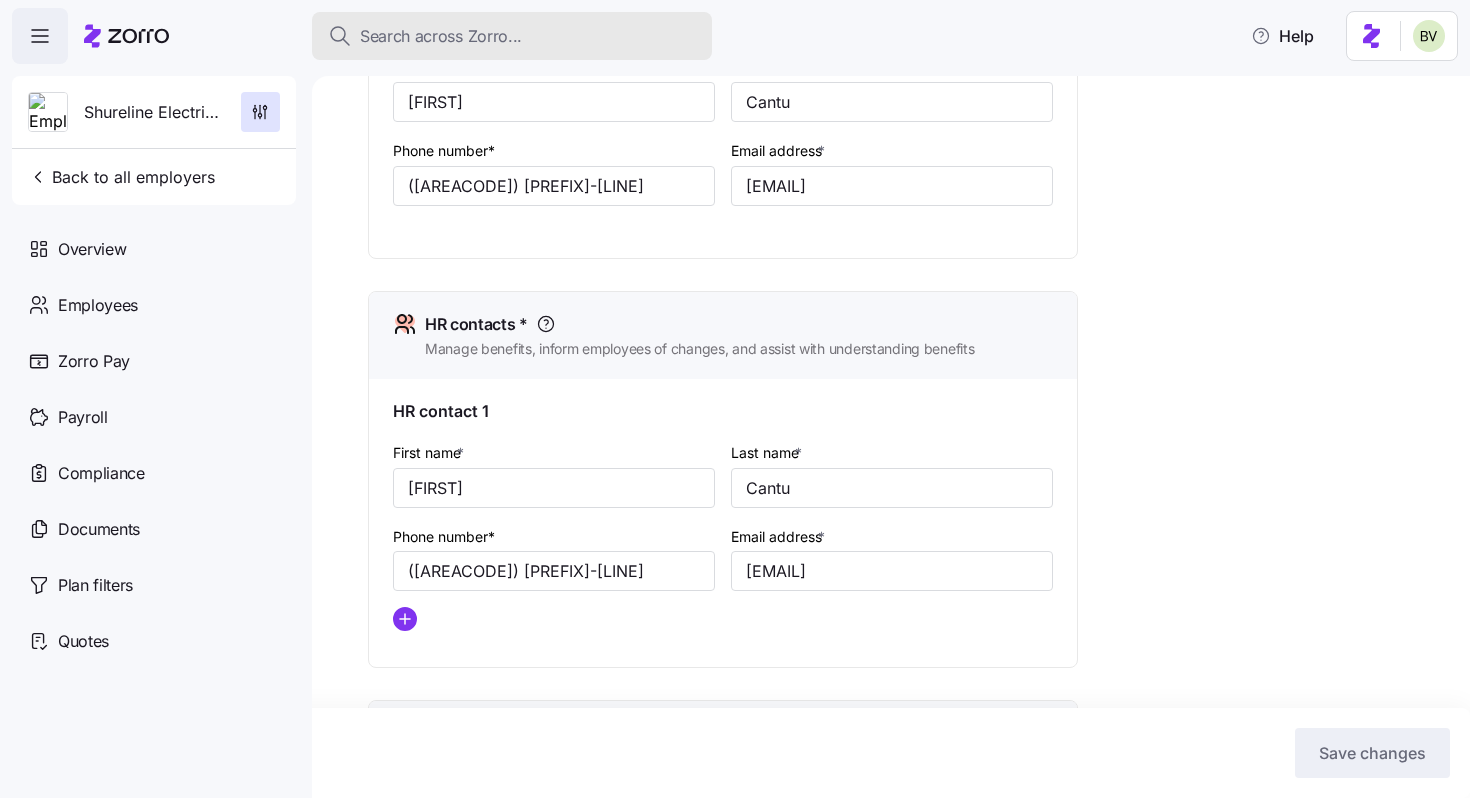 click on "Search across Zorro..." at bounding box center (441, 36) 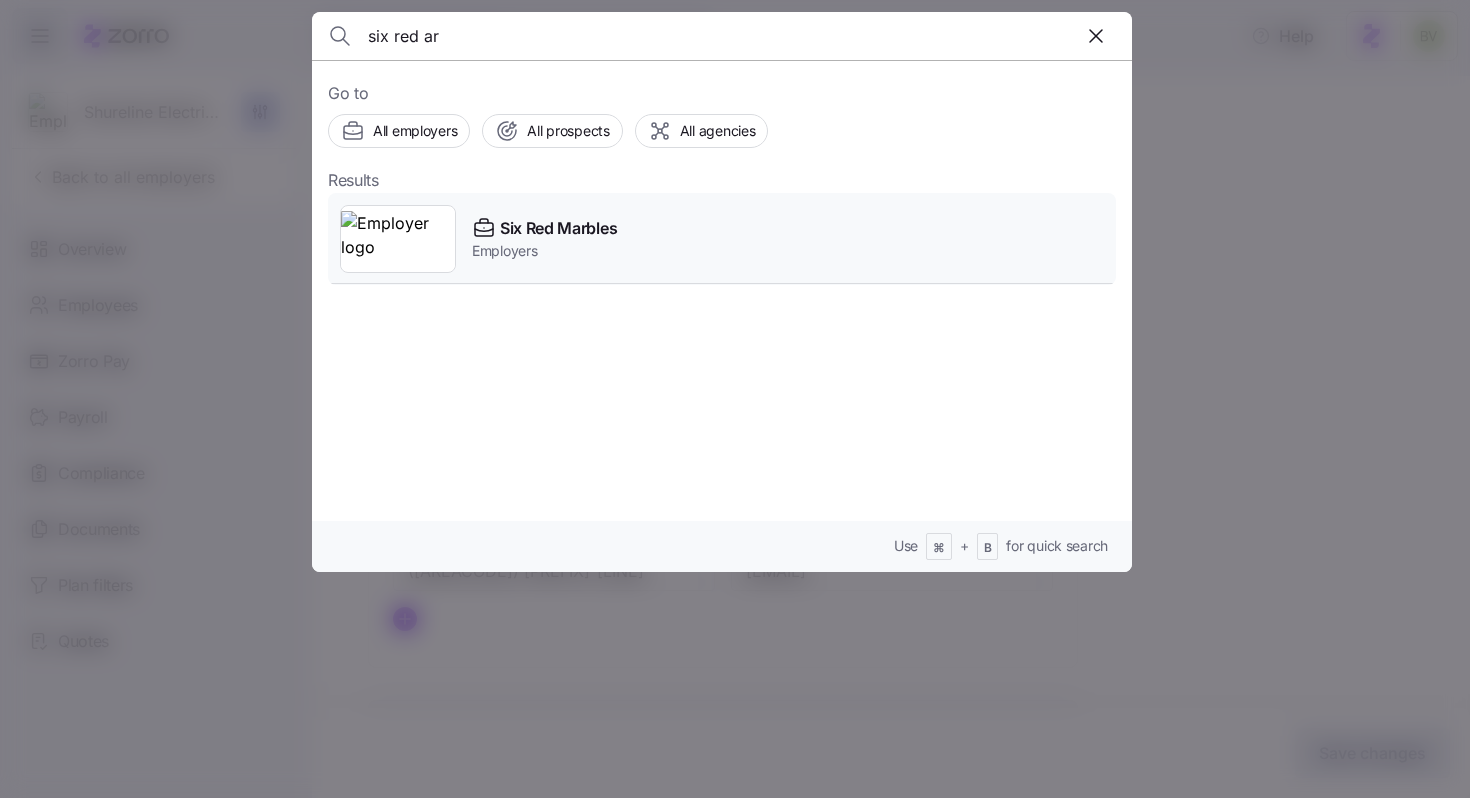 type on "six red ar" 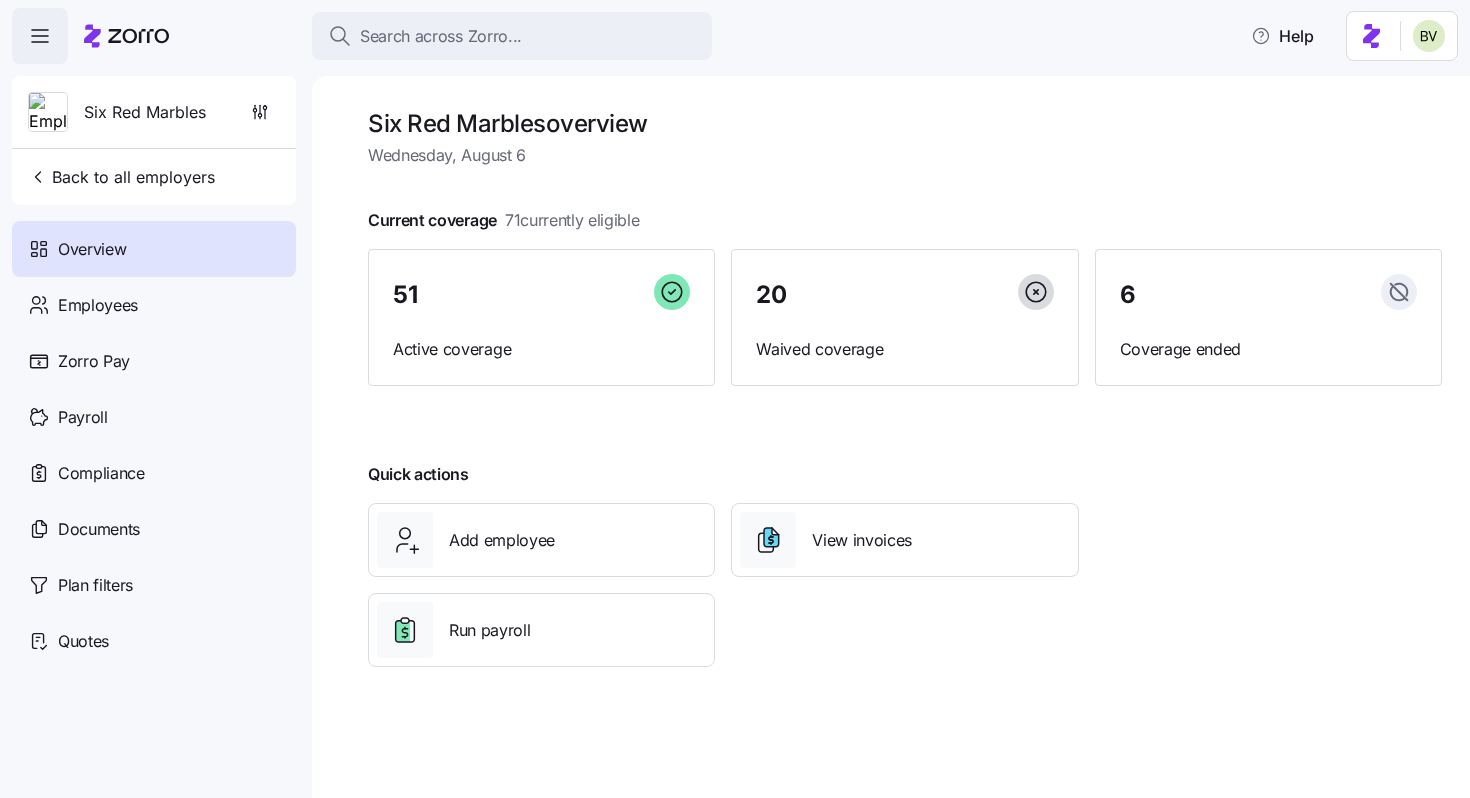 click on "Six Red Marbles Back to all employers Overview Employees Zorro Pay Payroll Compliance Documents Plan filters Quotes" at bounding box center [156, 431] 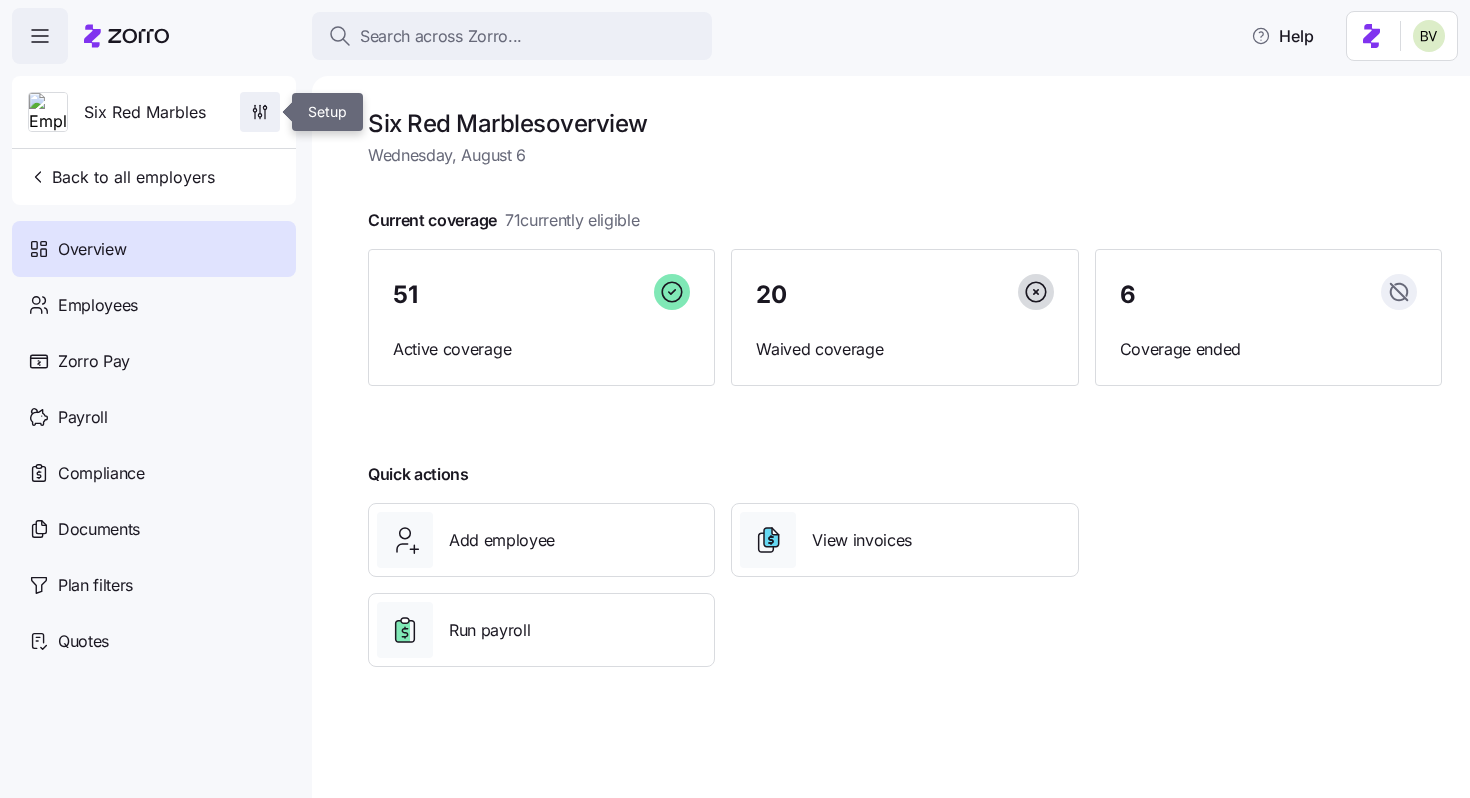 click 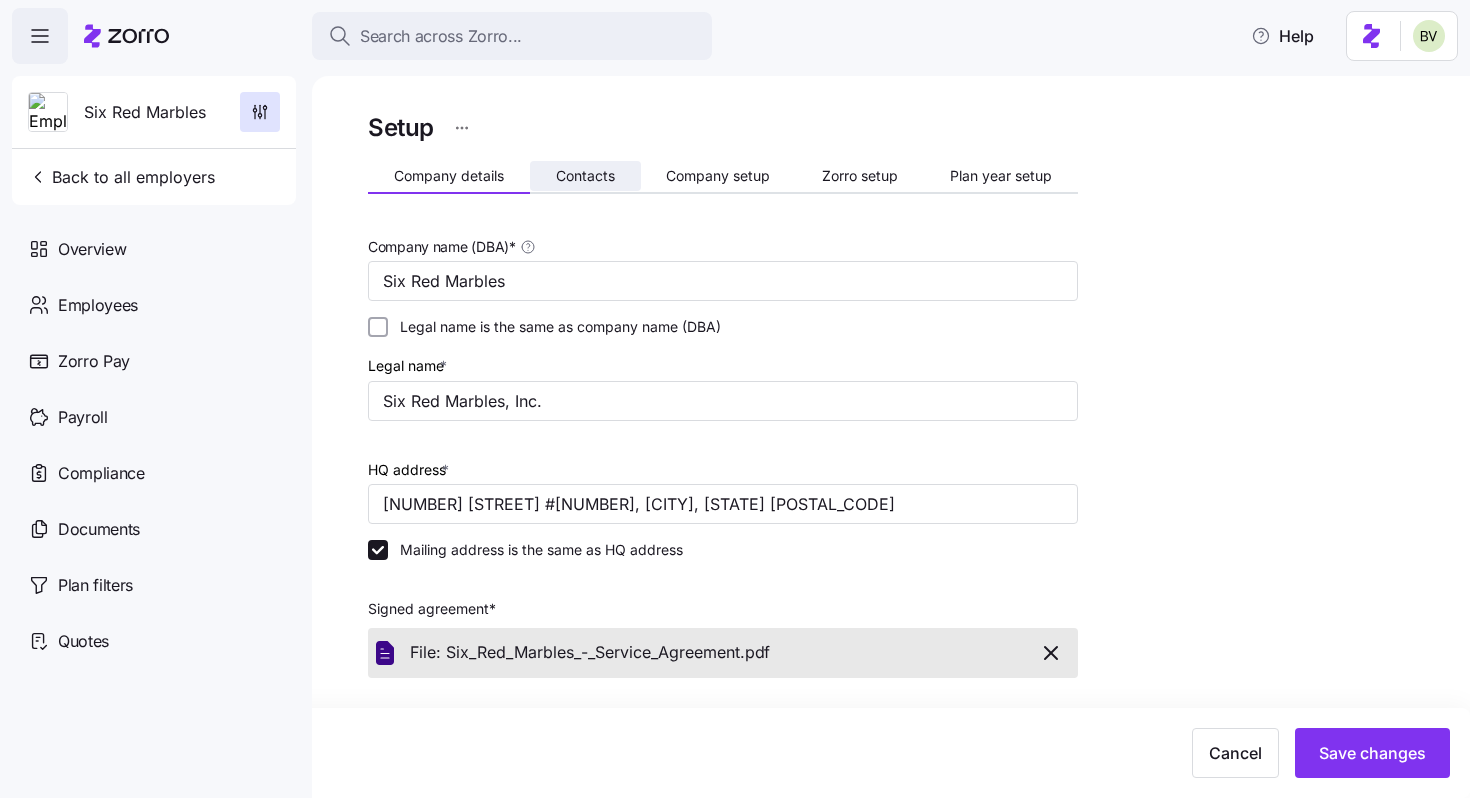 click on "Contacts" at bounding box center [585, 176] 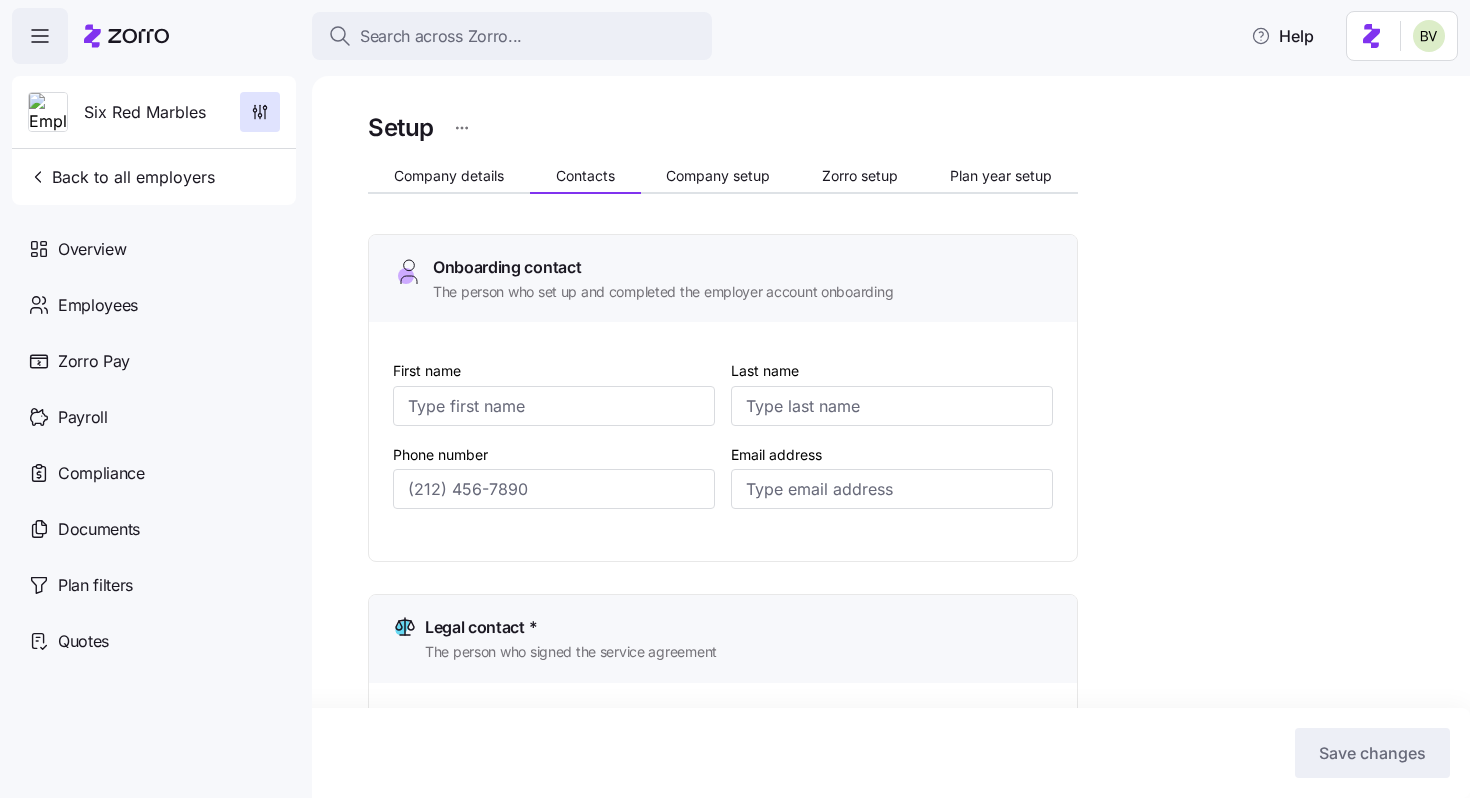 type on "[FIRST]" 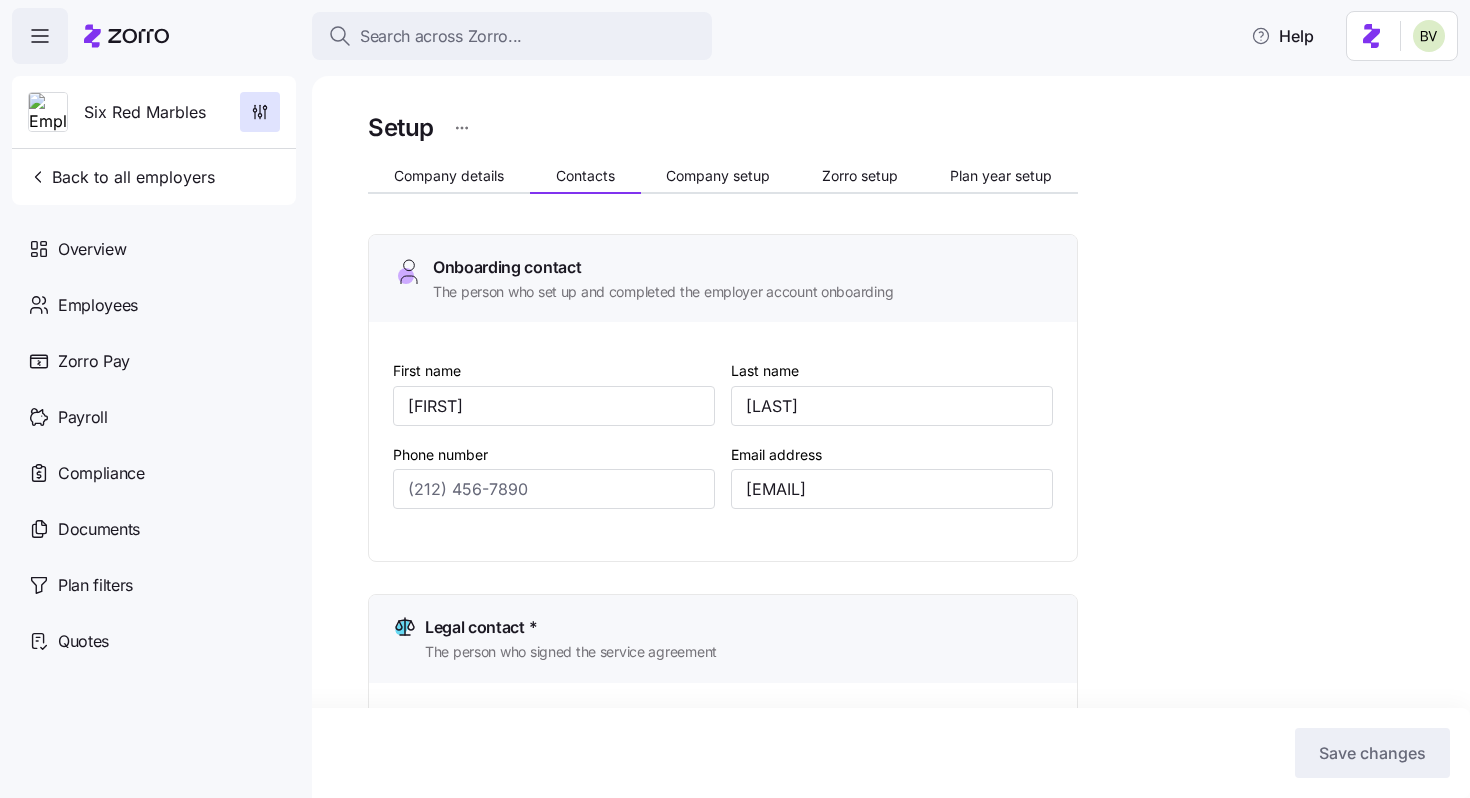type on "([AREACODE]) [PREFIX]-[LINE]" 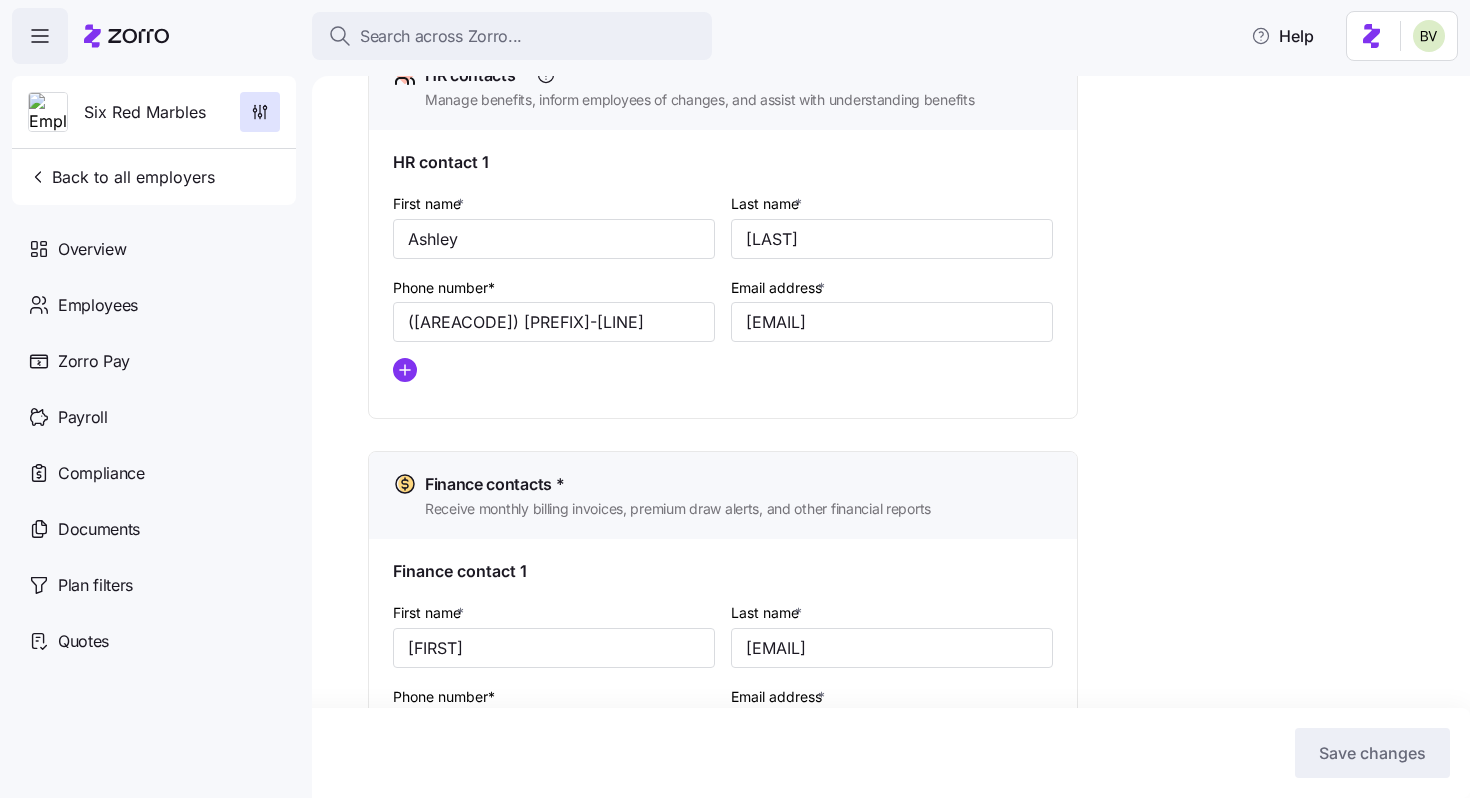 scroll, scrollTop: 907, scrollLeft: 0, axis: vertical 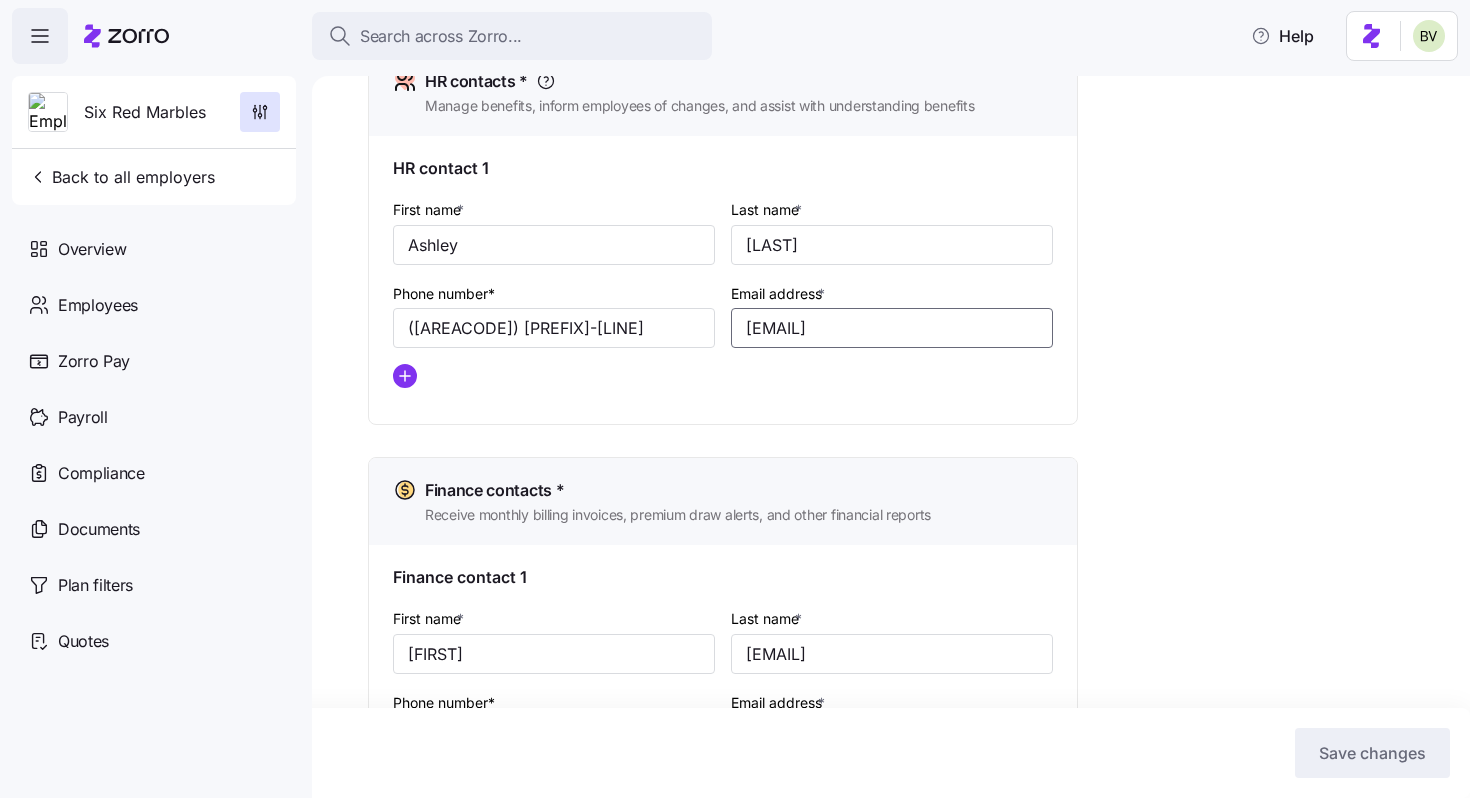 drag, startPoint x: 980, startPoint y: 336, endPoint x: 739, endPoint y: 335, distance: 241.00208 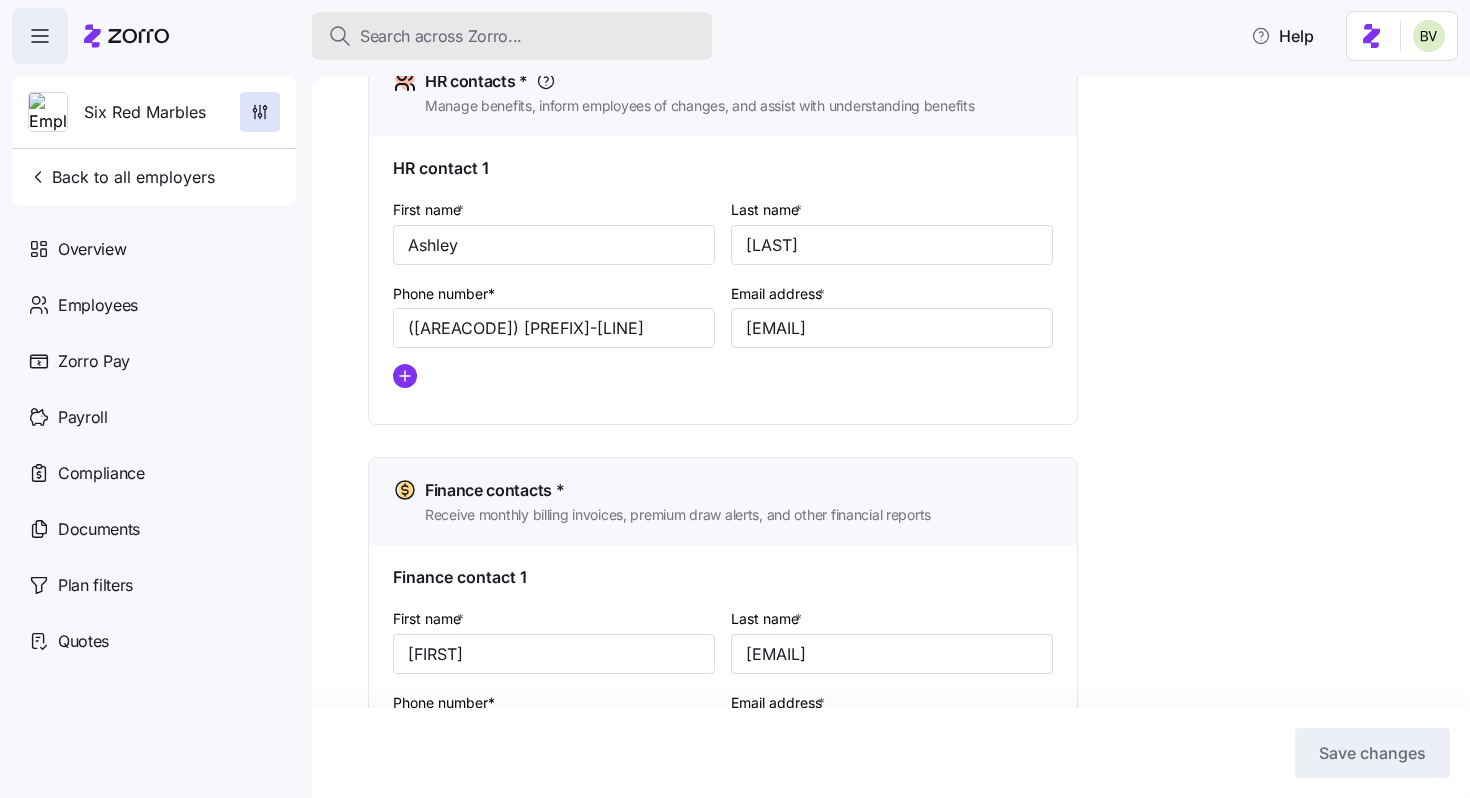 click on "Search across Zorro..." at bounding box center [441, 36] 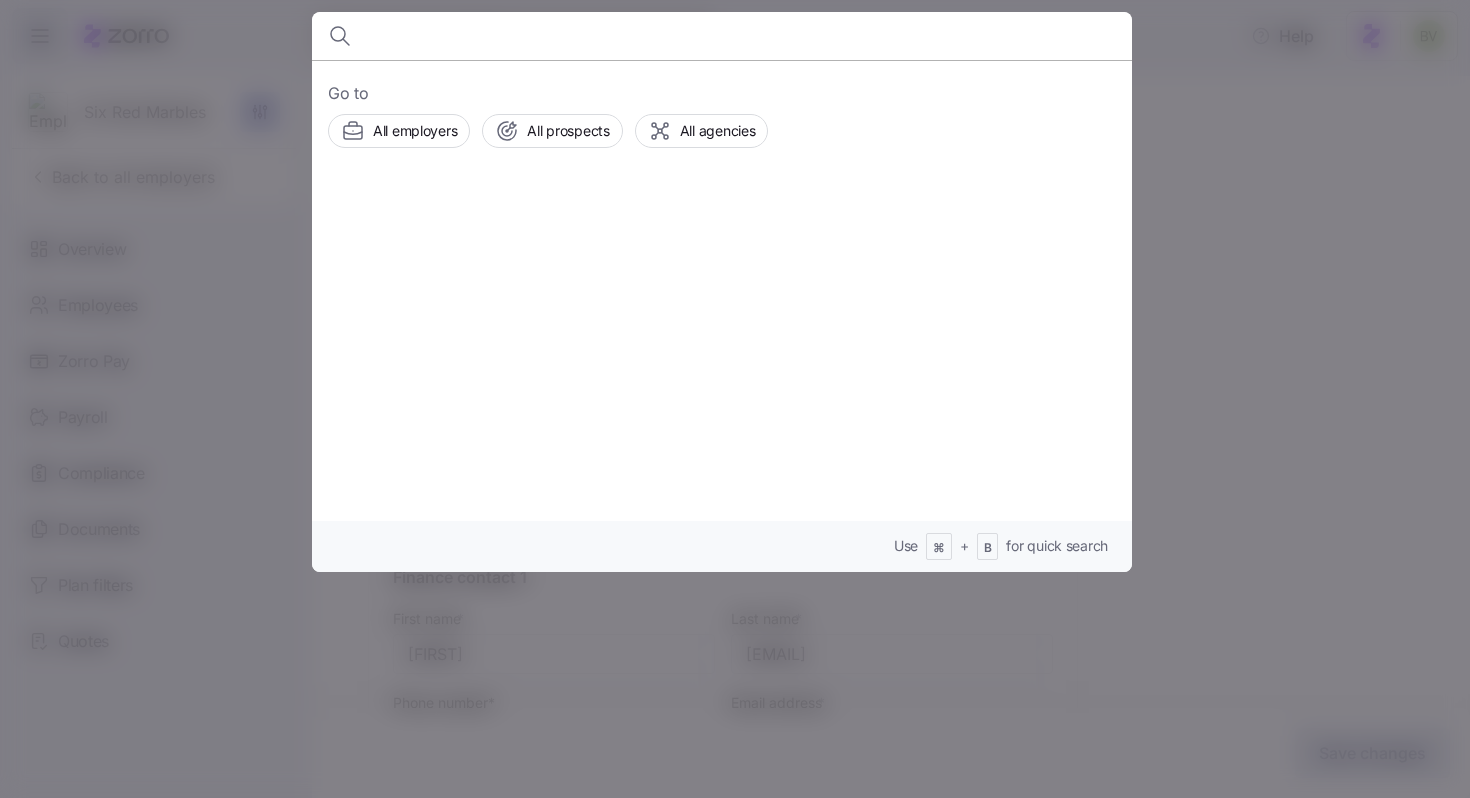 click on "First name [FIRST] Last name [LAST] Phone number ([AREA]) [PHONE] Email address [EMAIL] First name  * [FIRST] Last name  * [LAST] Phone number* ([AREA]) [PHONE] Email address  * [EMAIL] HR contact   1 First name  * [FIRST] Last name  * [LAST] Phone number* ([AREA]) [PHONE] Email address  * [EMAIL] Finance contacts   * Finance contact   1 First name  * [FIRST] Last name" at bounding box center [735, 393] 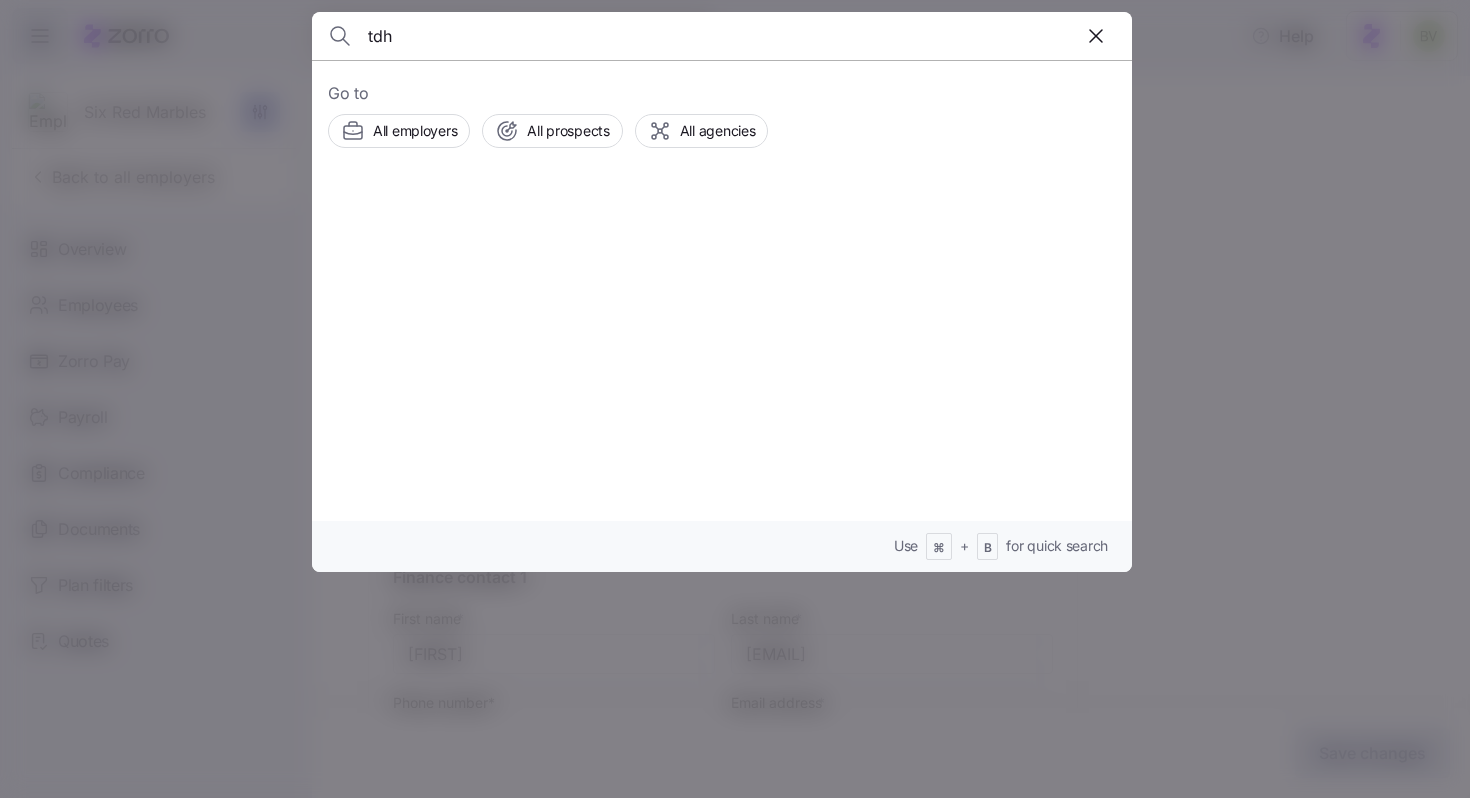 type on "tdh" 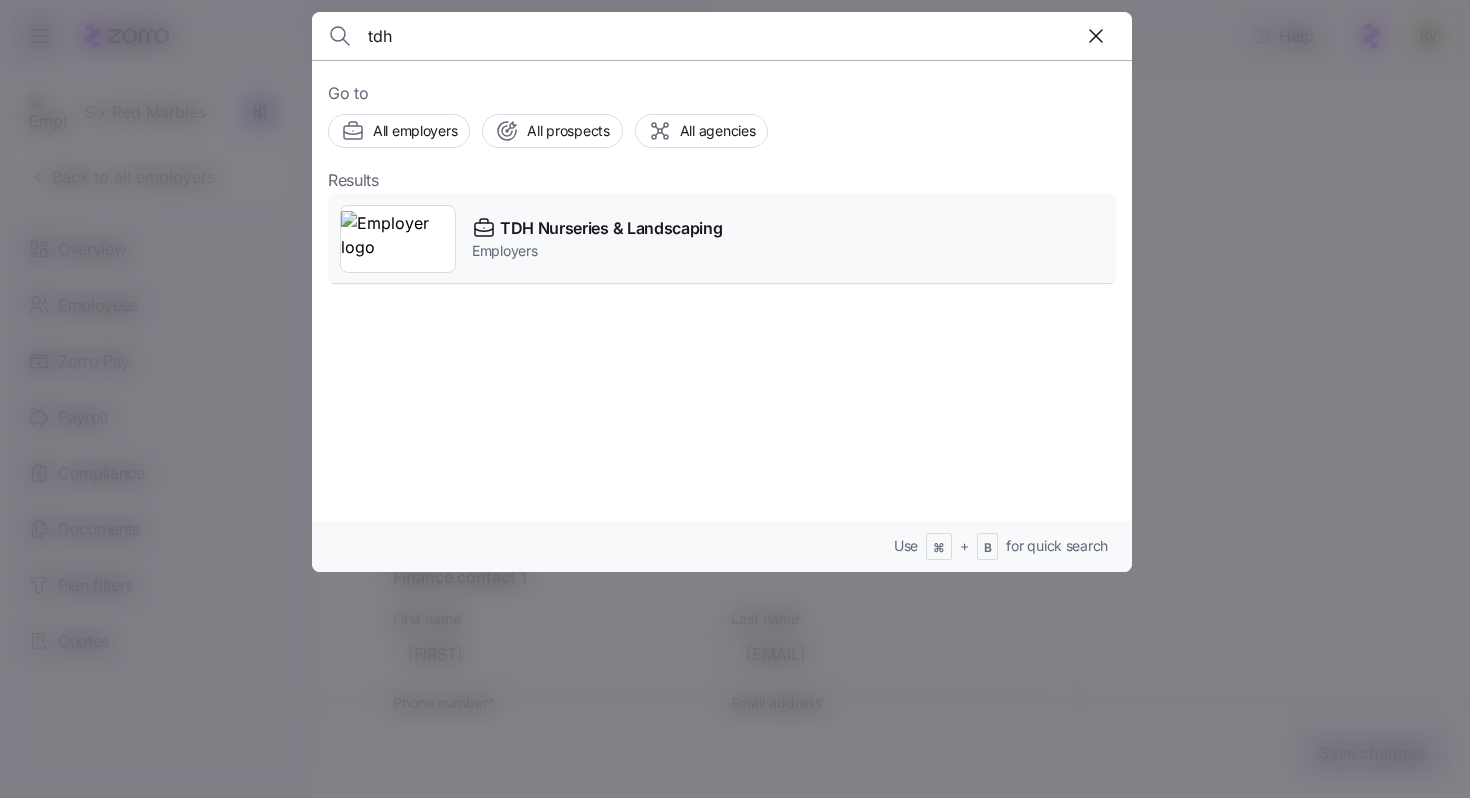 click at bounding box center [398, 239] 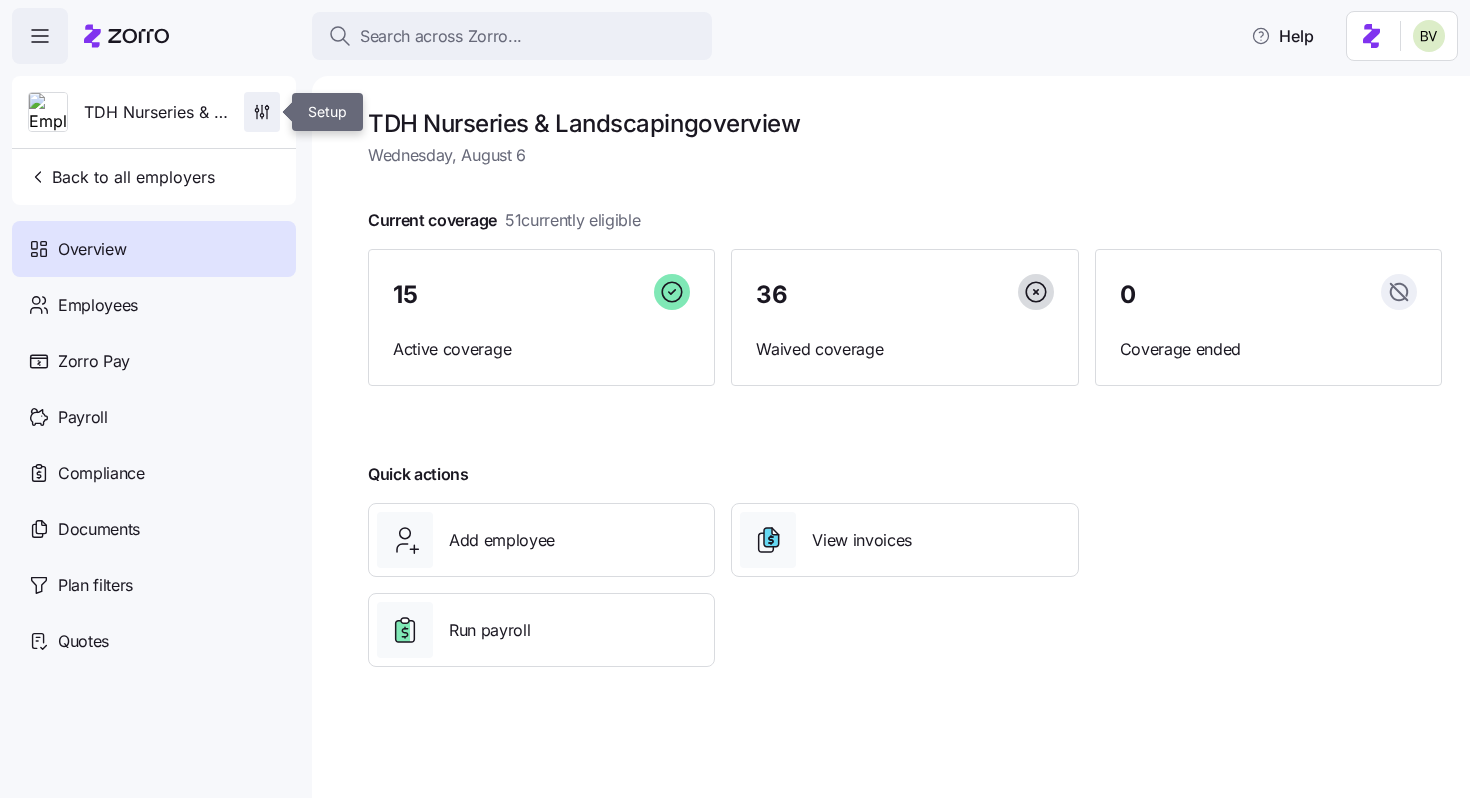 click at bounding box center (262, 112) 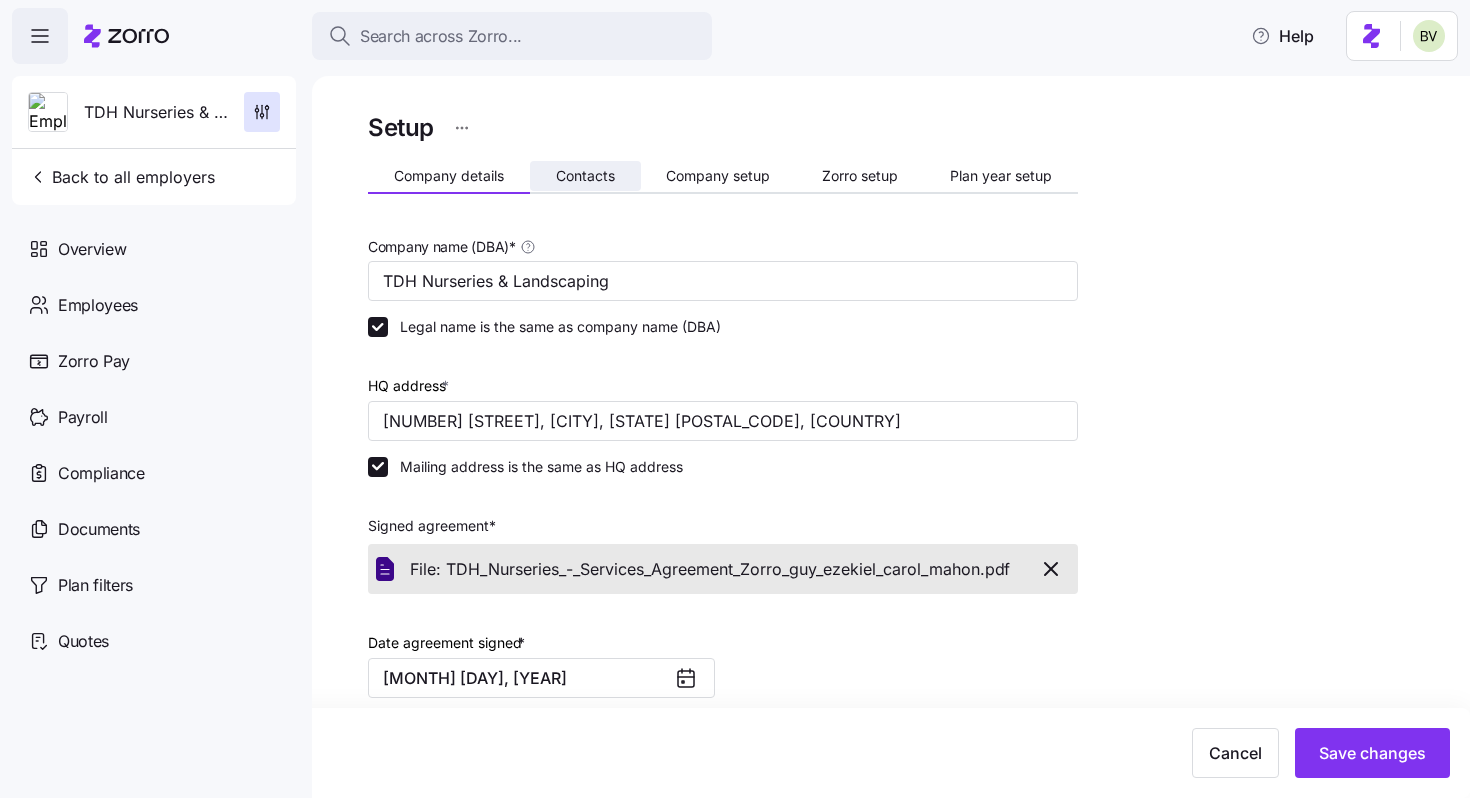 click on "Contacts" at bounding box center [585, 176] 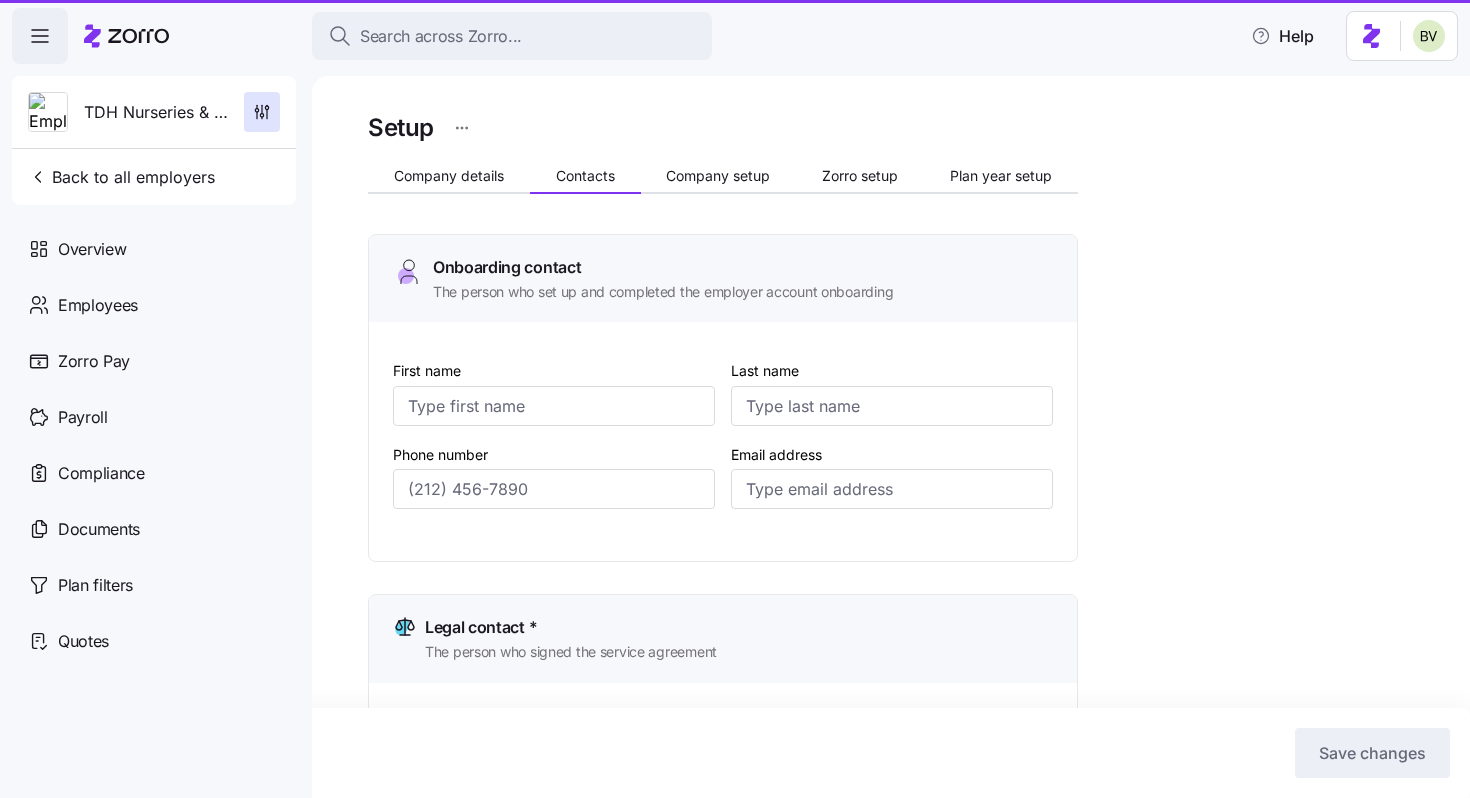type on "[FIRST]" 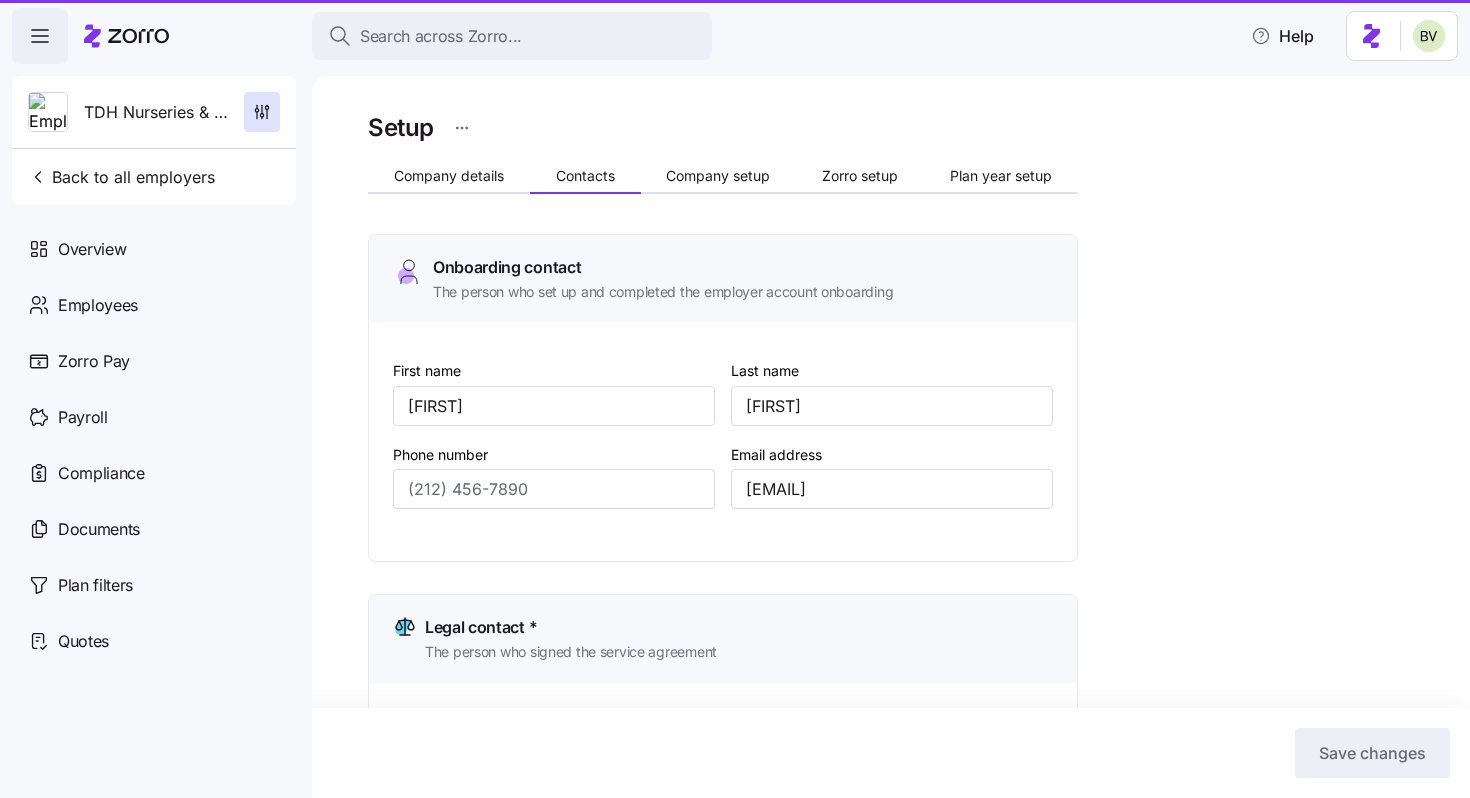 type on "[PHONE]" 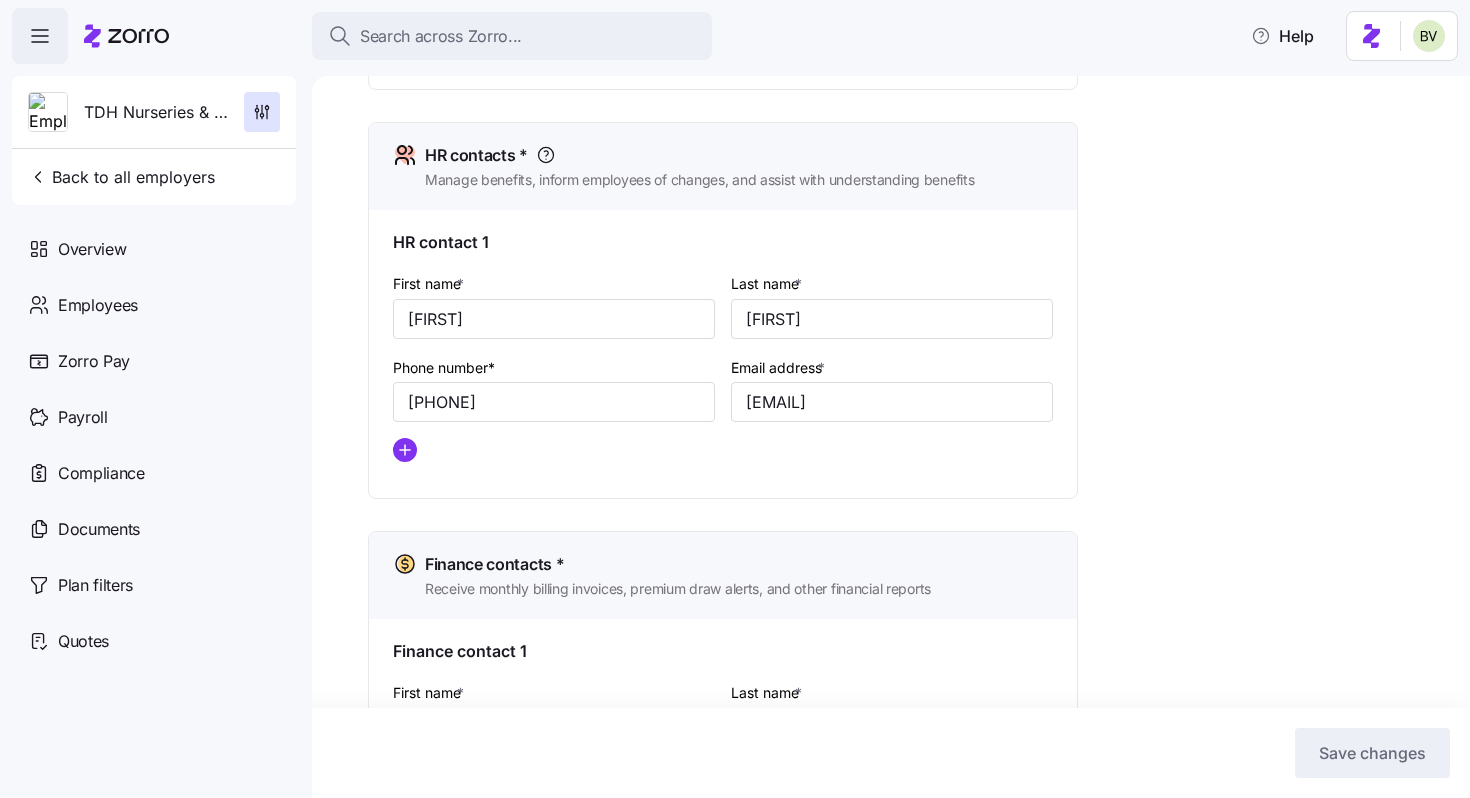 scroll, scrollTop: 763, scrollLeft: 0, axis: vertical 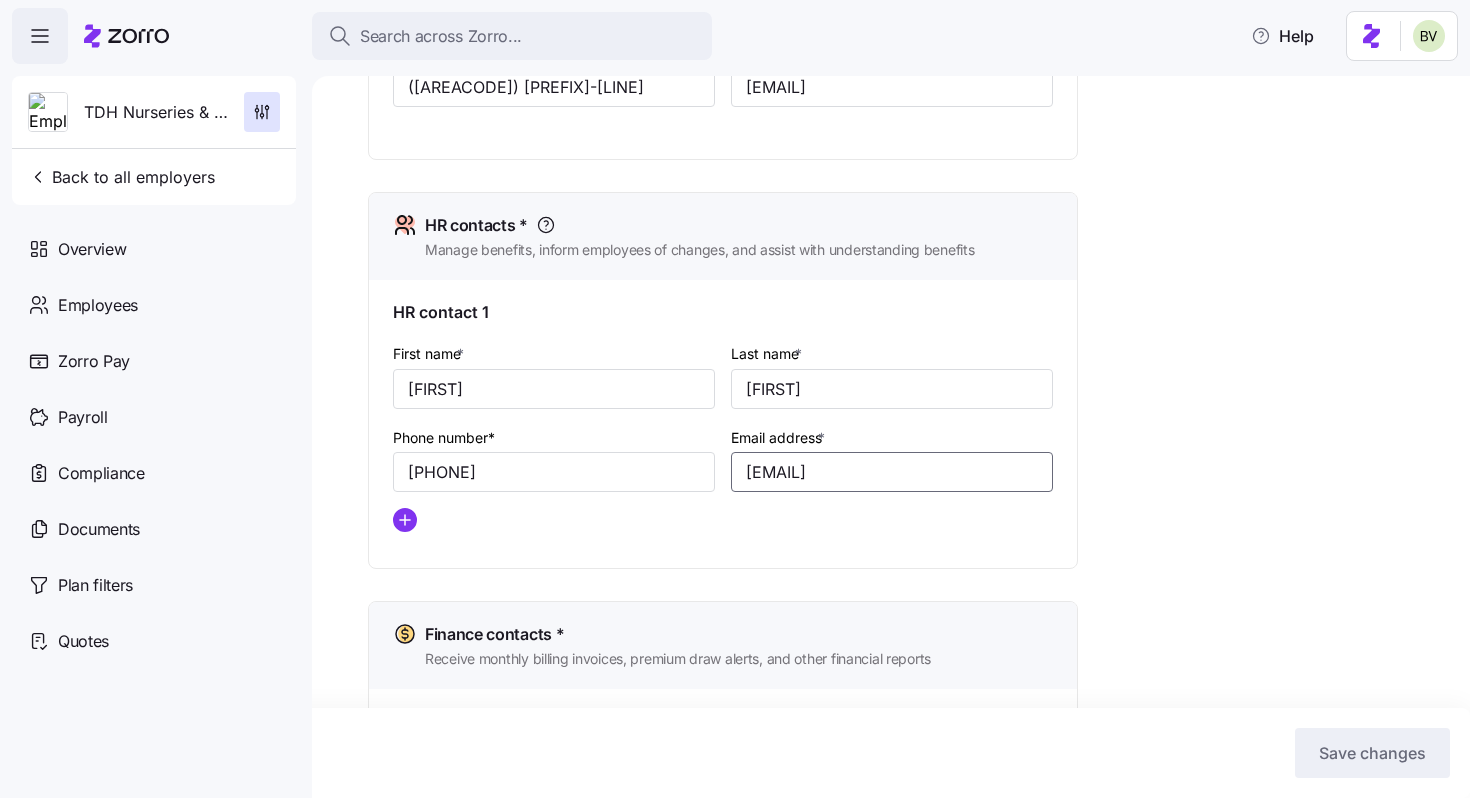 drag, startPoint x: 898, startPoint y: 471, endPoint x: 727, endPoint y: 473, distance: 171.01169 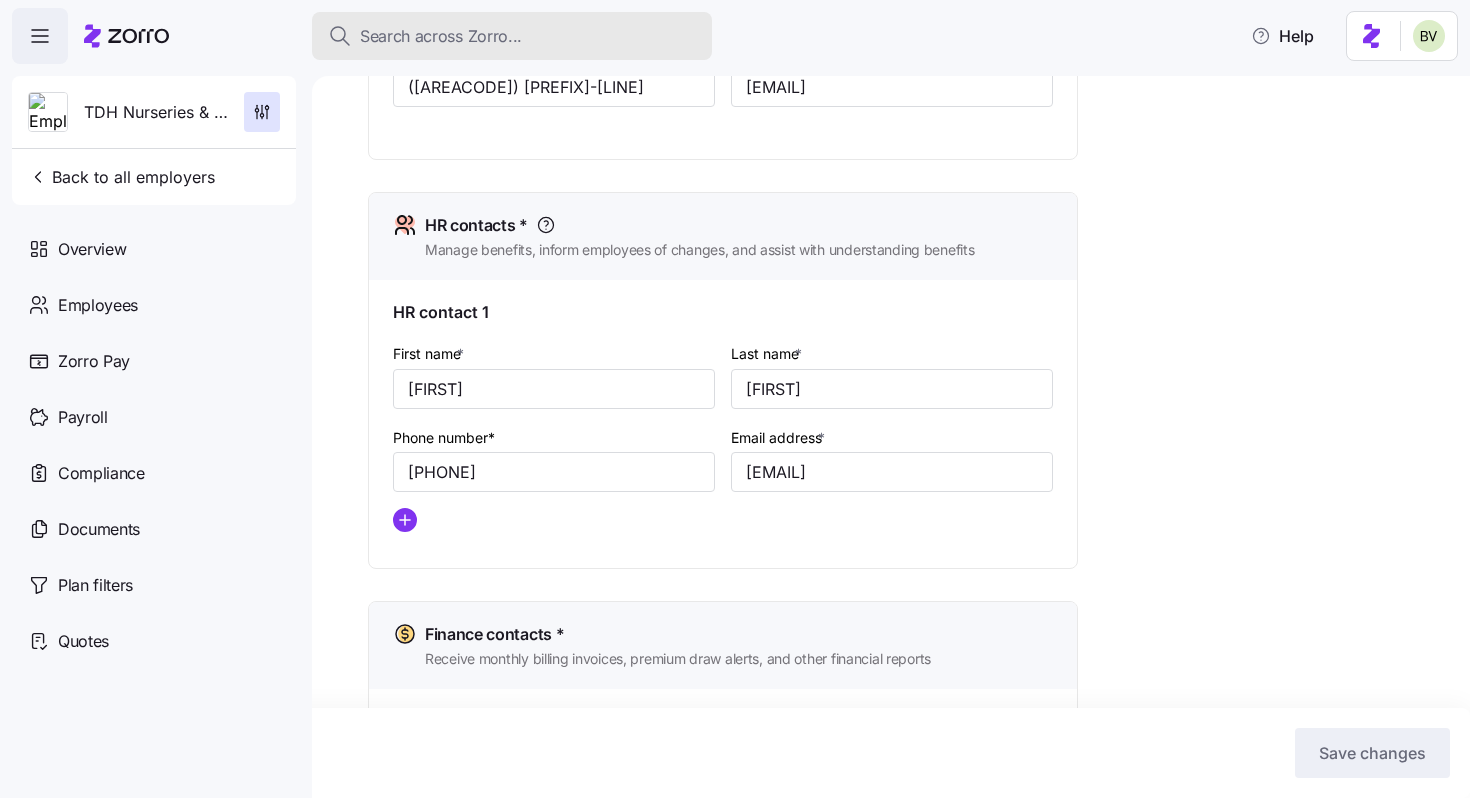 click on "Search across Zorro..." at bounding box center [441, 36] 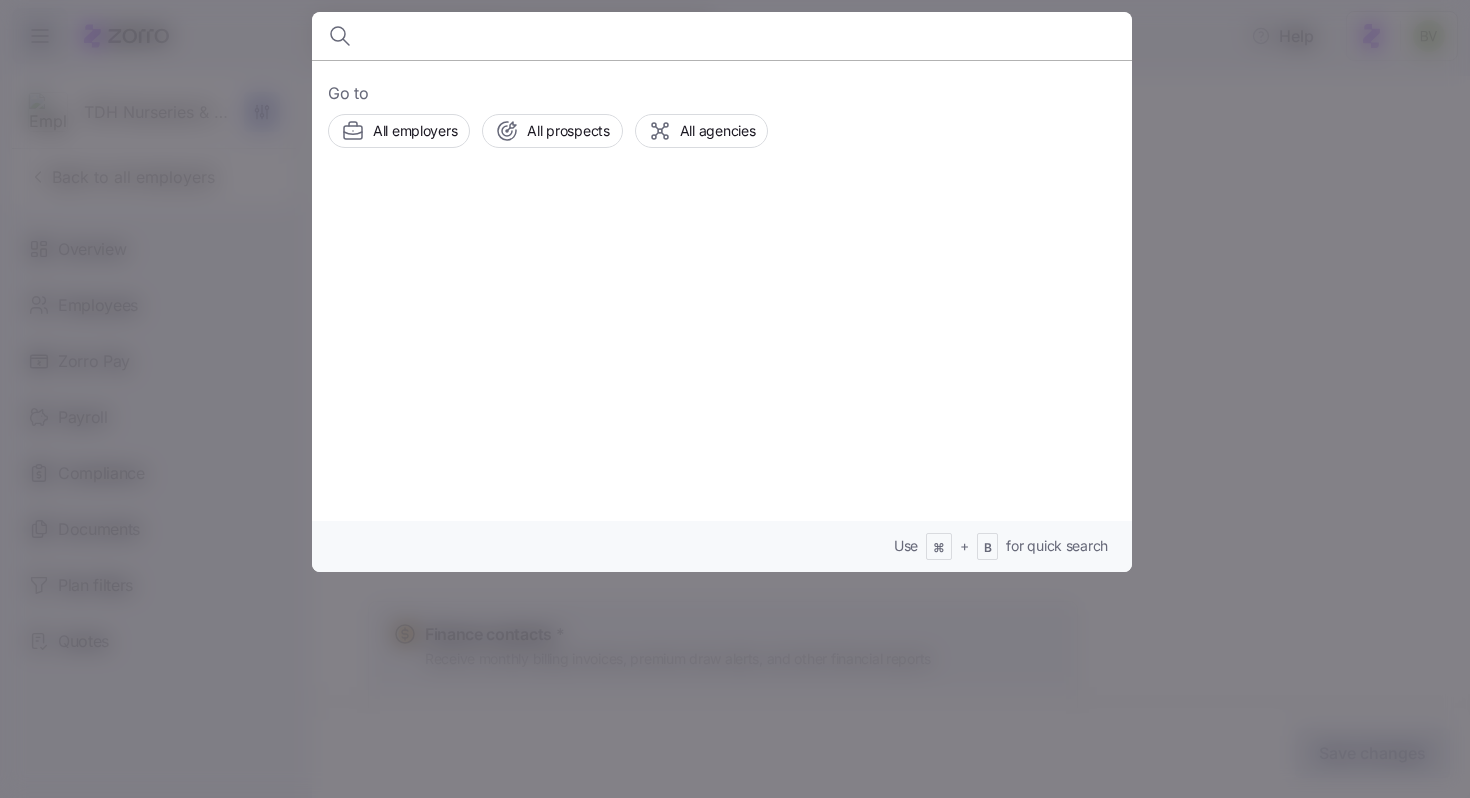 click on "Search across Zorro... Help TDH Nurseries & Landscaping Back to all employers Overview Employees Zorro Pay Payroll Compliance Documents Plan filters Quotes Setup Company details Contacts Company setup Zorro setup Plan year setup Onboarding contact   The person who set up and completed the employer account onboarding First name [FIRST] Last name [LAST] Phone number [PHONE] Email address [EMAIL] Legal contact   * The person who signed the service agreement First name  * [FIRST] Last name  * [LAST] Phone number* [PHONE] Email address  * [EMAIL] HR contacts   * Manage benefits, inform employees of changes, and assist with understanding benefits HR contact   1 First name  * [FIRST] Last name  * [LAST] Phone number* [PHONE] Email address  * [EMAIL] Finance contacts   * Receive monthly billing invoices, premium draw alerts, and other financial reports Finance contact   1 First name  * [FIRST] Last name  * [LAST] Phone number* [PHONE] Email address  * [EMAIL] Save changes" at bounding box center [735, 393] 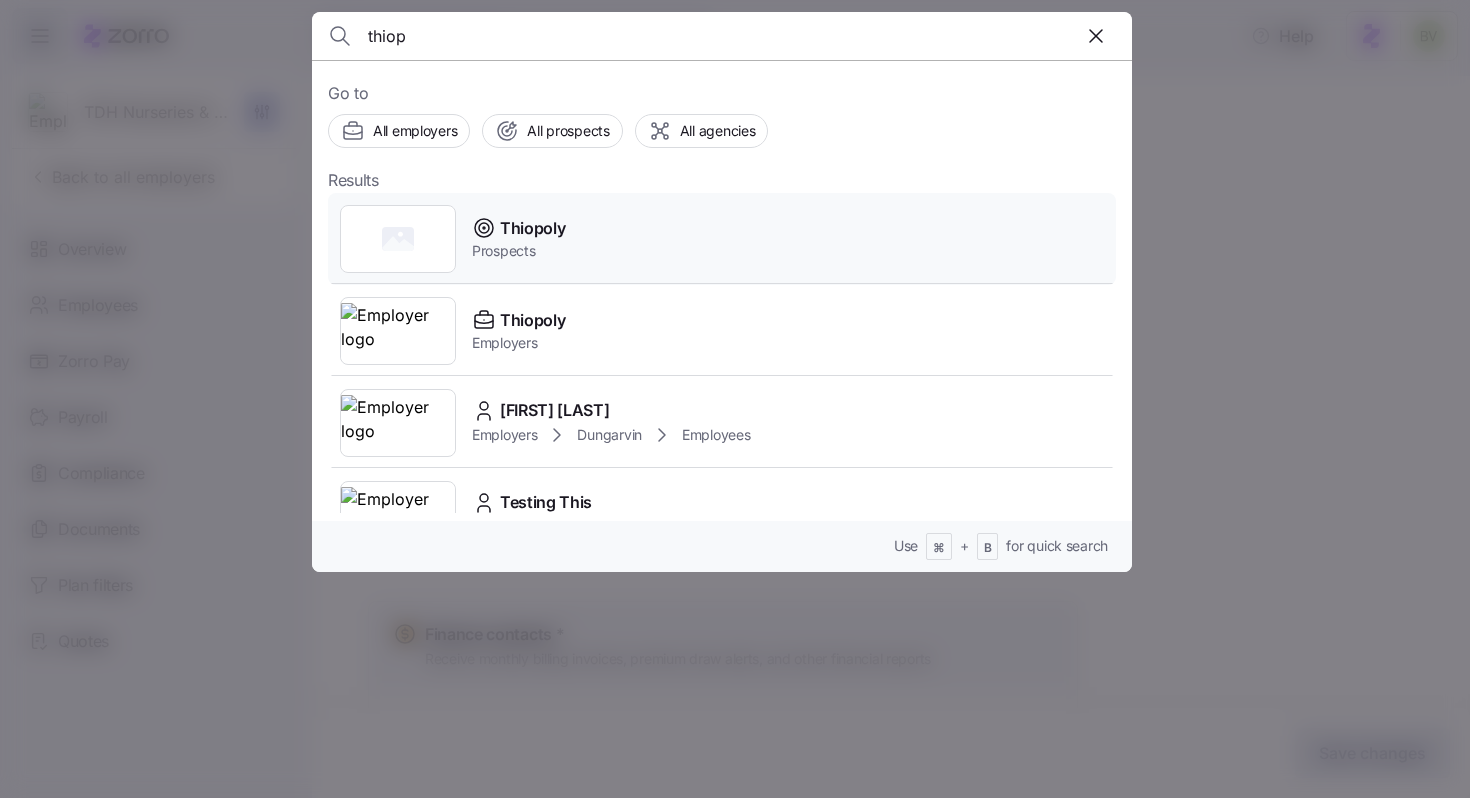 type on "thiop" 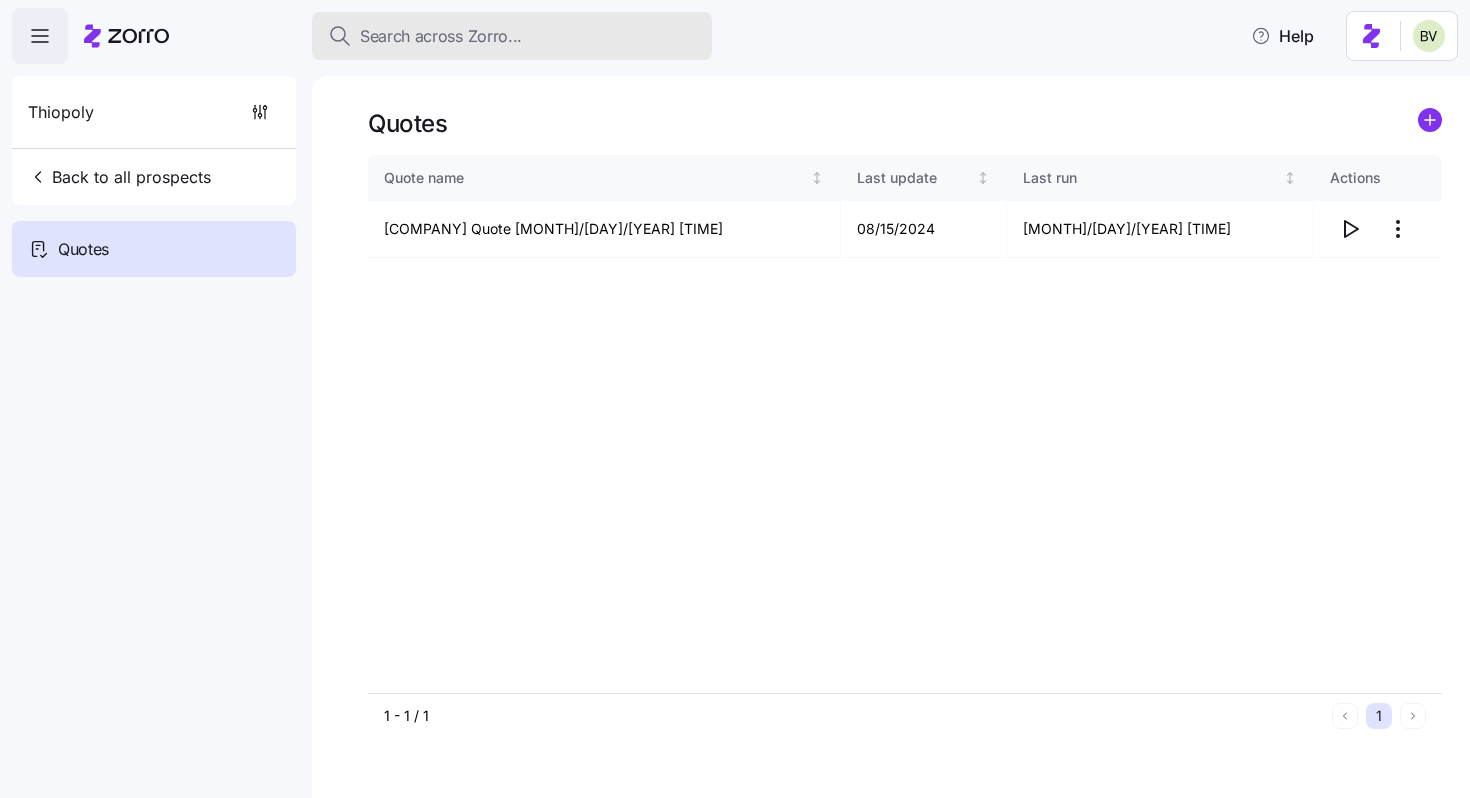 click on "Search across Zorro..." at bounding box center (441, 36) 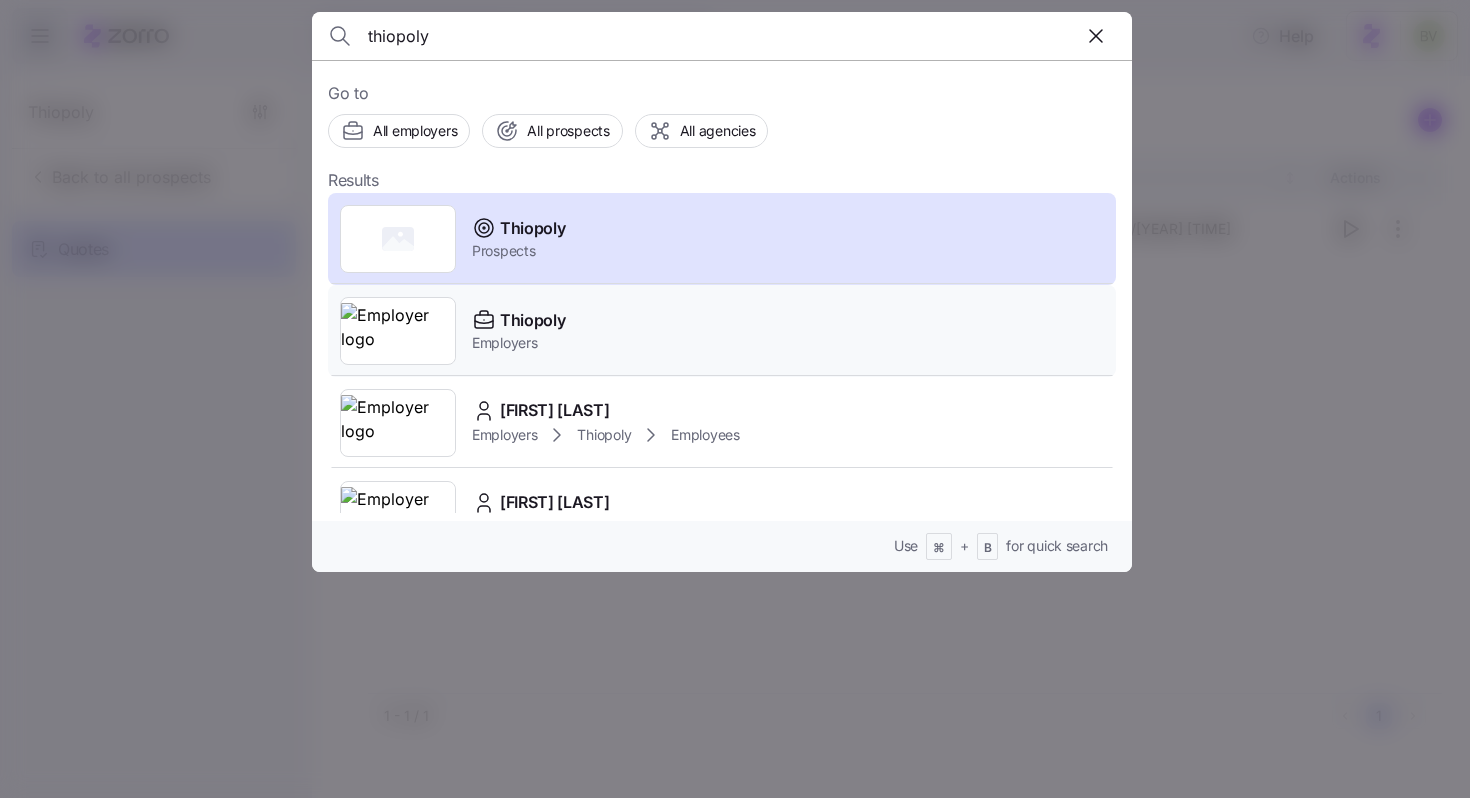 type on "thiopoly" 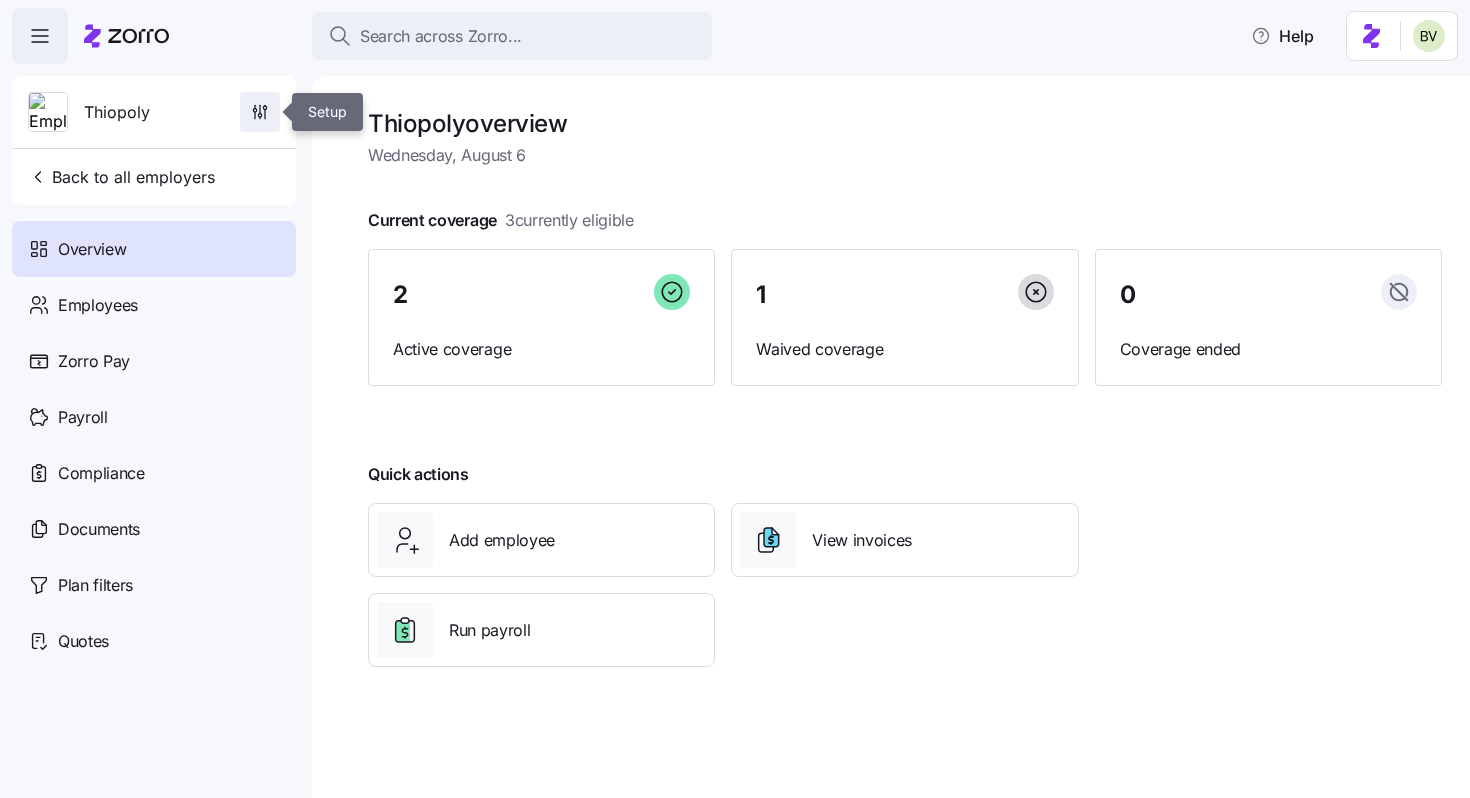 click 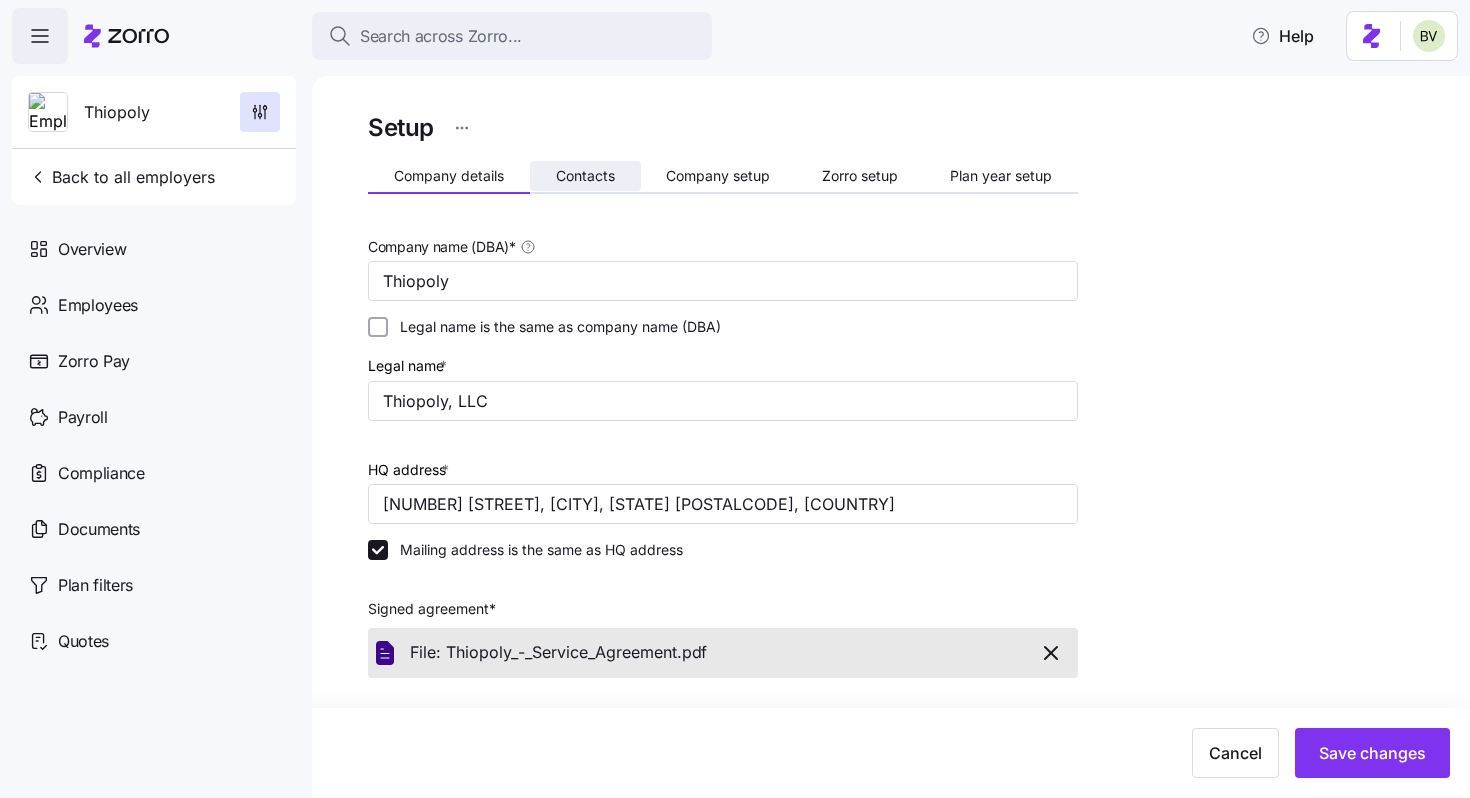 click on "Contacts" at bounding box center (585, 176) 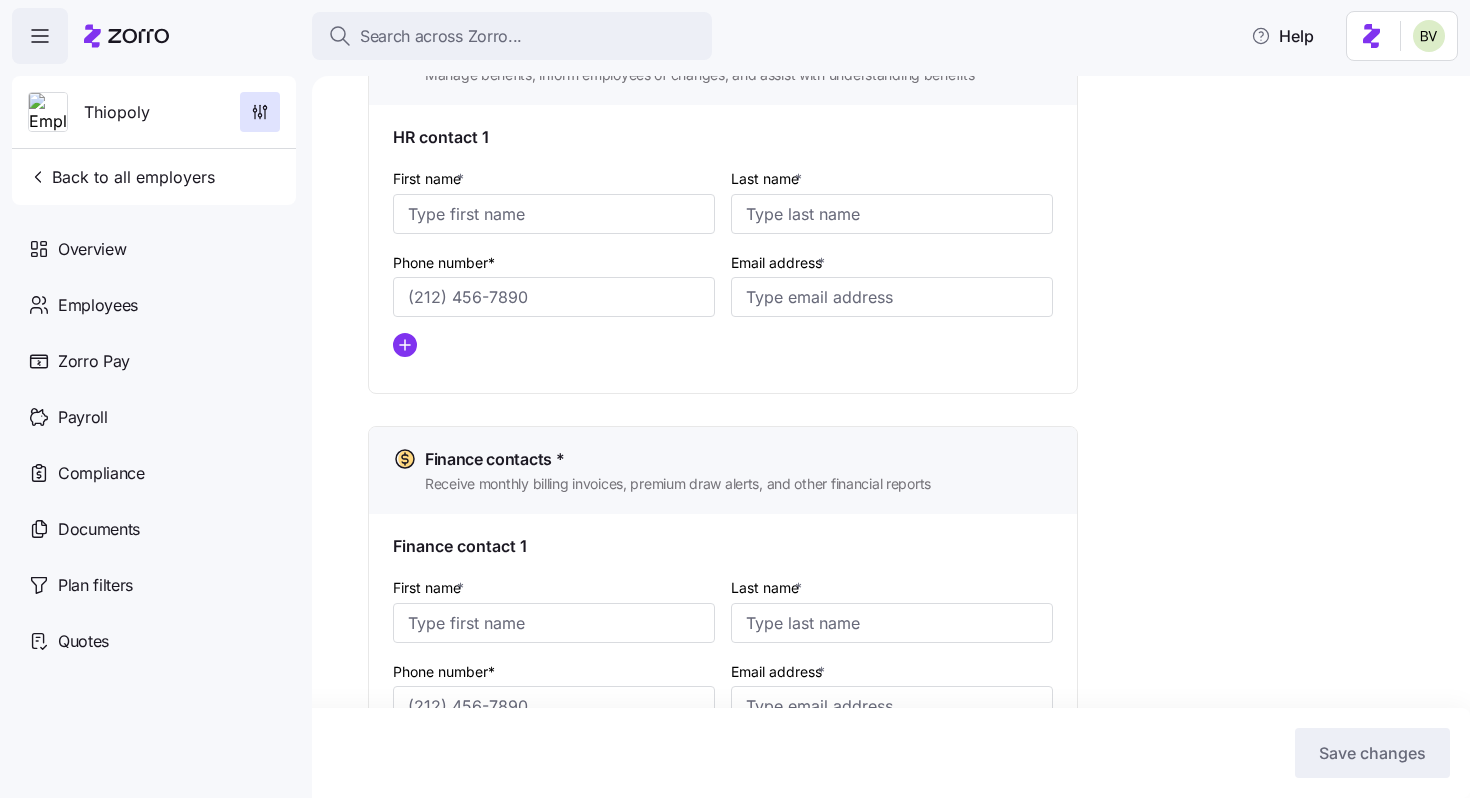 scroll, scrollTop: 982, scrollLeft: 0, axis: vertical 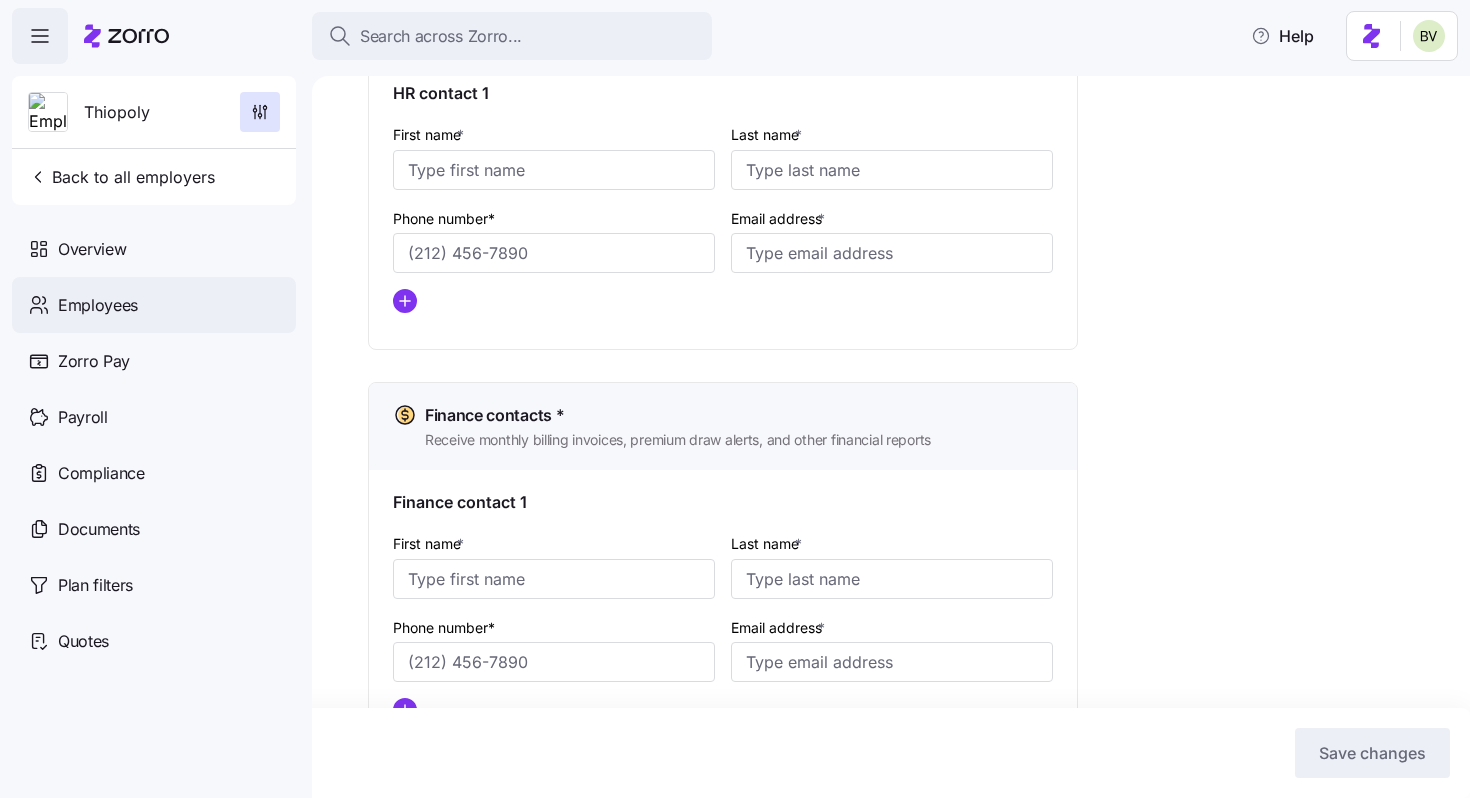 click on "Employees" at bounding box center (154, 305) 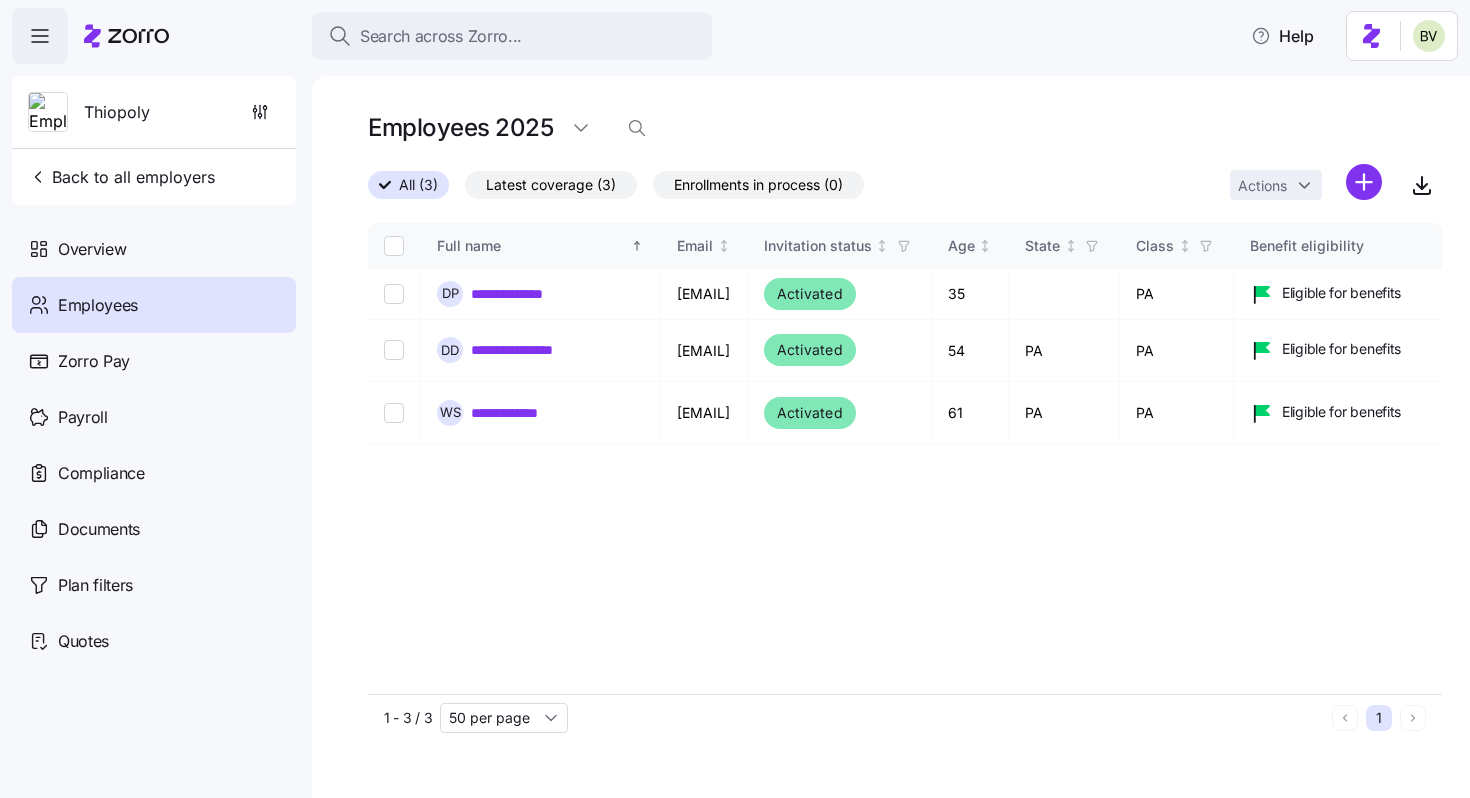 scroll, scrollTop: 0, scrollLeft: 0, axis: both 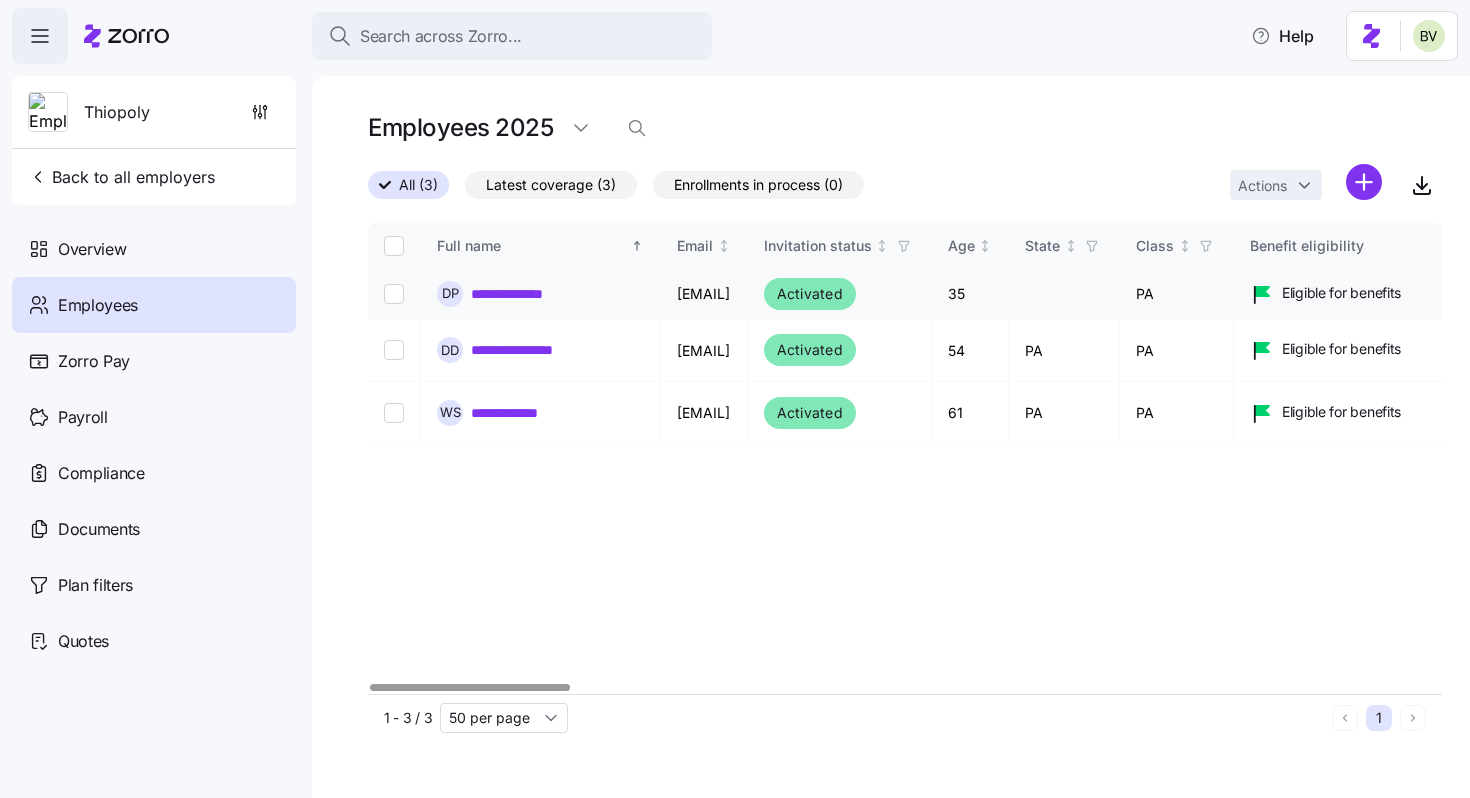 drag, startPoint x: 817, startPoint y: 294, endPoint x: 676, endPoint y: 298, distance: 141.05673 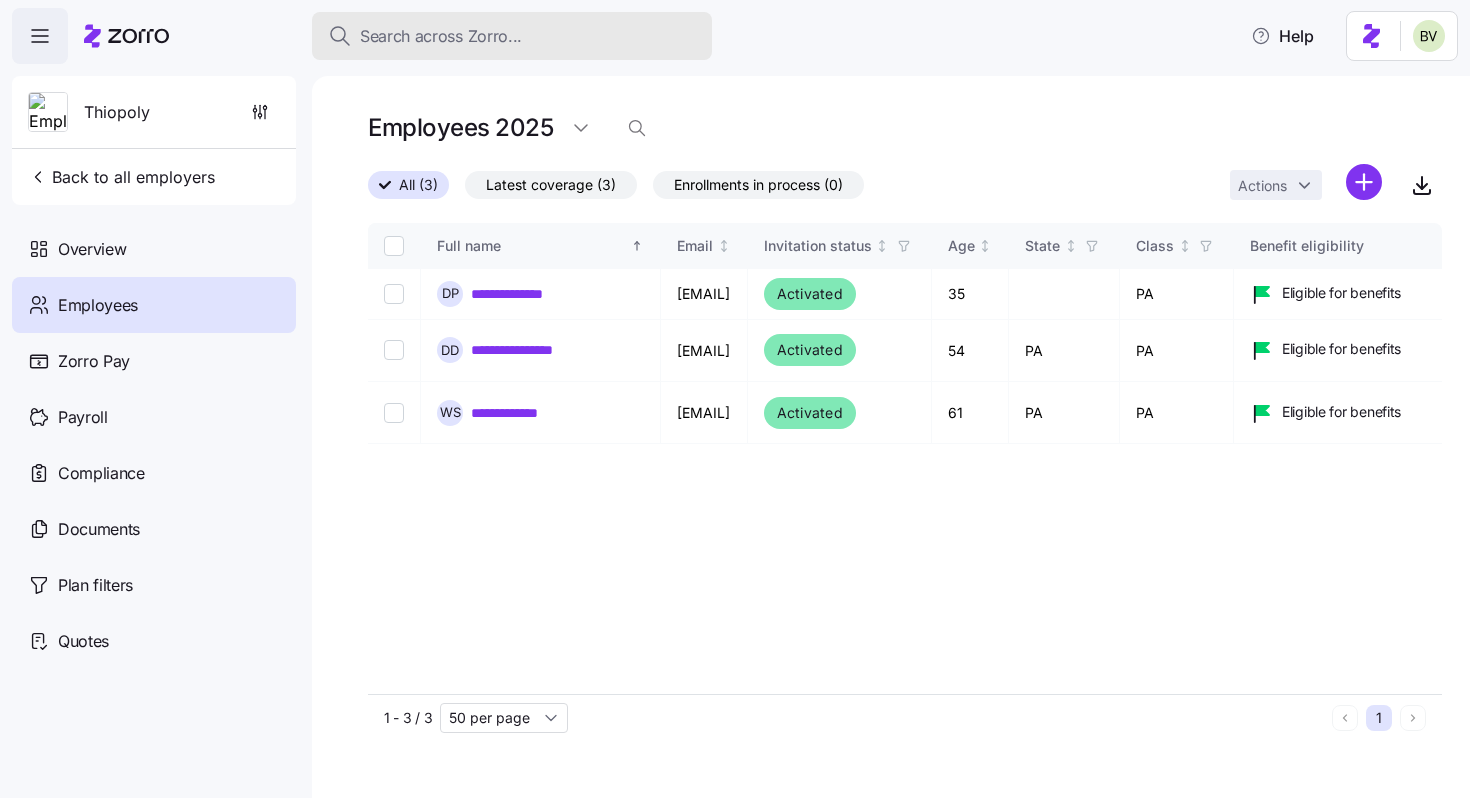 click on "Search across Zorro..." at bounding box center (441, 36) 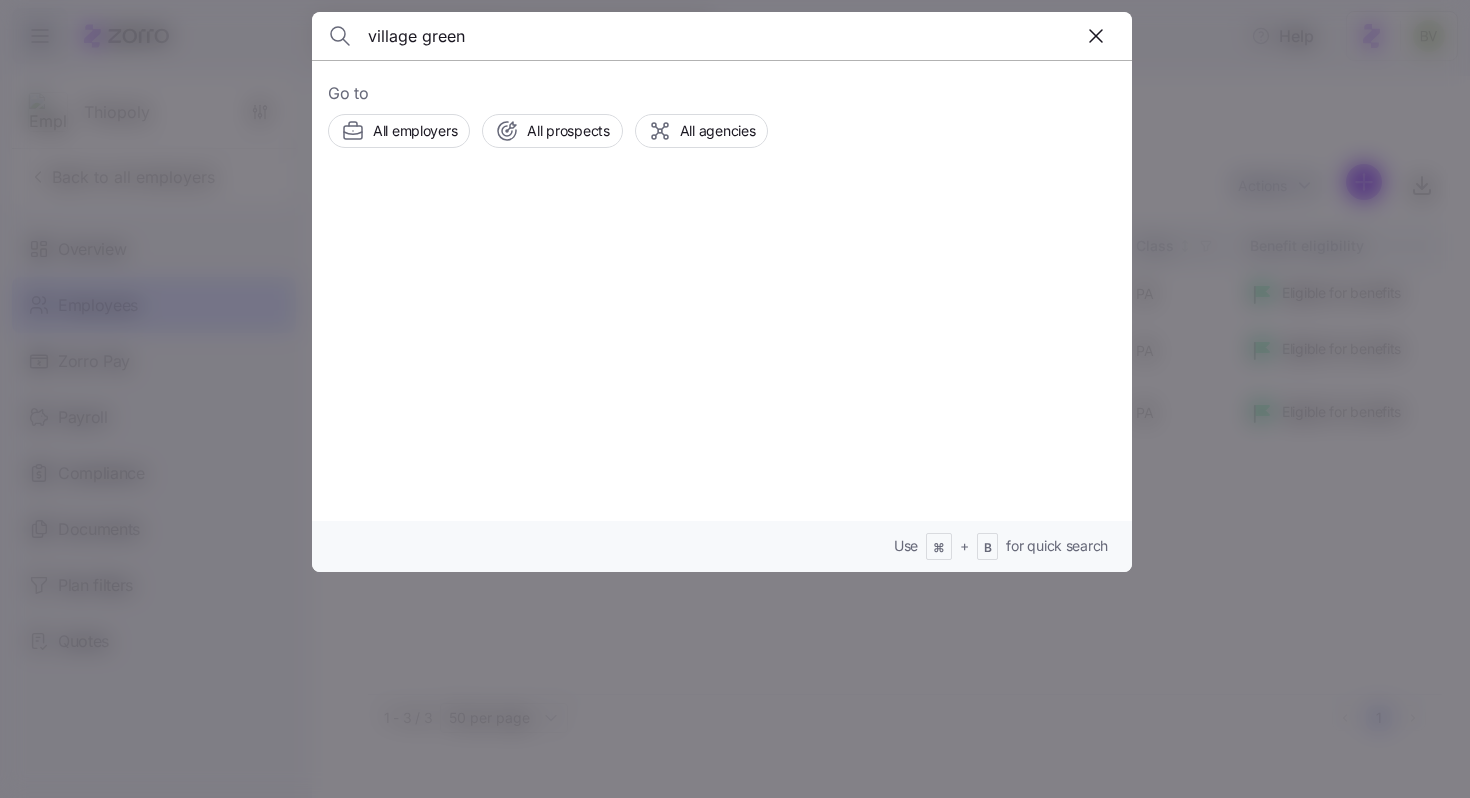 type on "village green" 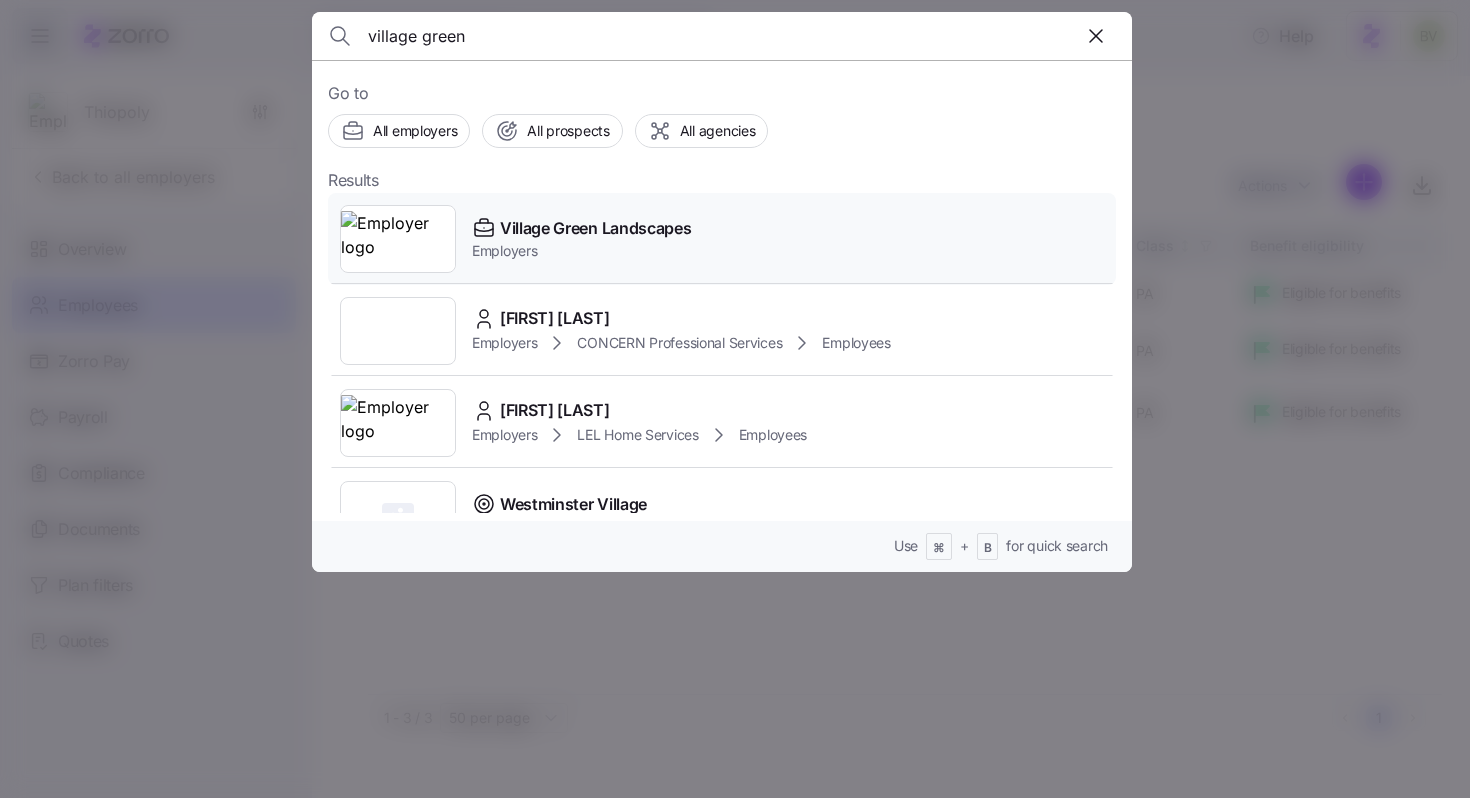 click at bounding box center (398, 239) 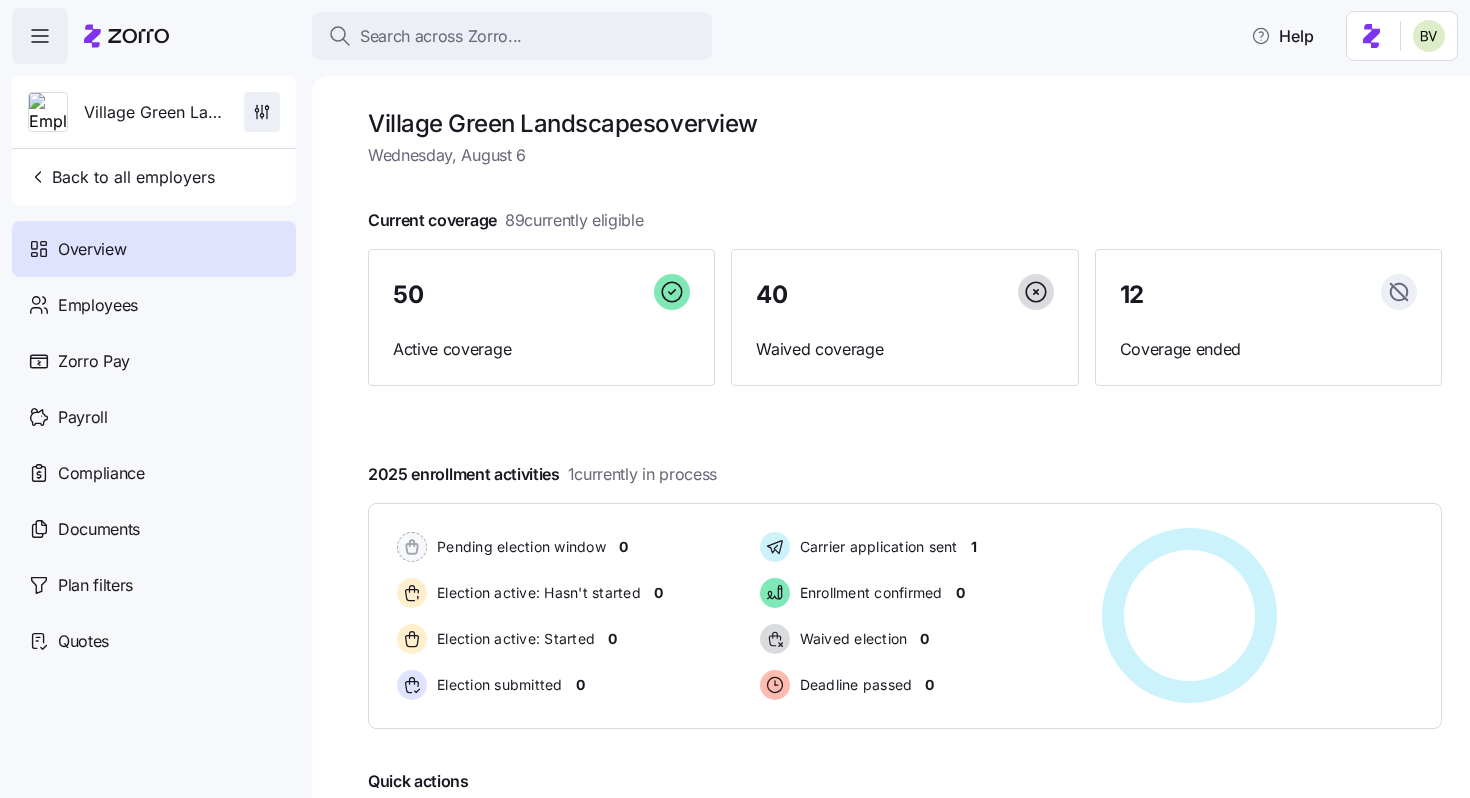 click at bounding box center (262, 112) 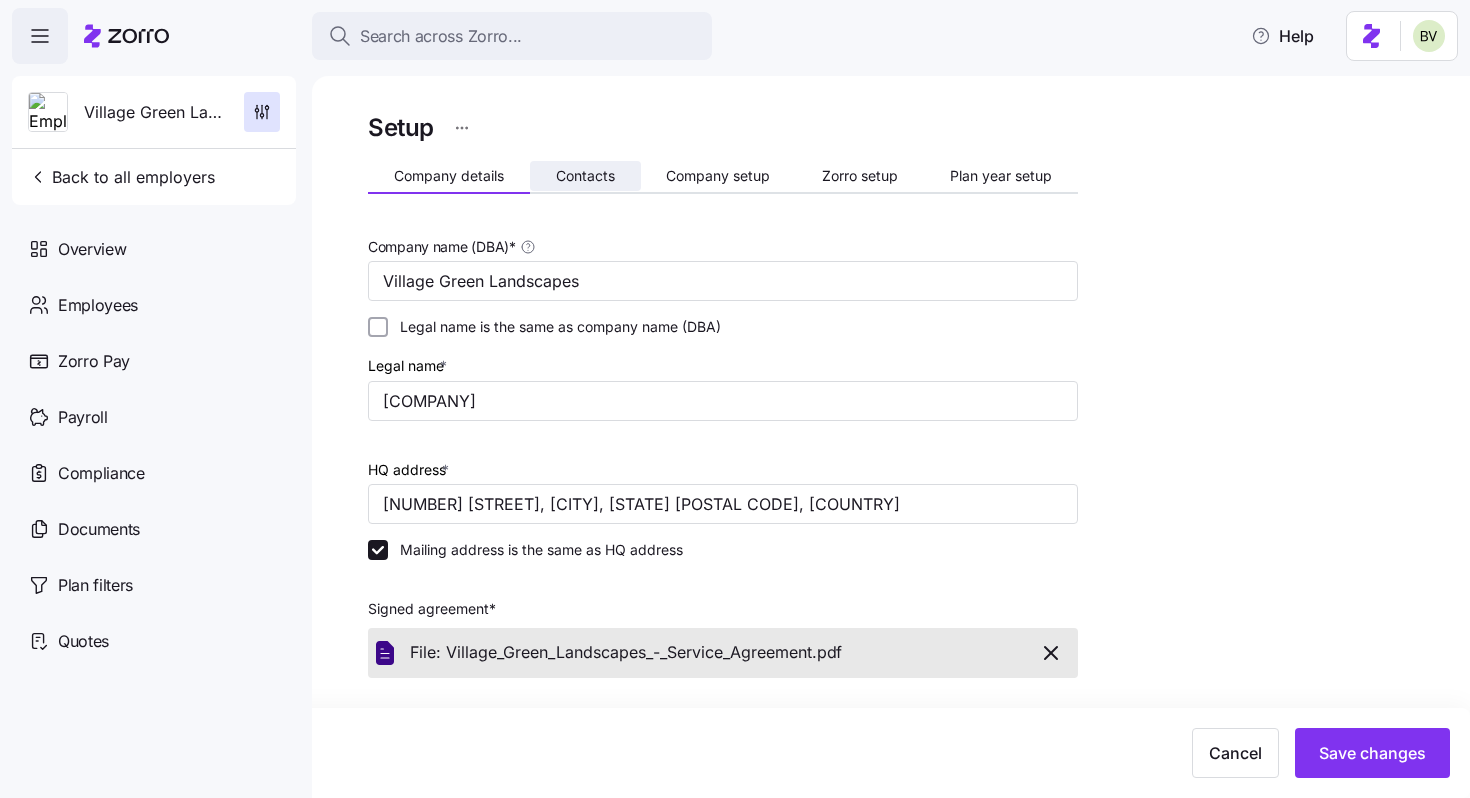 click on "Contacts" at bounding box center (585, 176) 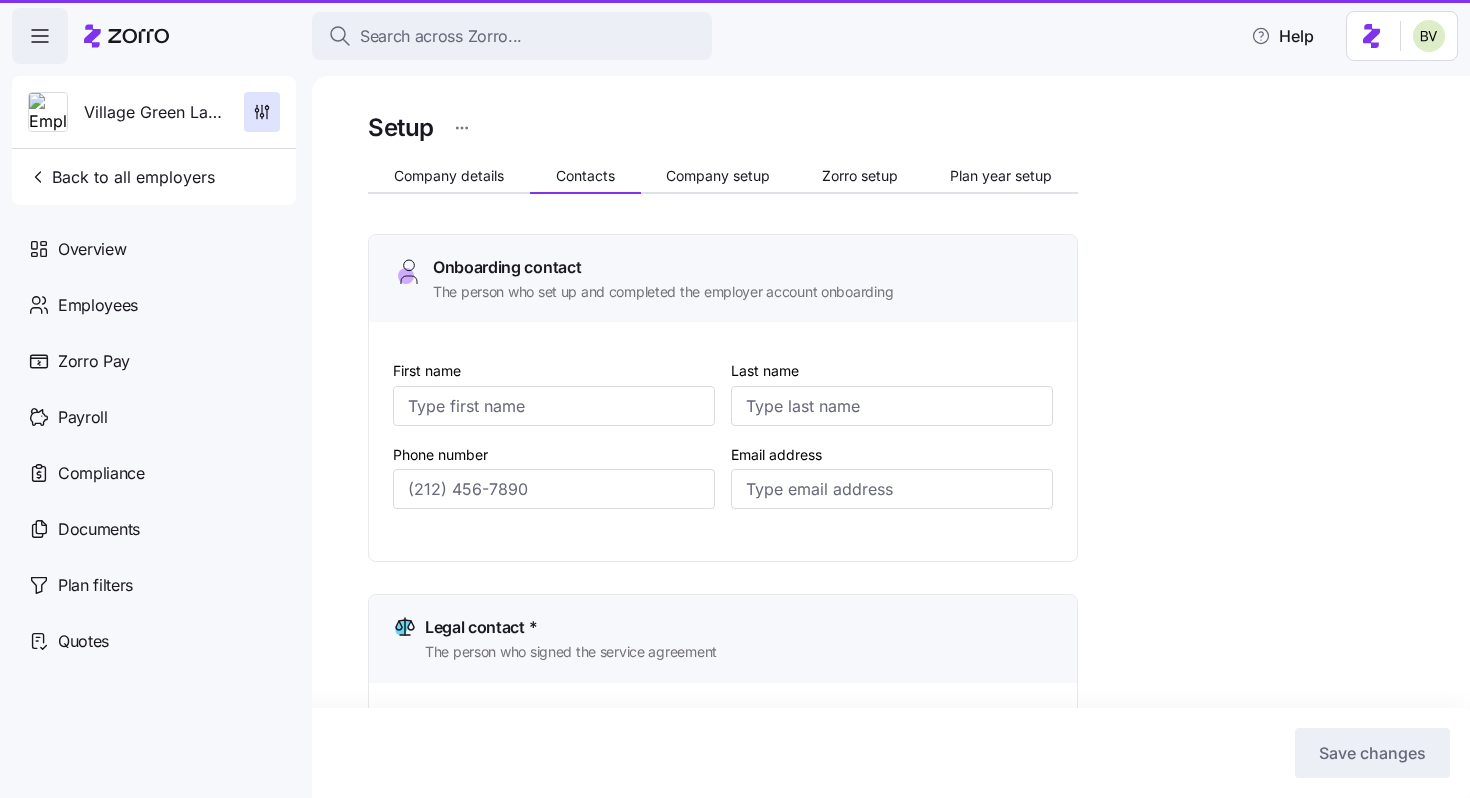 type on "[FIRST]" 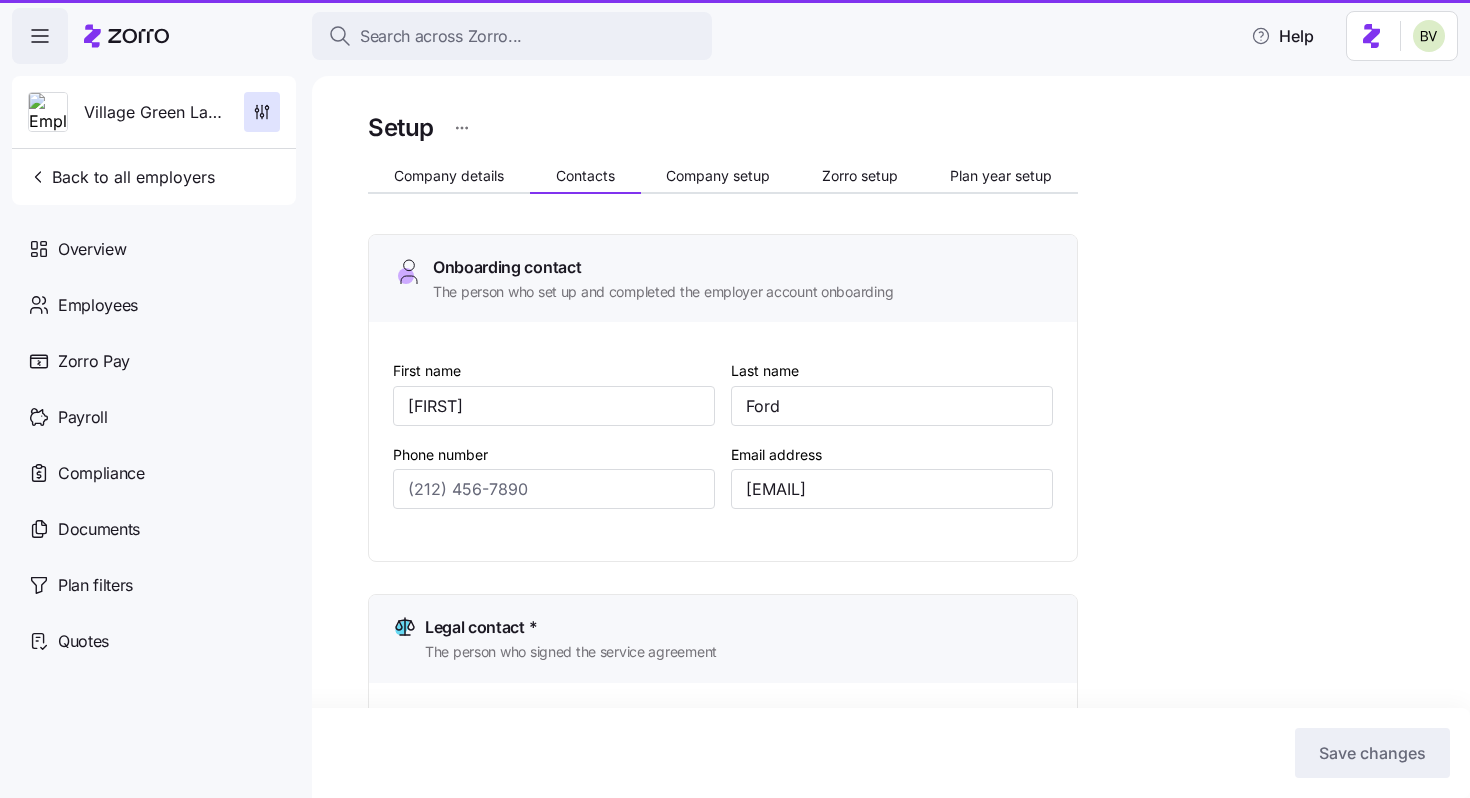 type on "[PHONE]" 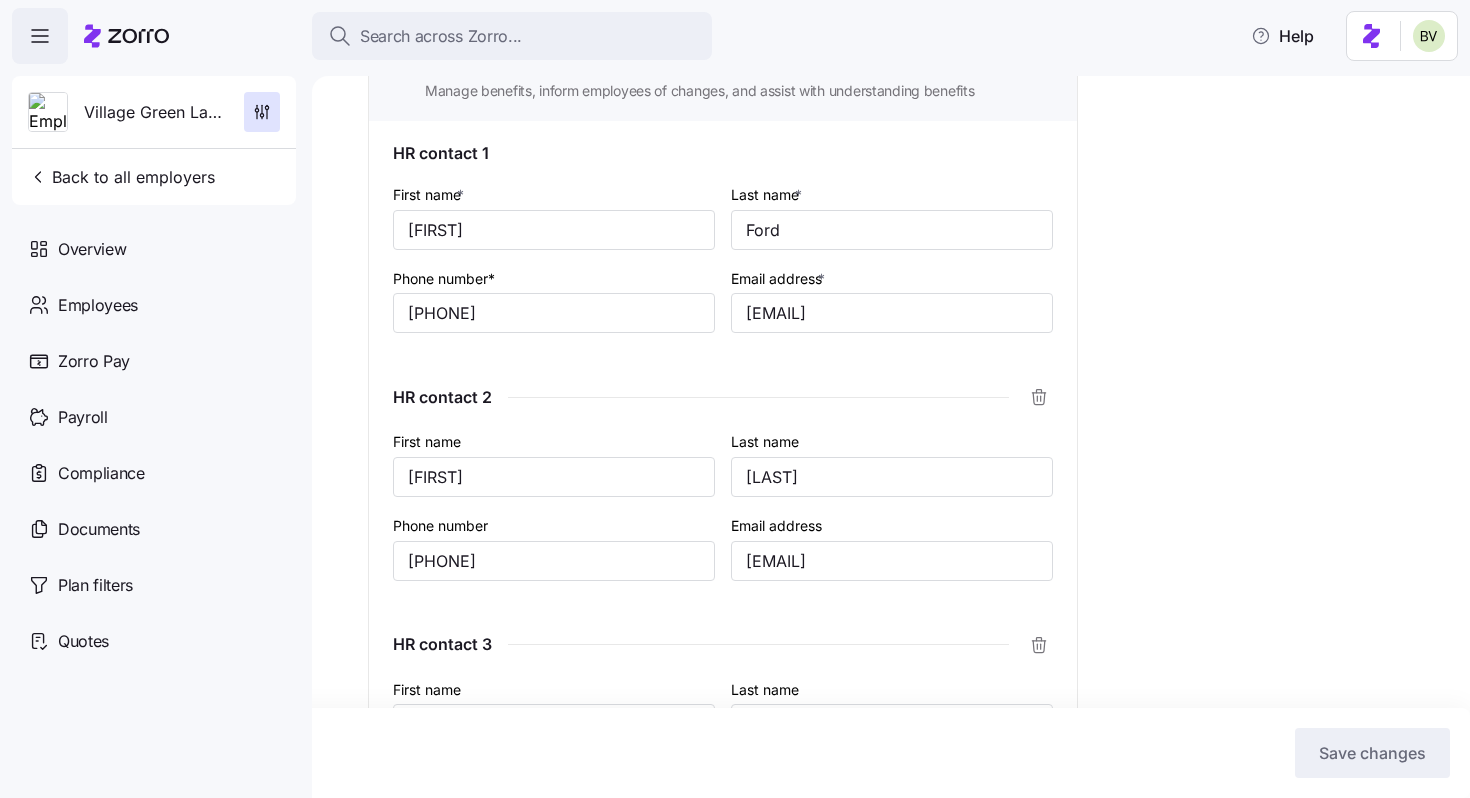 scroll, scrollTop: 913, scrollLeft: 0, axis: vertical 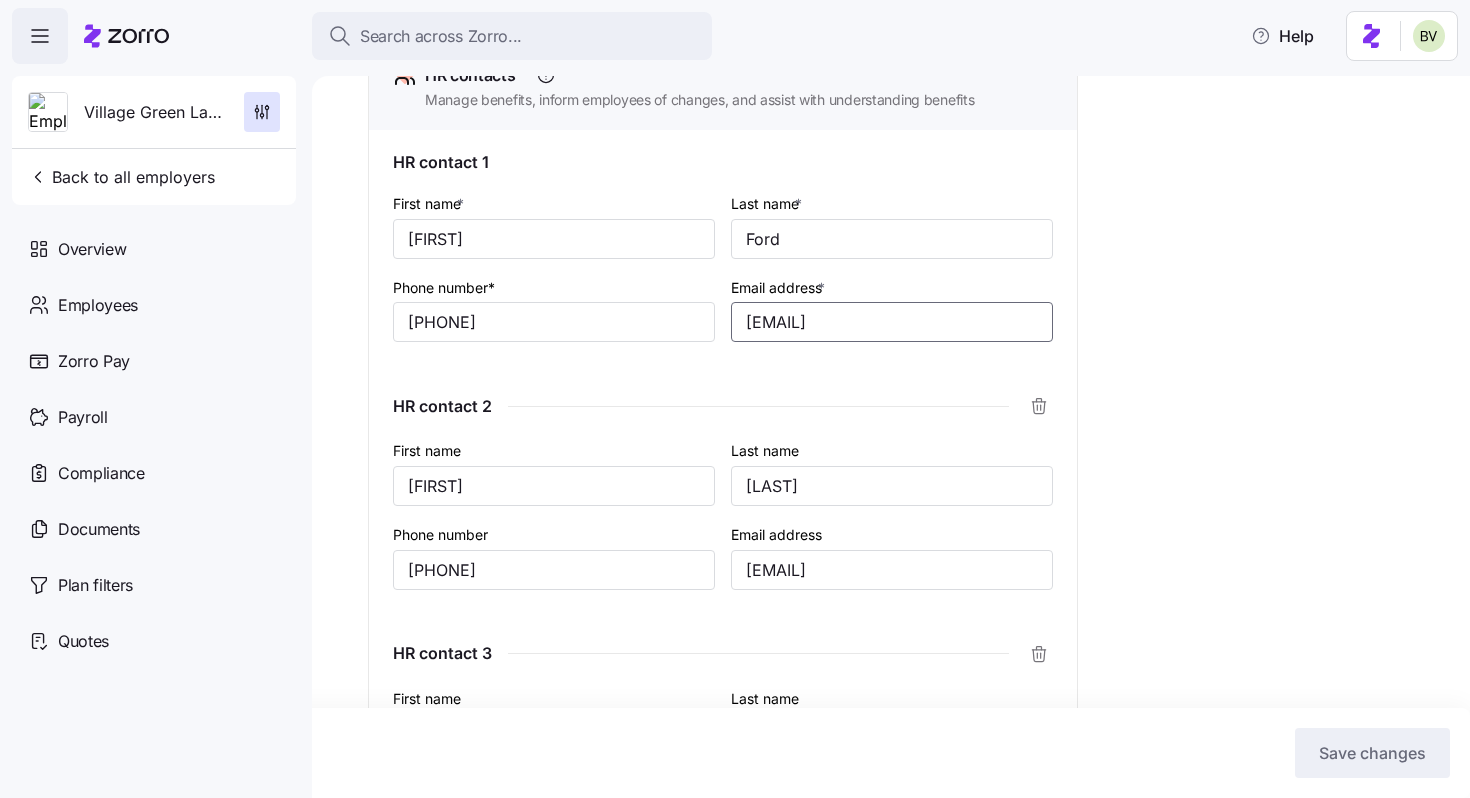 drag, startPoint x: 743, startPoint y: 322, endPoint x: 1079, endPoint y: 317, distance: 336.0372 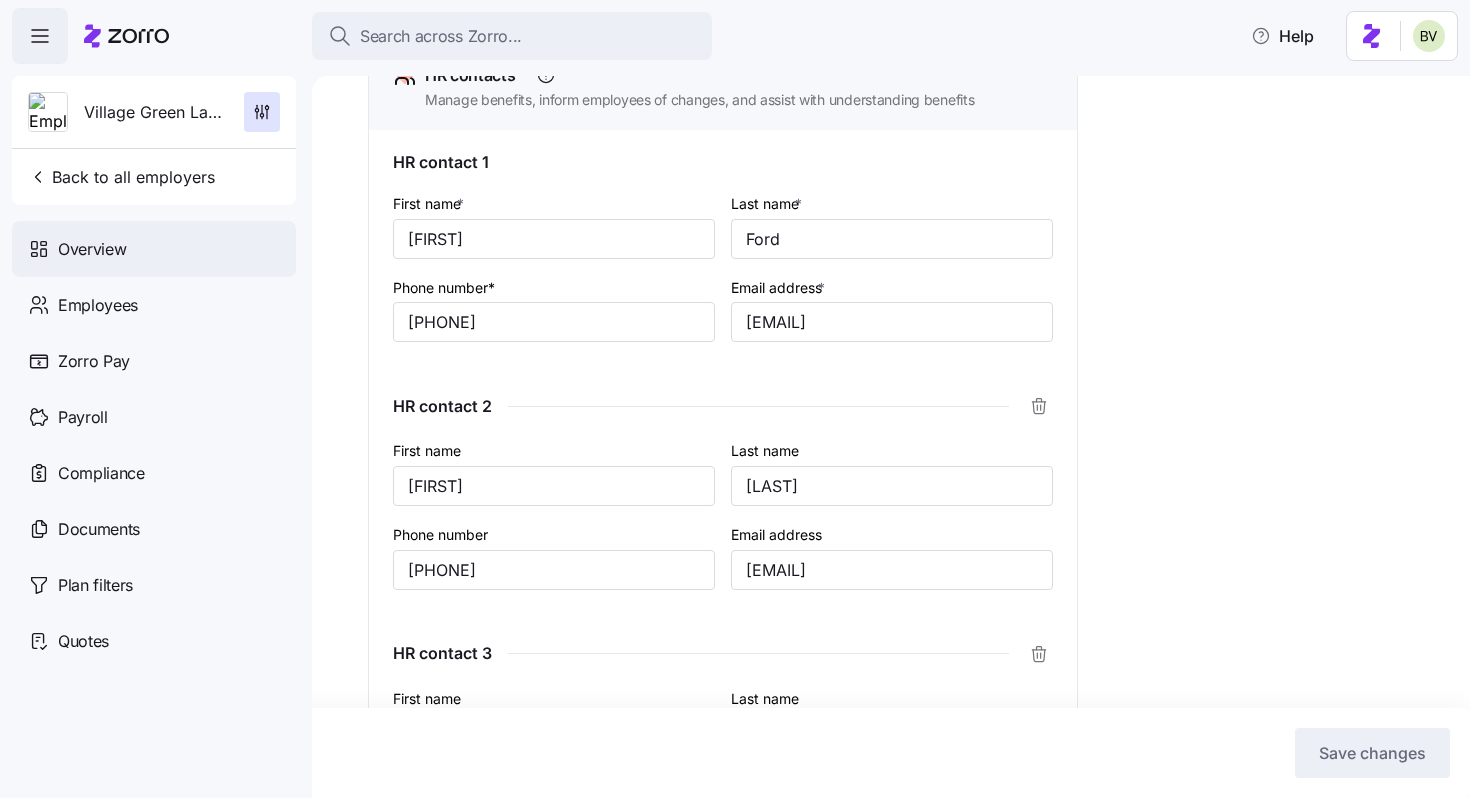 scroll, scrollTop: 0, scrollLeft: 0, axis: both 